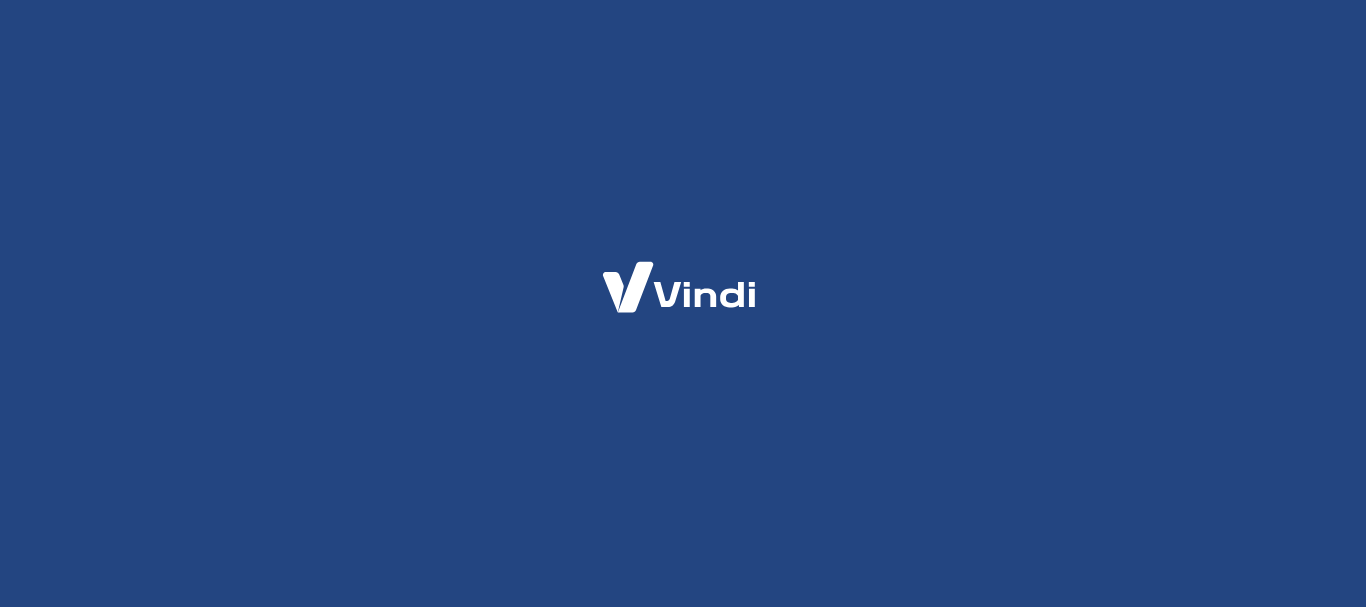 scroll, scrollTop: 0, scrollLeft: 0, axis: both 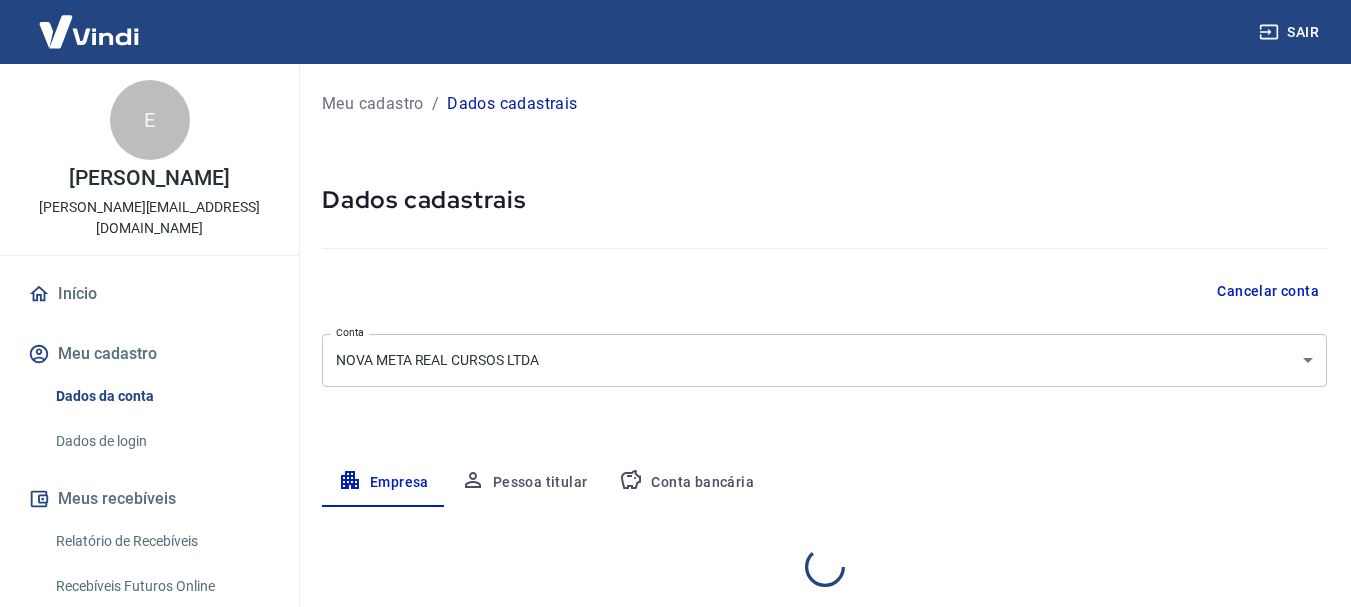 select on "SP" 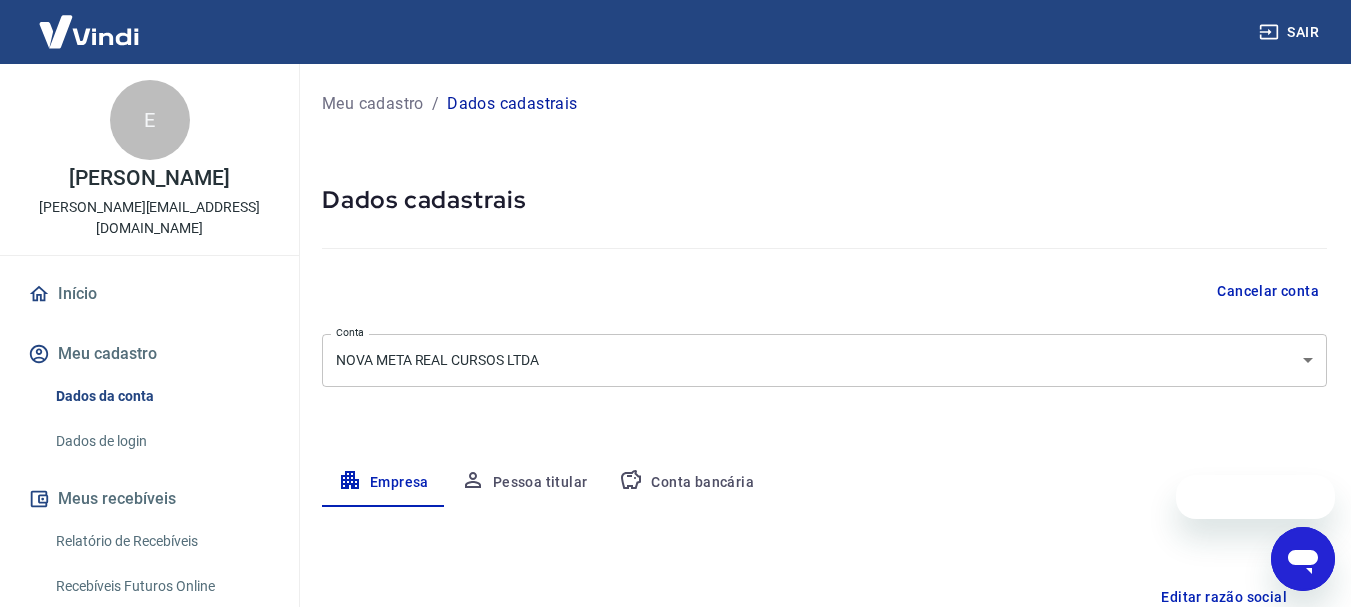 scroll, scrollTop: 0, scrollLeft: 0, axis: both 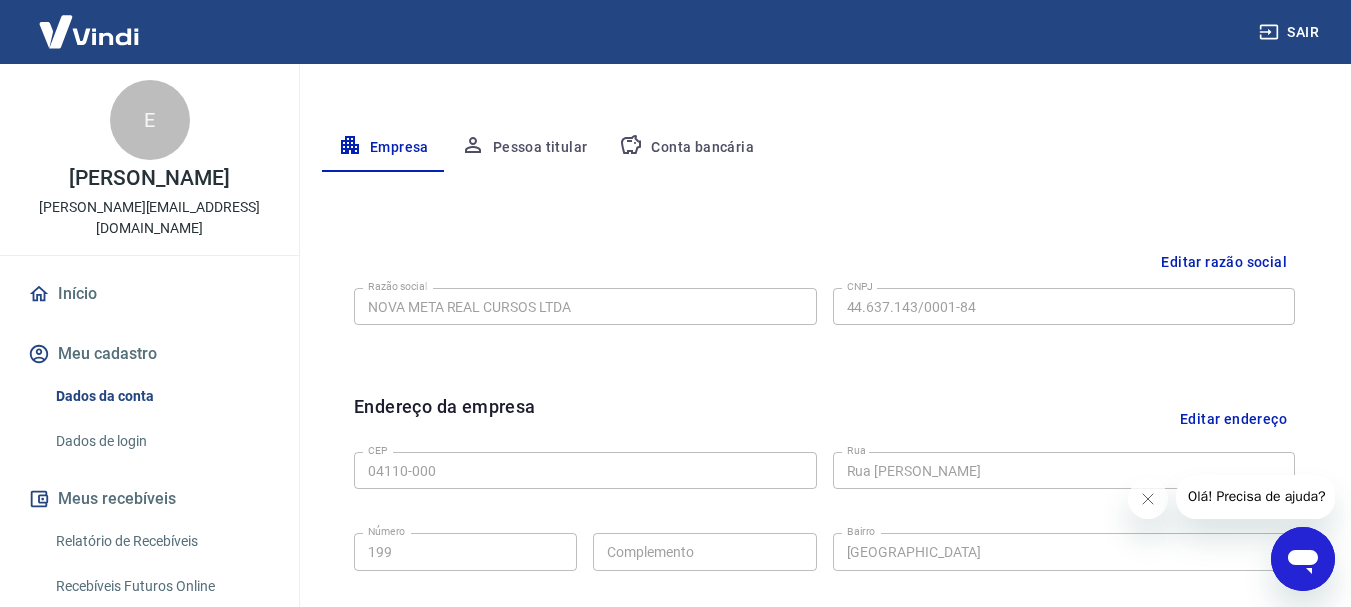 click on "Pessoa titular" at bounding box center (524, 148) 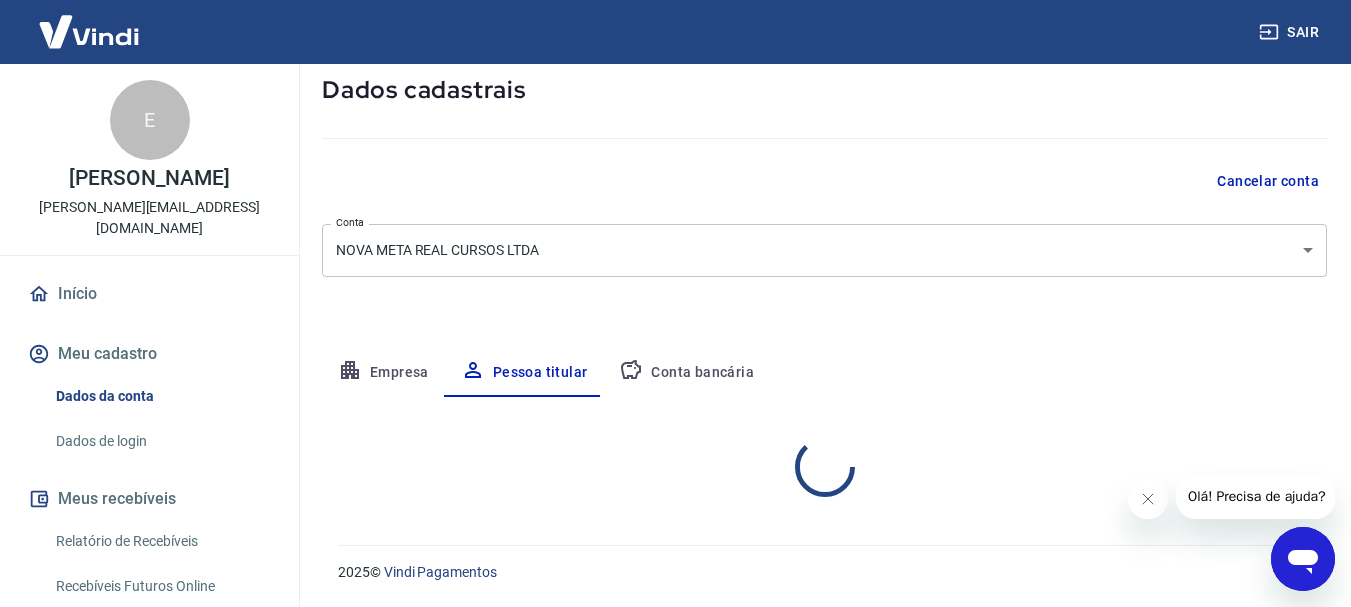 scroll, scrollTop: 193, scrollLeft: 0, axis: vertical 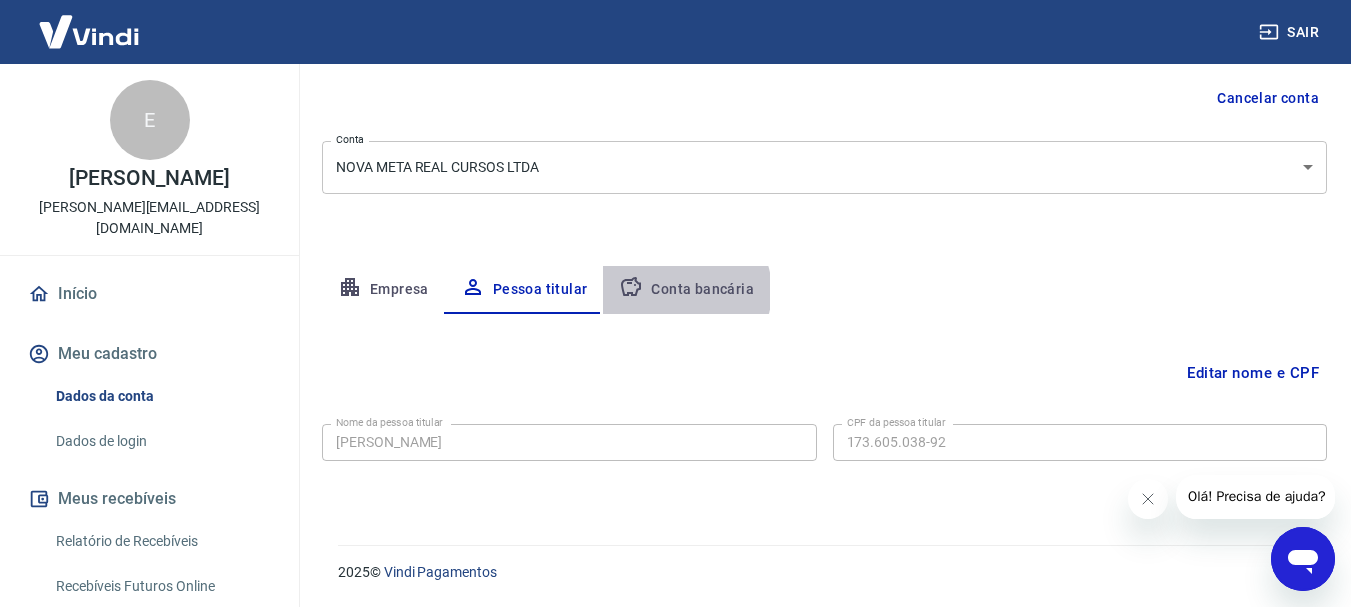 click on "Conta bancária" at bounding box center [686, 290] 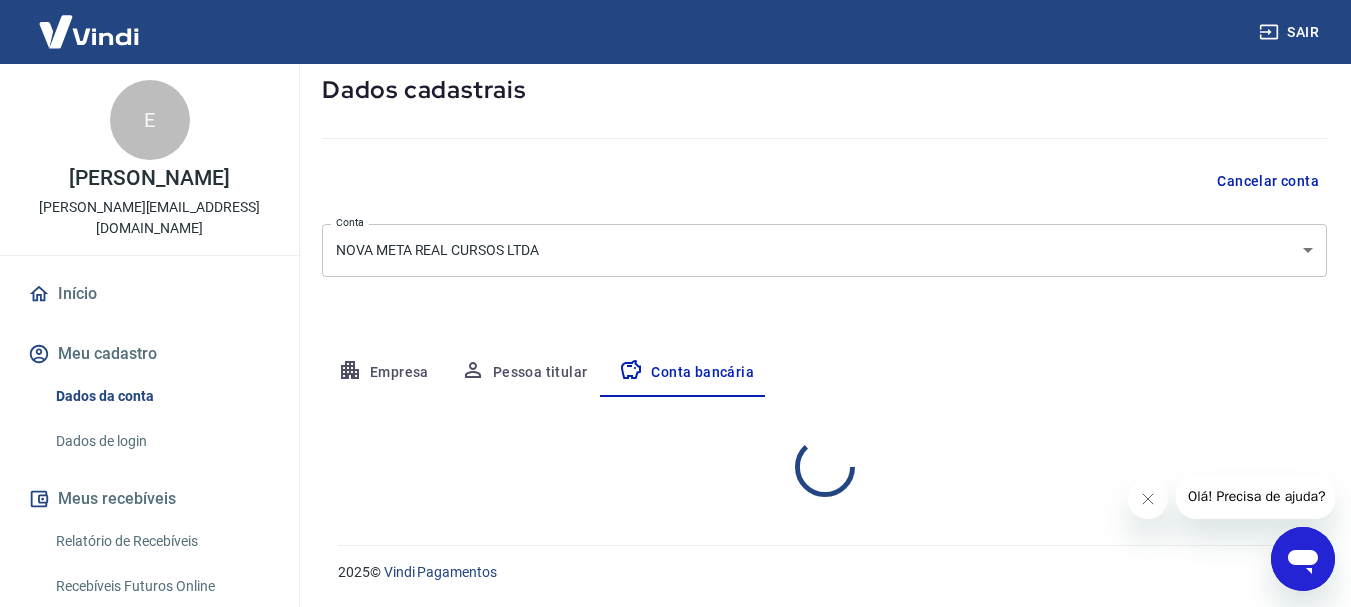 select on "1" 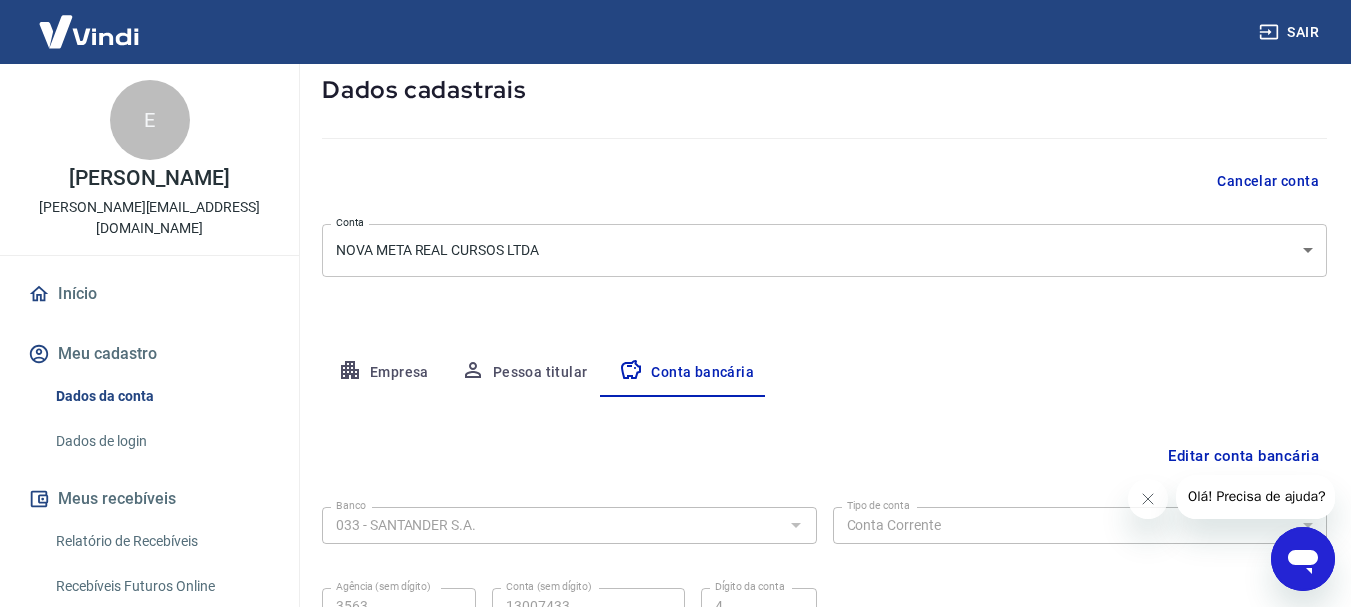 scroll, scrollTop: 193, scrollLeft: 0, axis: vertical 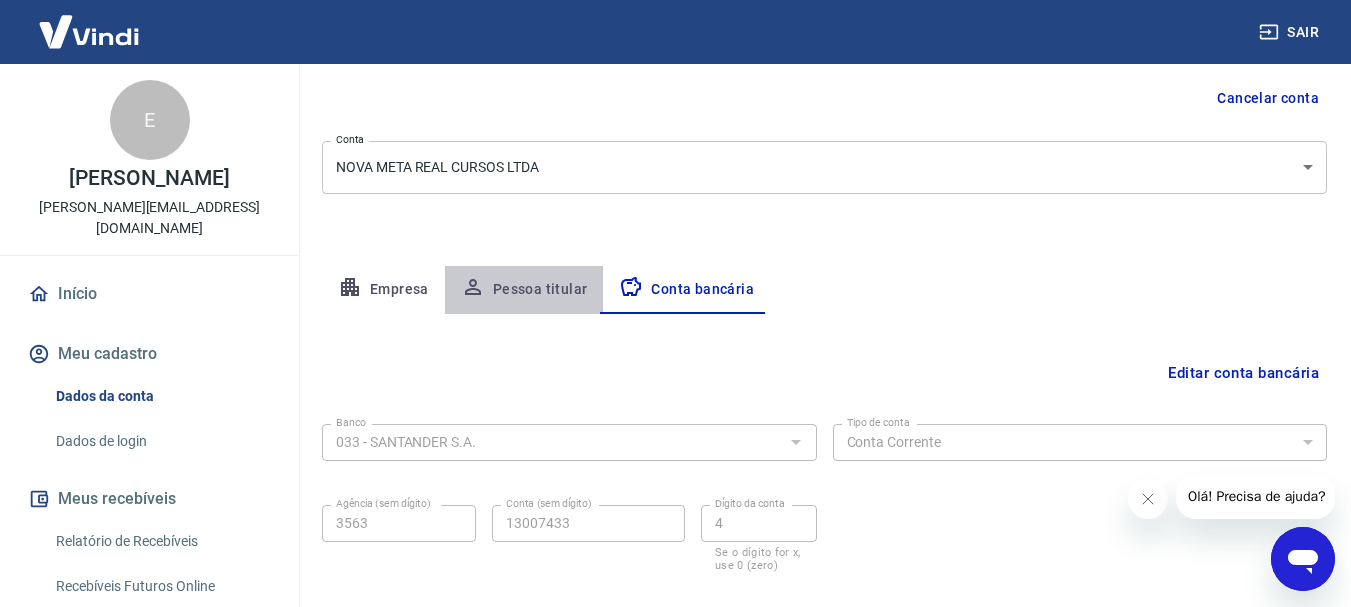 click on "Pessoa titular" at bounding box center (524, 290) 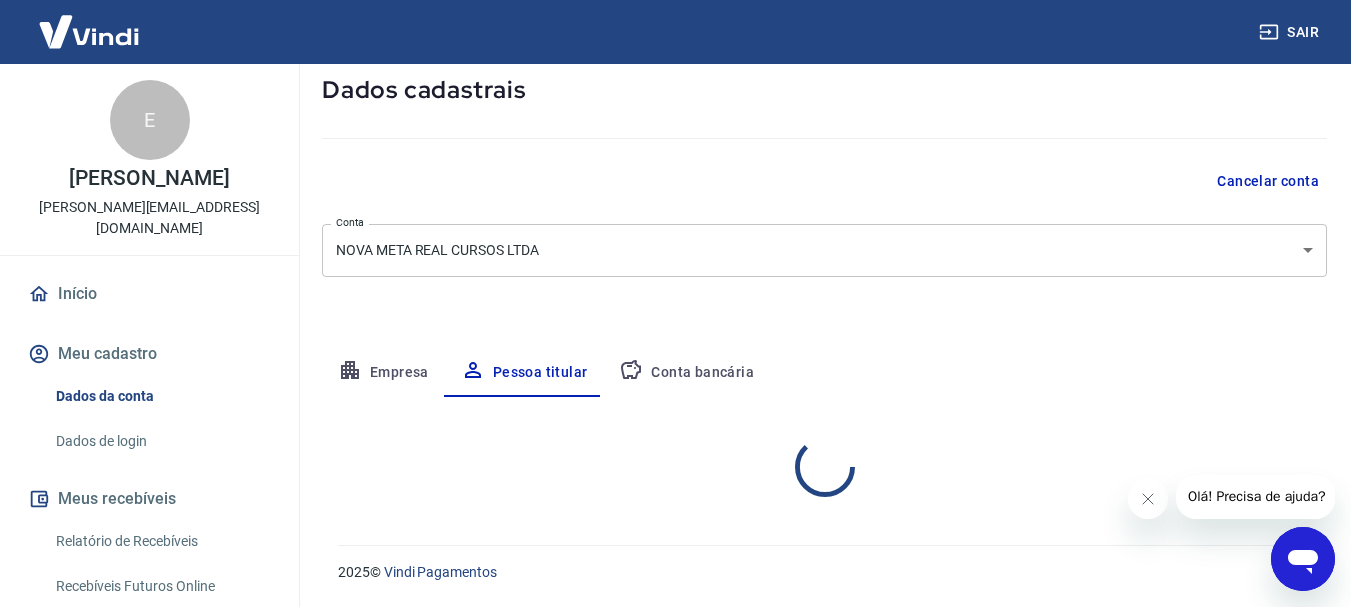 scroll, scrollTop: 193, scrollLeft: 0, axis: vertical 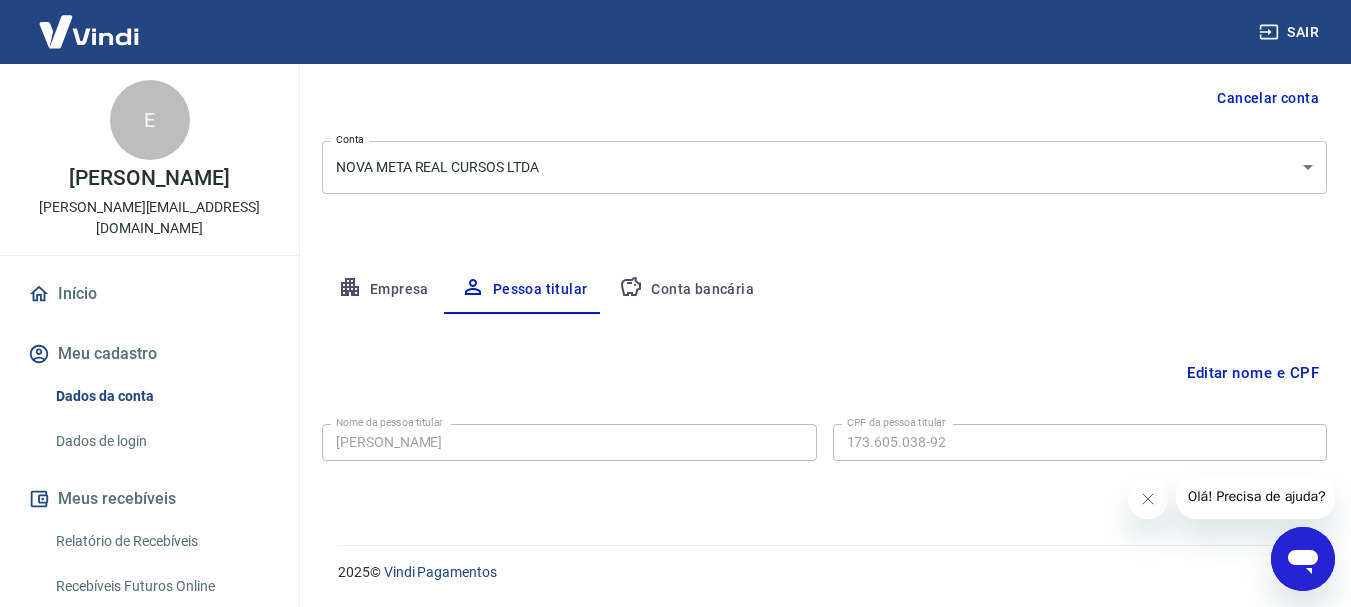 click on "Editar nome e CPF" at bounding box center [1253, 373] 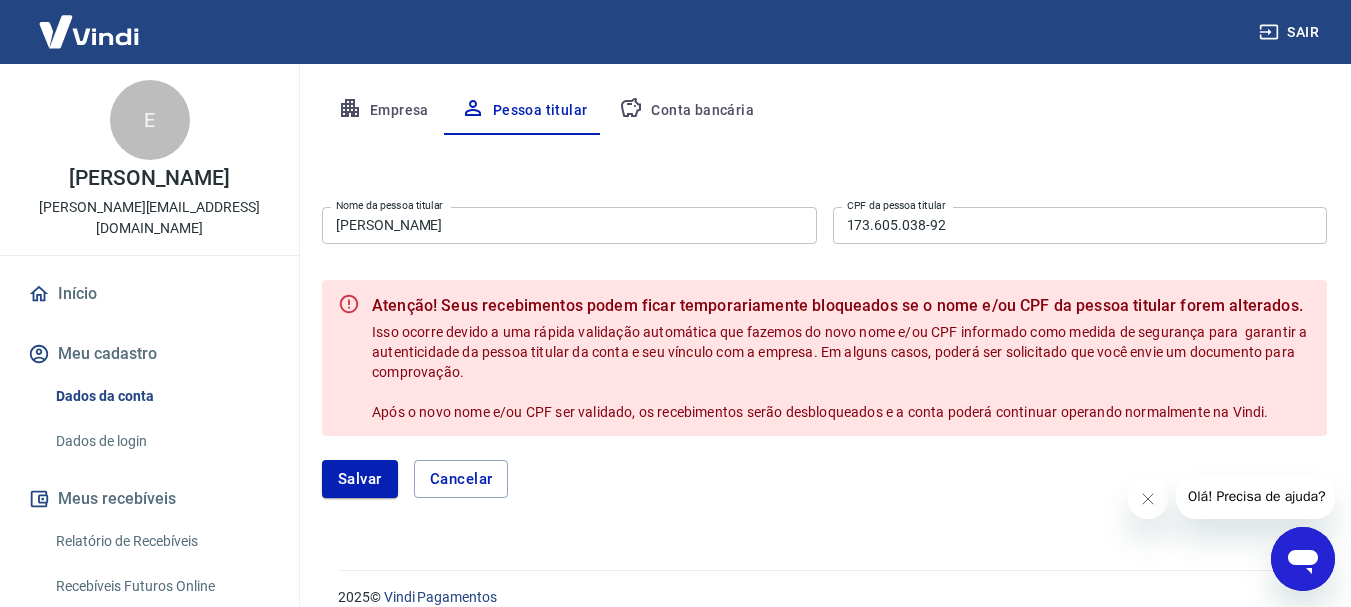 scroll, scrollTop: 393, scrollLeft: 0, axis: vertical 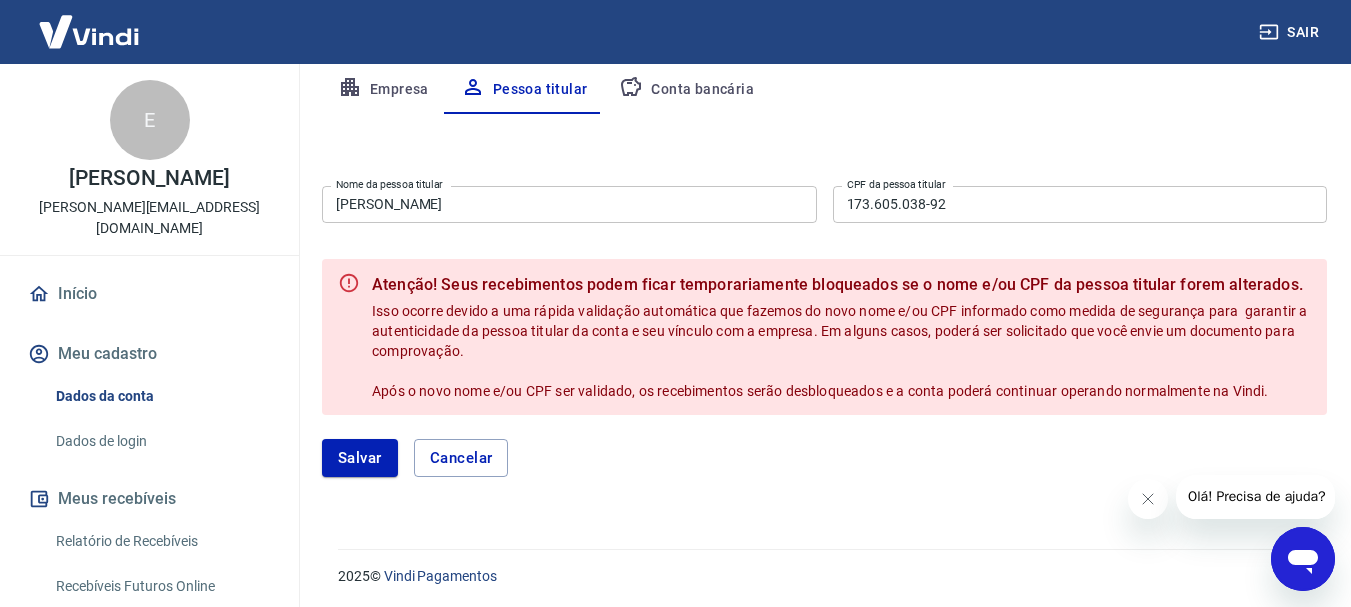 click on "Empresa" at bounding box center [383, 90] 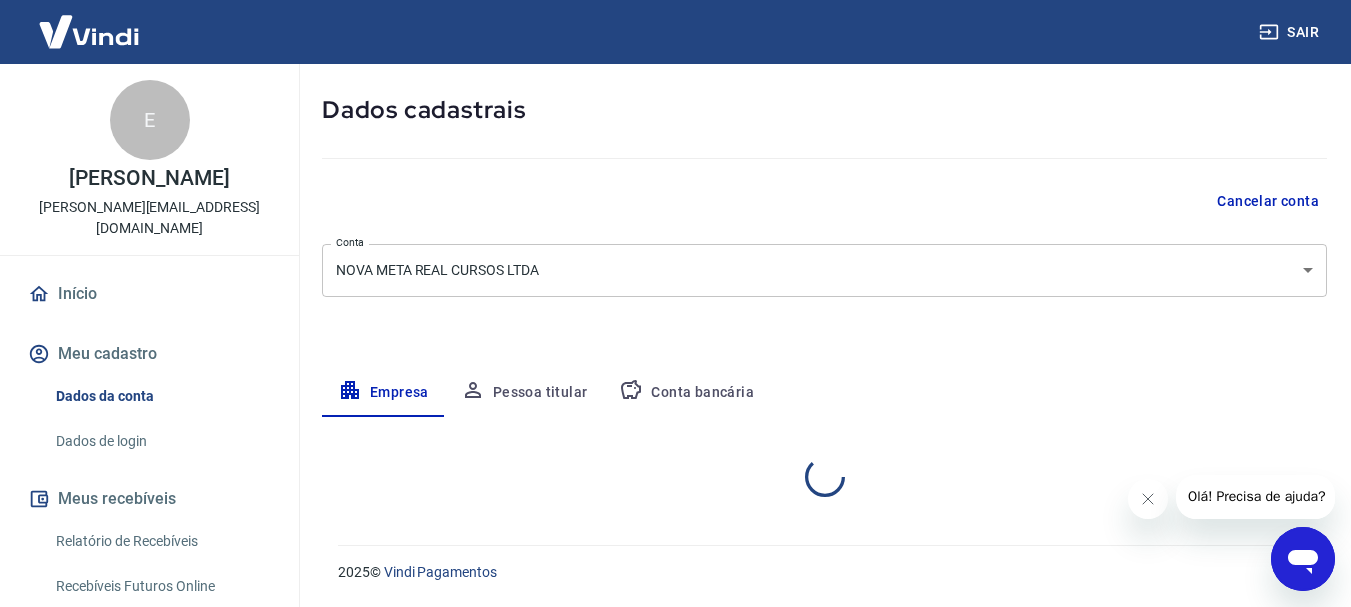 select on "SP" 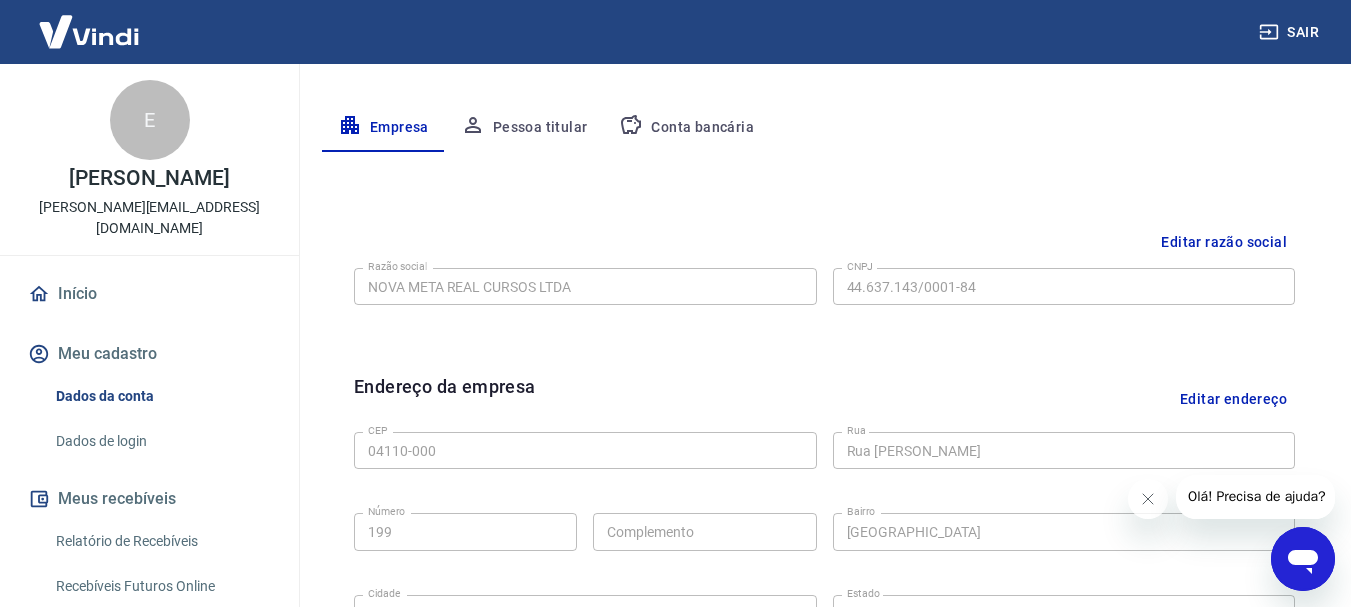 scroll, scrollTop: 335, scrollLeft: 0, axis: vertical 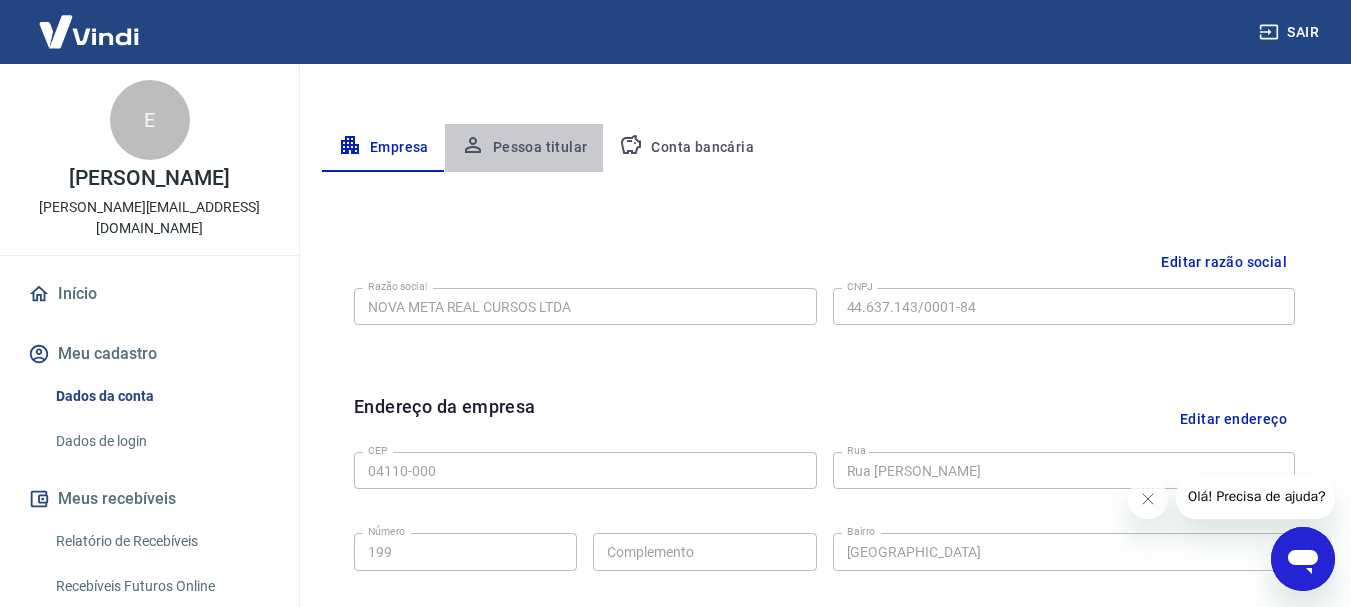 click on "Pessoa titular" at bounding box center [524, 148] 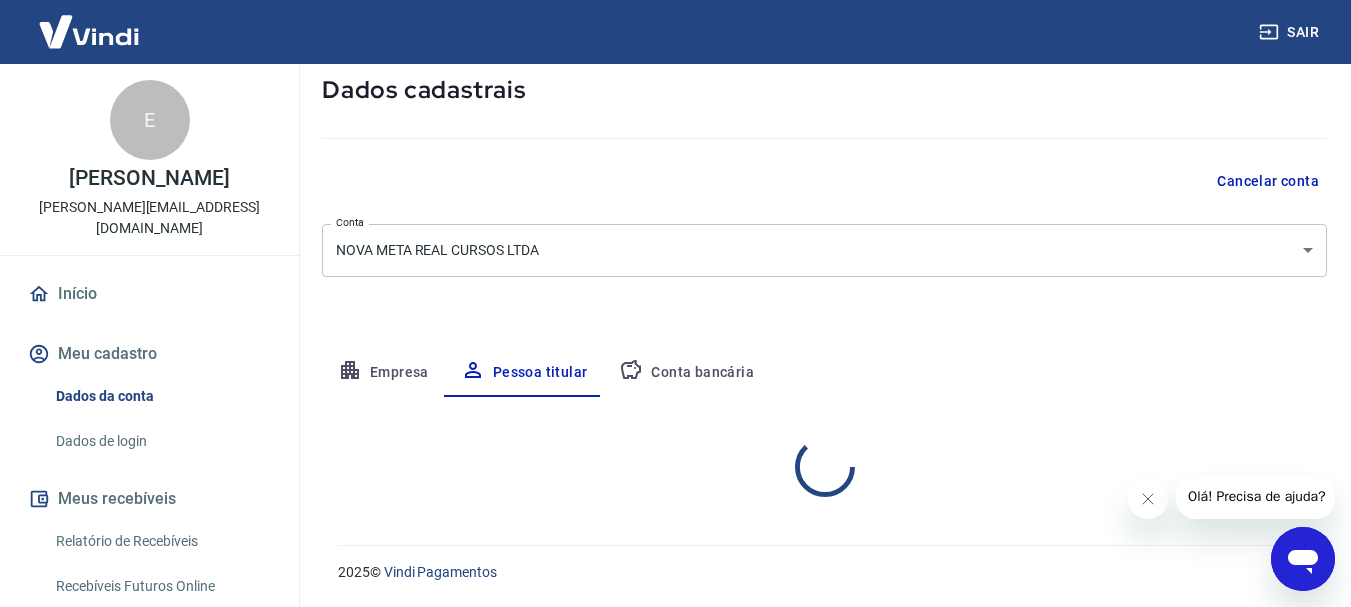 scroll, scrollTop: 193, scrollLeft: 0, axis: vertical 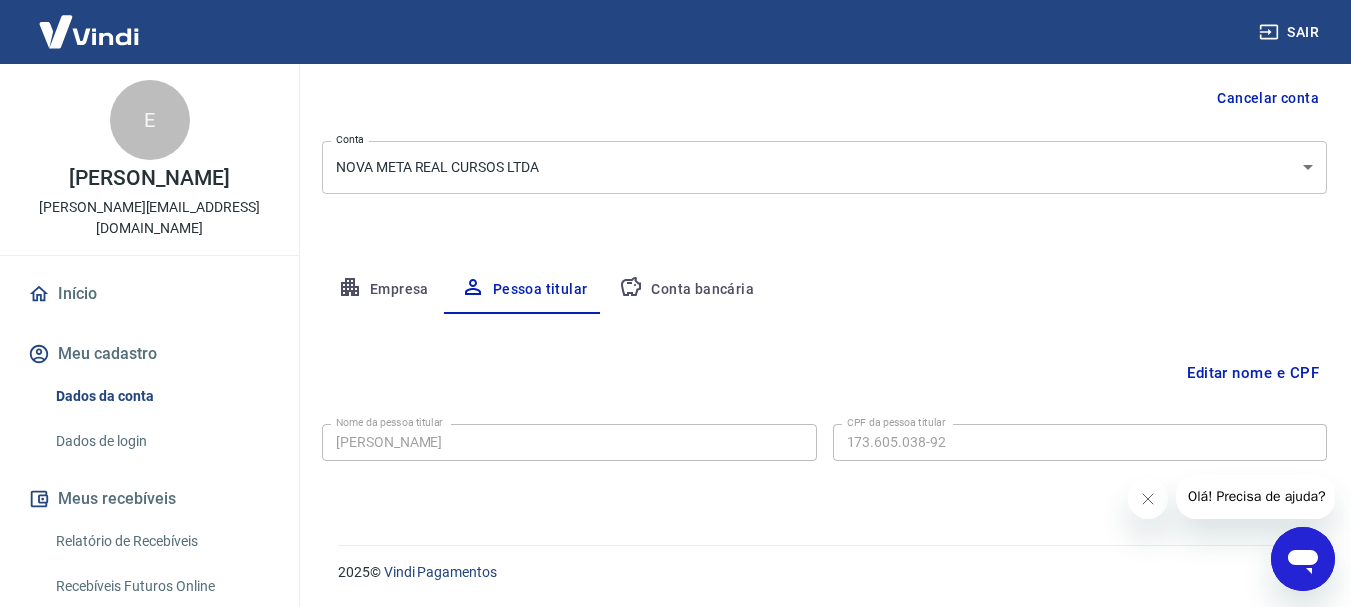 click on "Editar nome e CPF" at bounding box center (1253, 373) 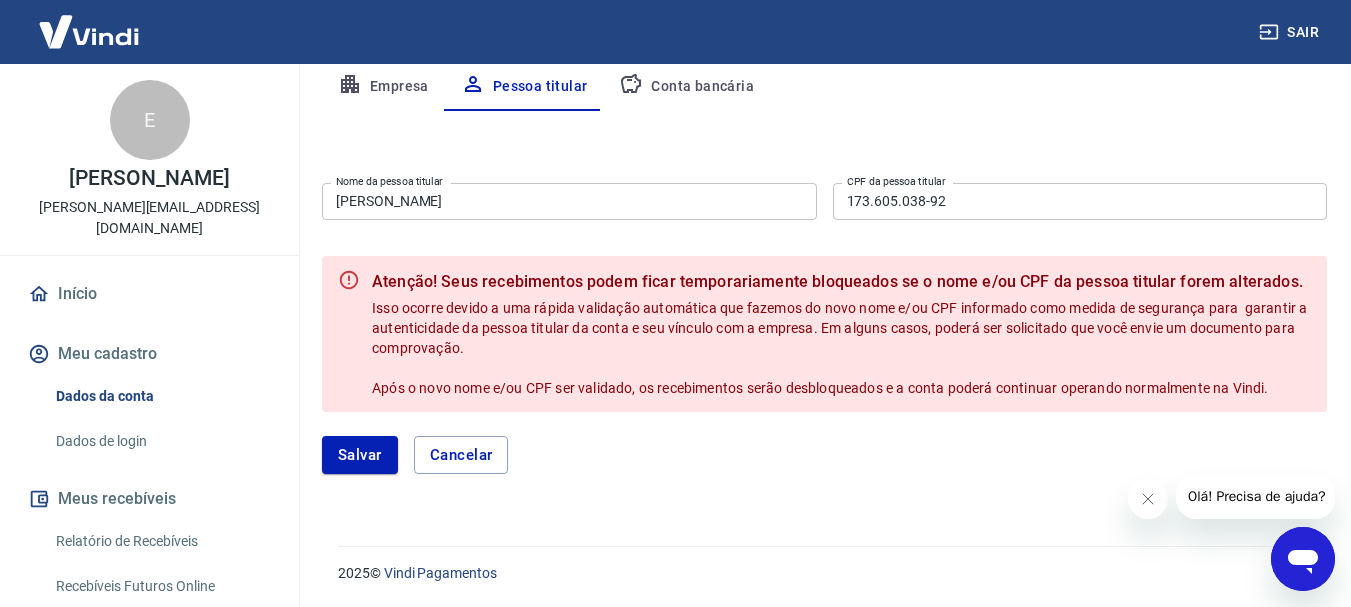 scroll, scrollTop: 397, scrollLeft: 0, axis: vertical 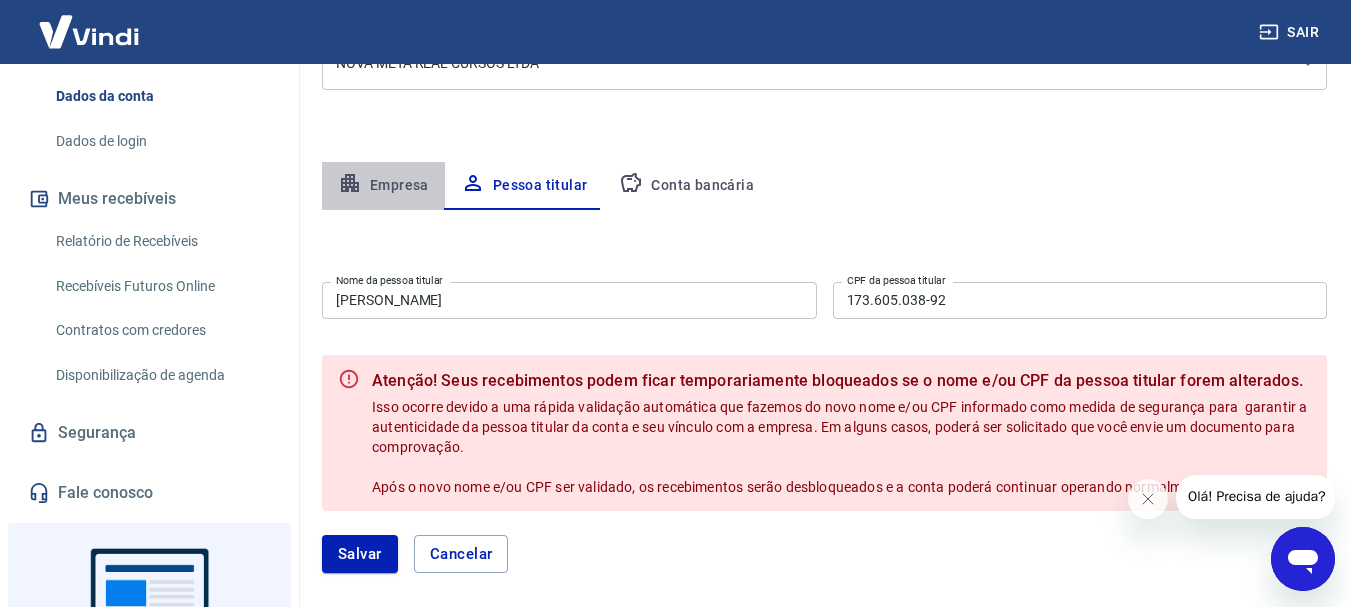 click on "Empresa" at bounding box center (383, 186) 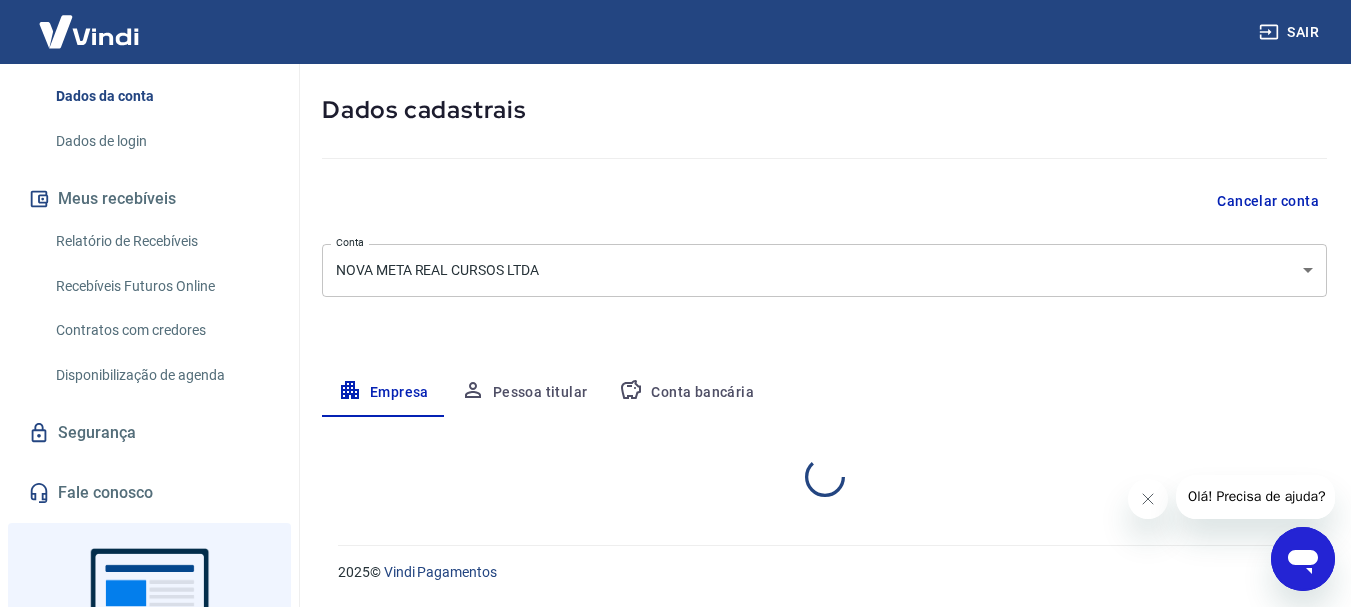 select on "SP" 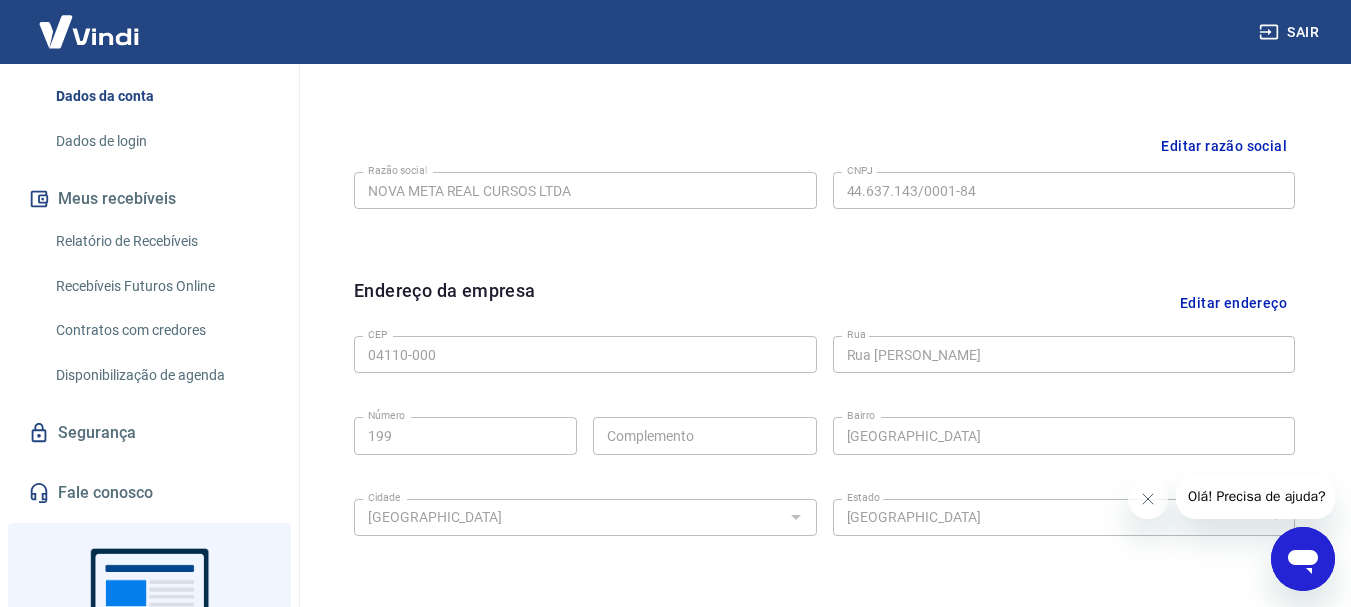 scroll, scrollTop: 497, scrollLeft: 0, axis: vertical 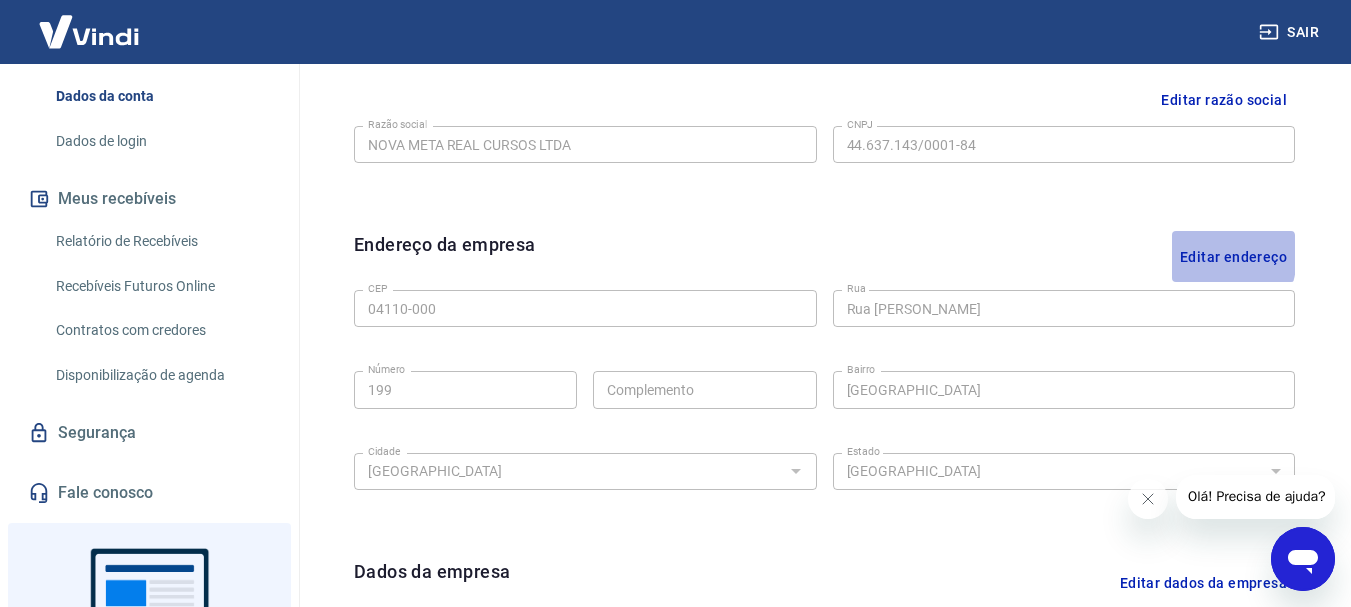 click on "Editar endereço" at bounding box center [1233, 256] 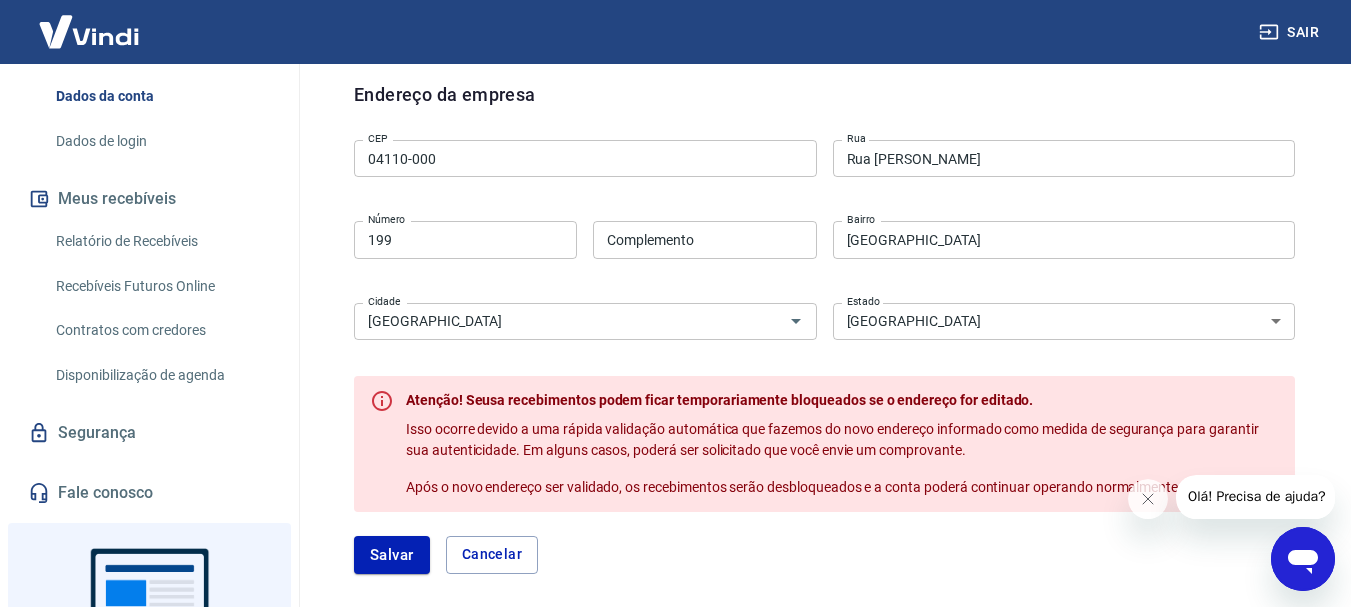 scroll, scrollTop: 597, scrollLeft: 0, axis: vertical 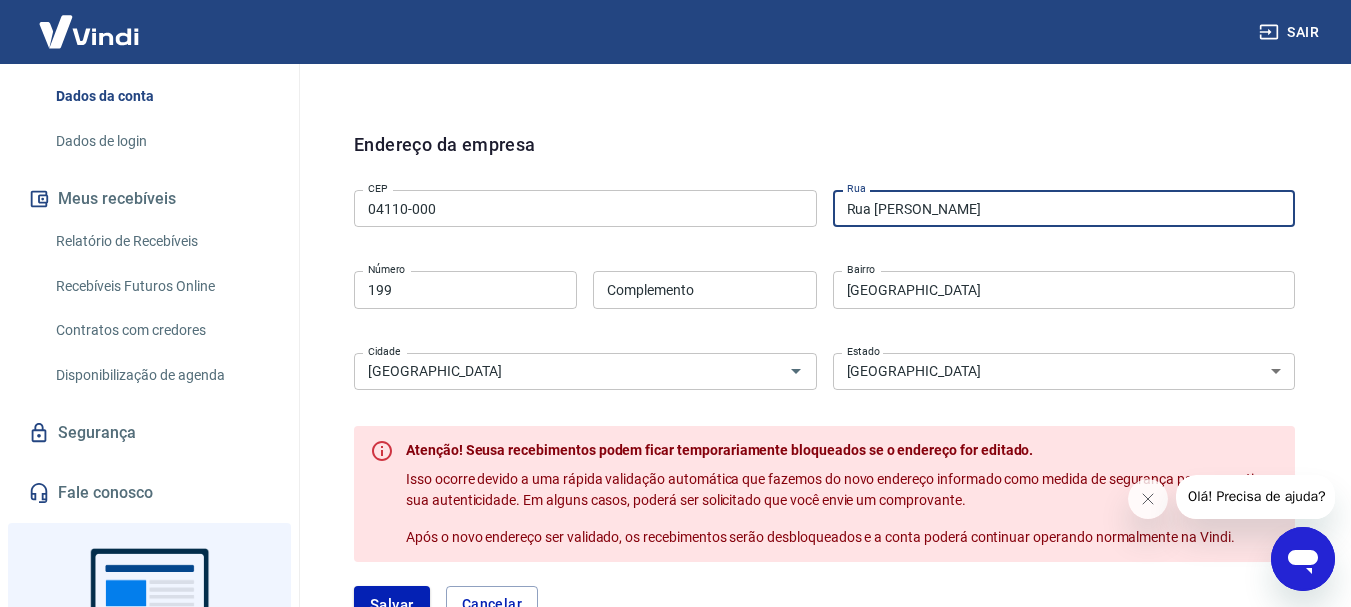 drag, startPoint x: 871, startPoint y: 207, endPoint x: 969, endPoint y: 206, distance: 98.005104 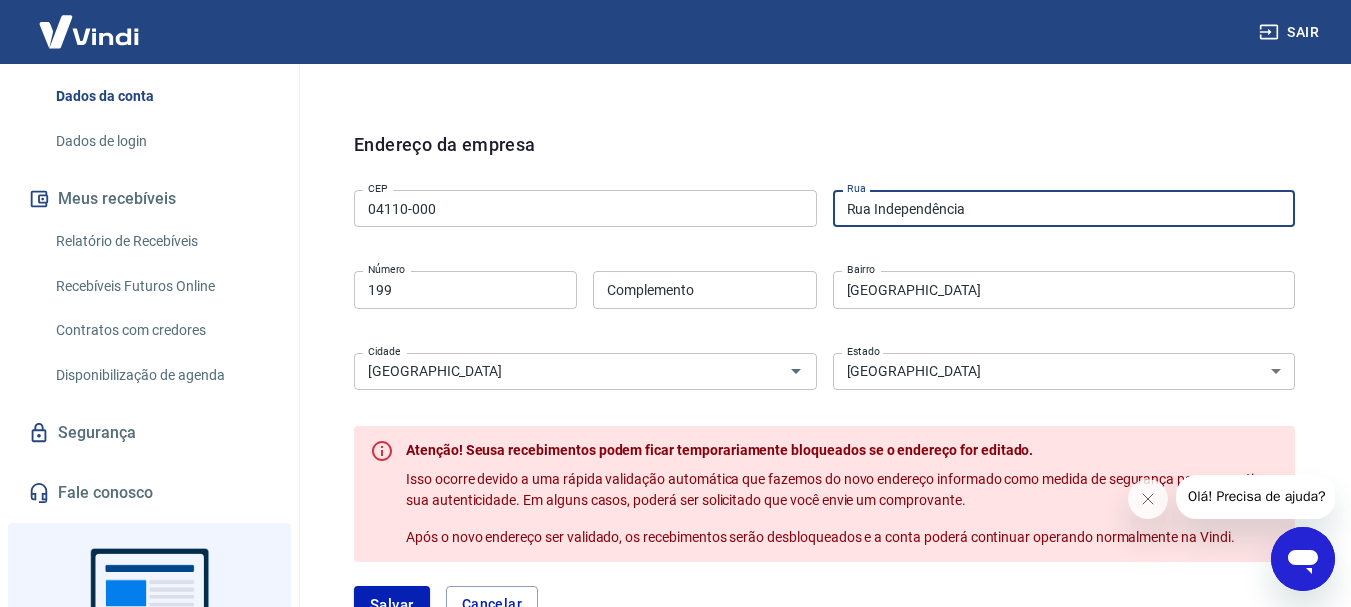 type on "Rua Independência" 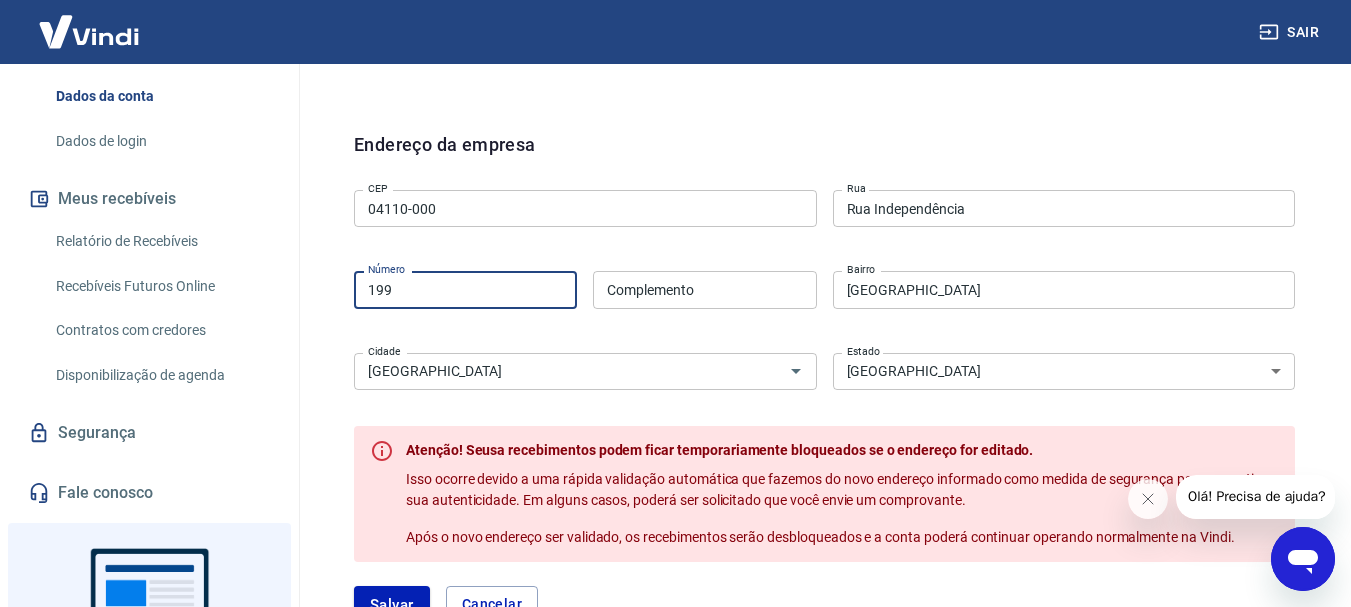 drag, startPoint x: 443, startPoint y: 292, endPoint x: 366, endPoint y: 291, distance: 77.00649 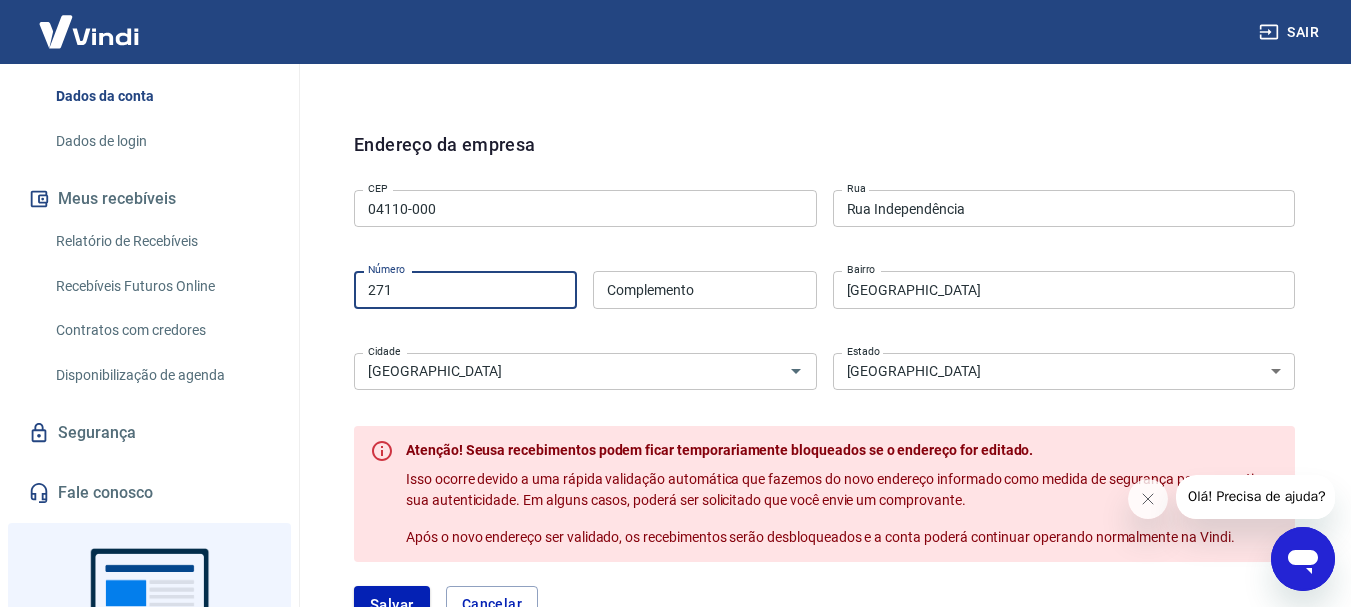 type on "271" 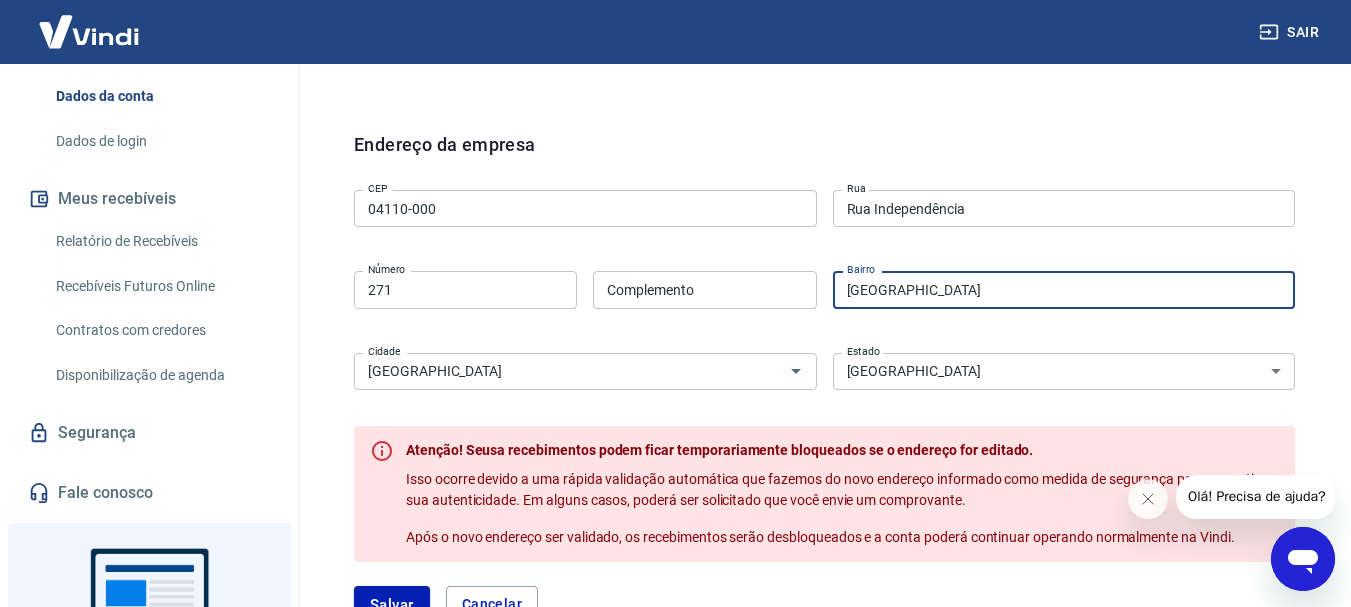 drag, startPoint x: 846, startPoint y: 287, endPoint x: 927, endPoint y: 287, distance: 81 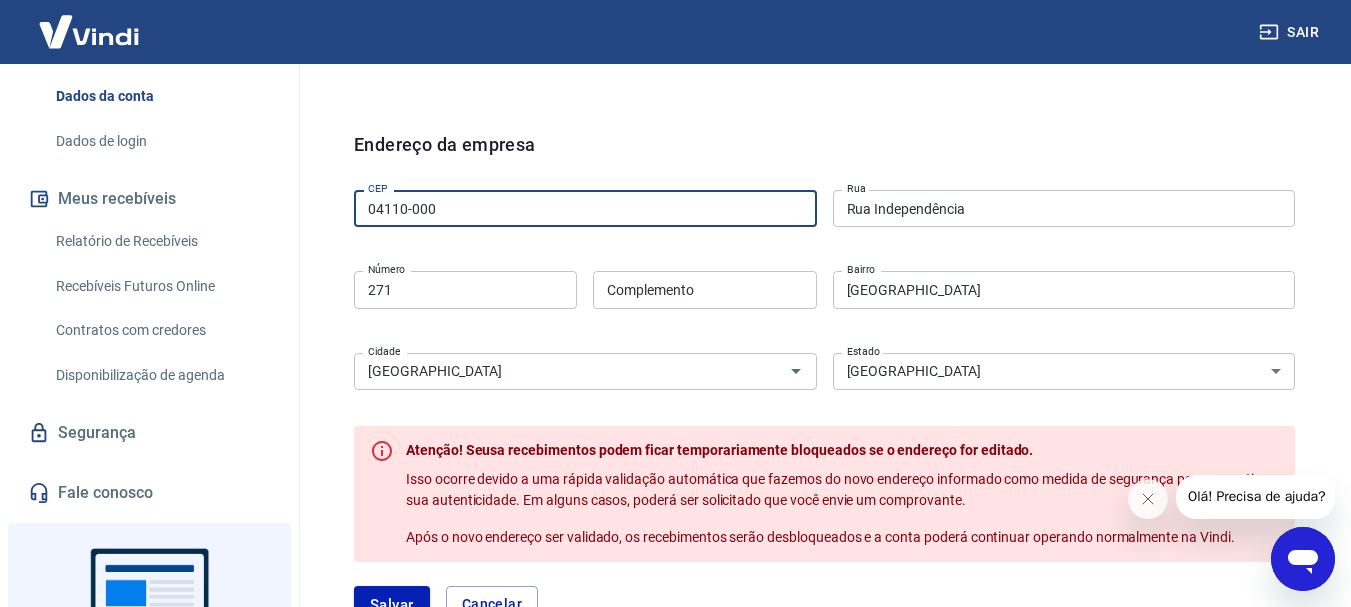 drag, startPoint x: 436, startPoint y: 200, endPoint x: 361, endPoint y: 207, distance: 75.32596 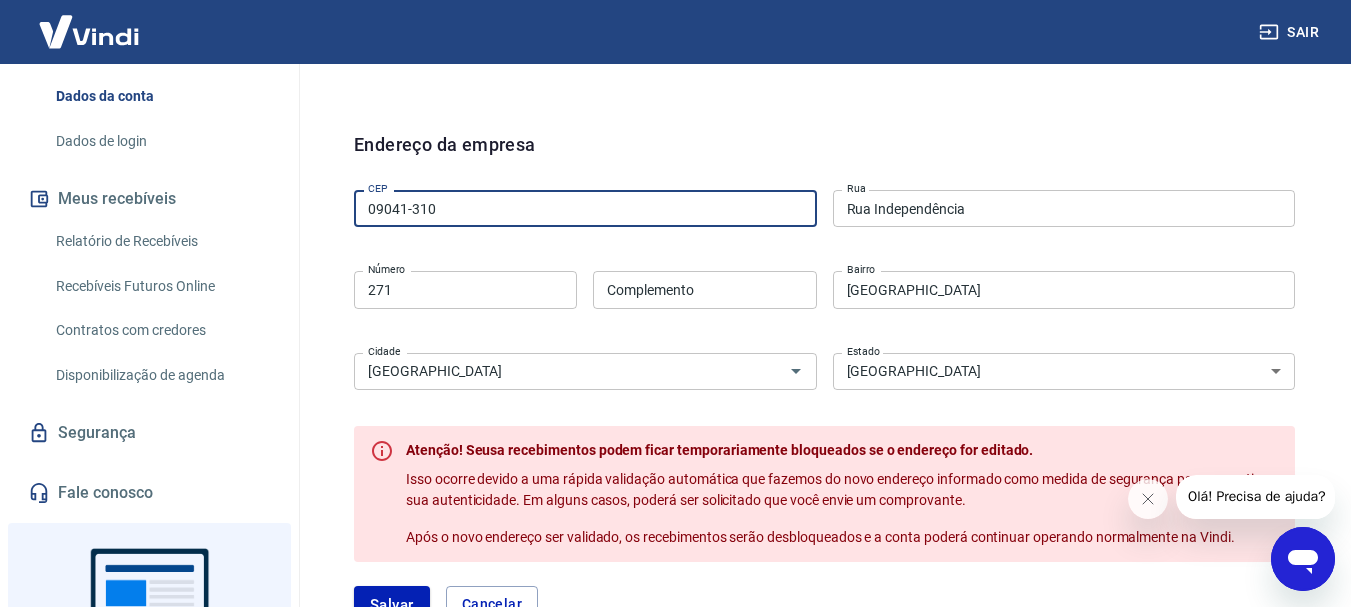 click on "09041-310" at bounding box center [585, 208] 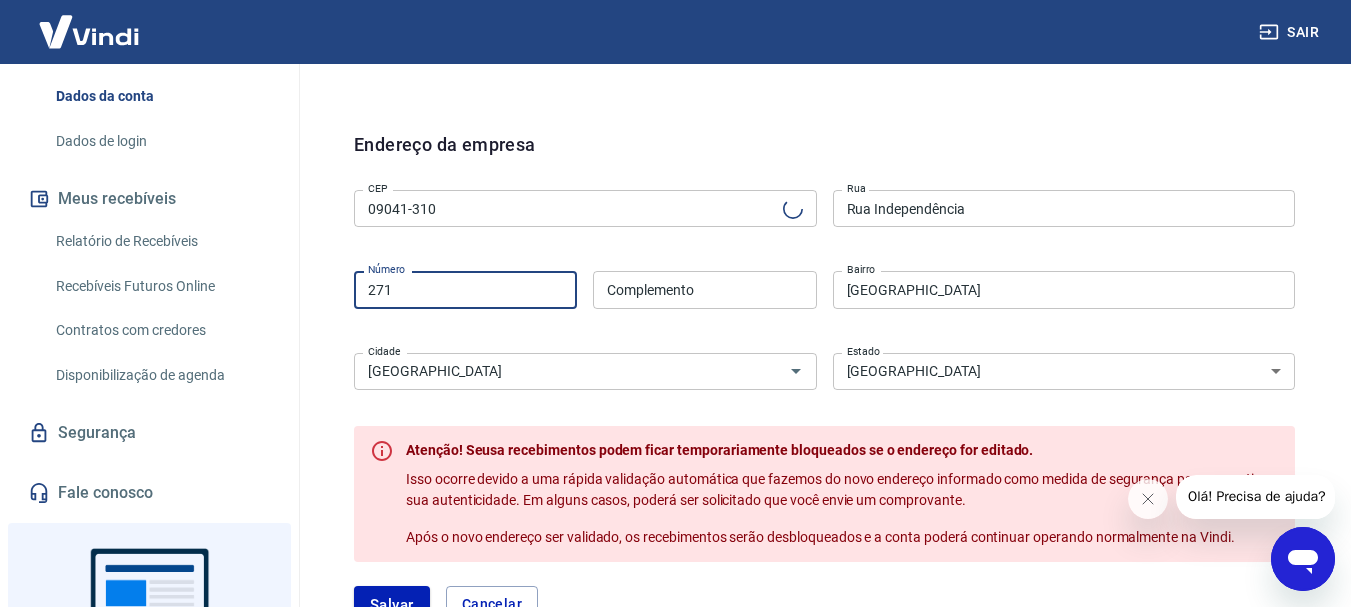 type on "Rua Independência" 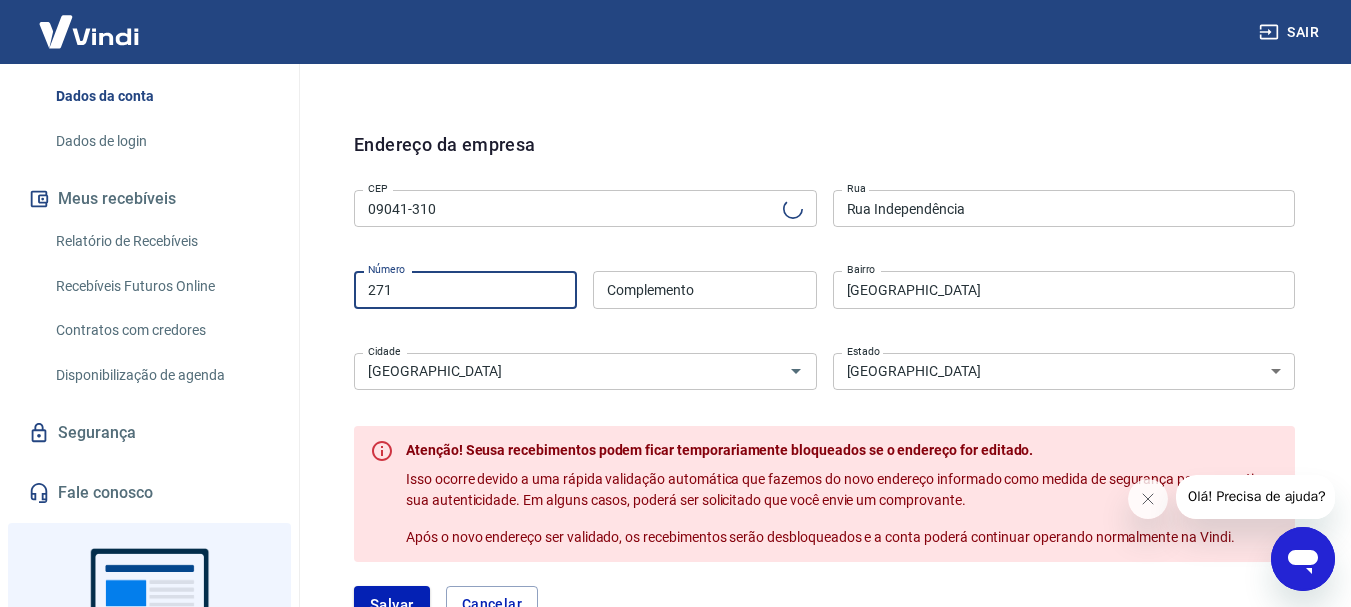 type on "Jardim Bela Vista" 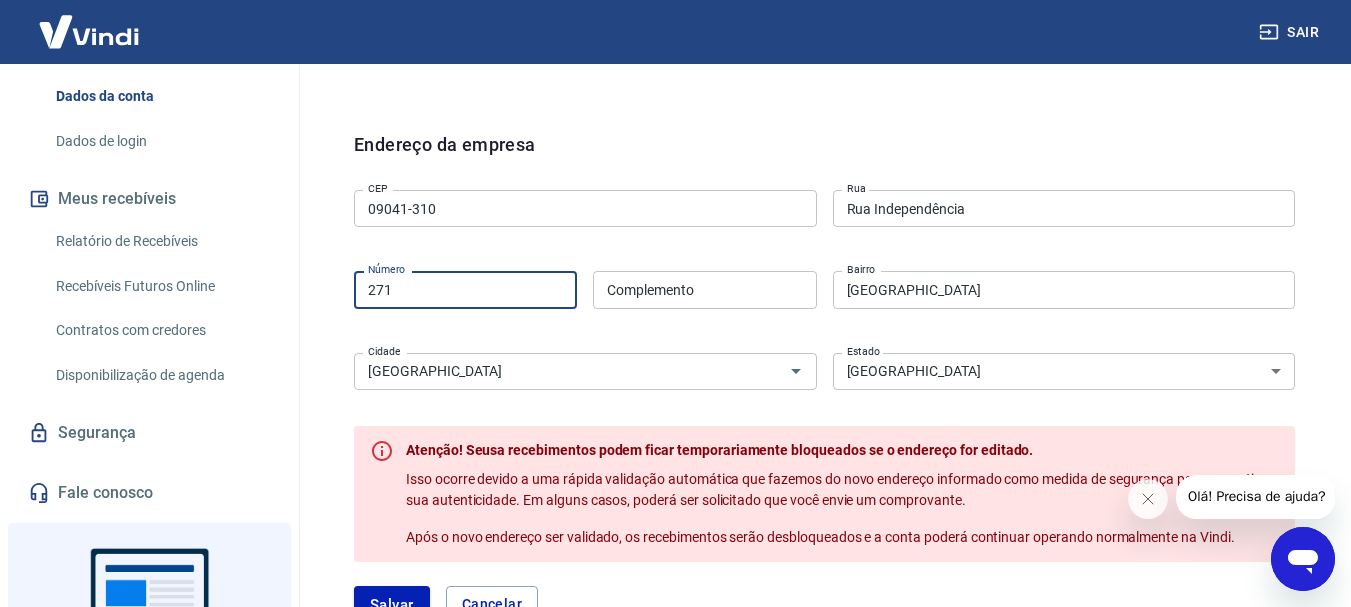 type on "Santo André" 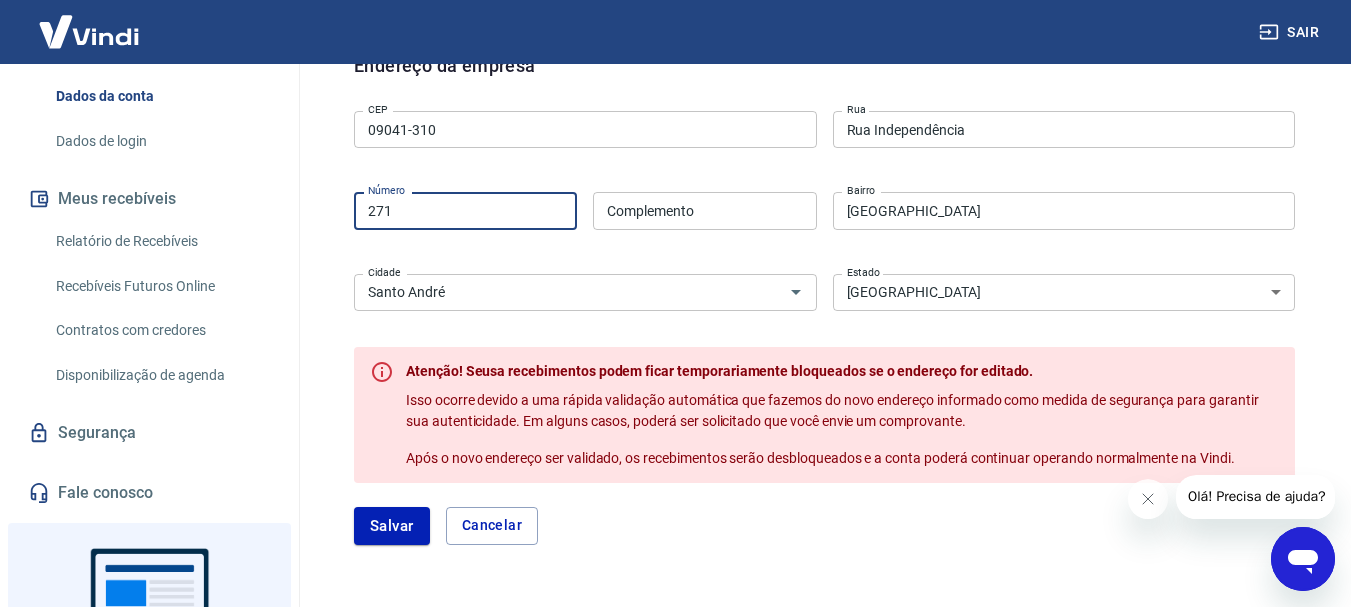 scroll, scrollTop: 797, scrollLeft: 0, axis: vertical 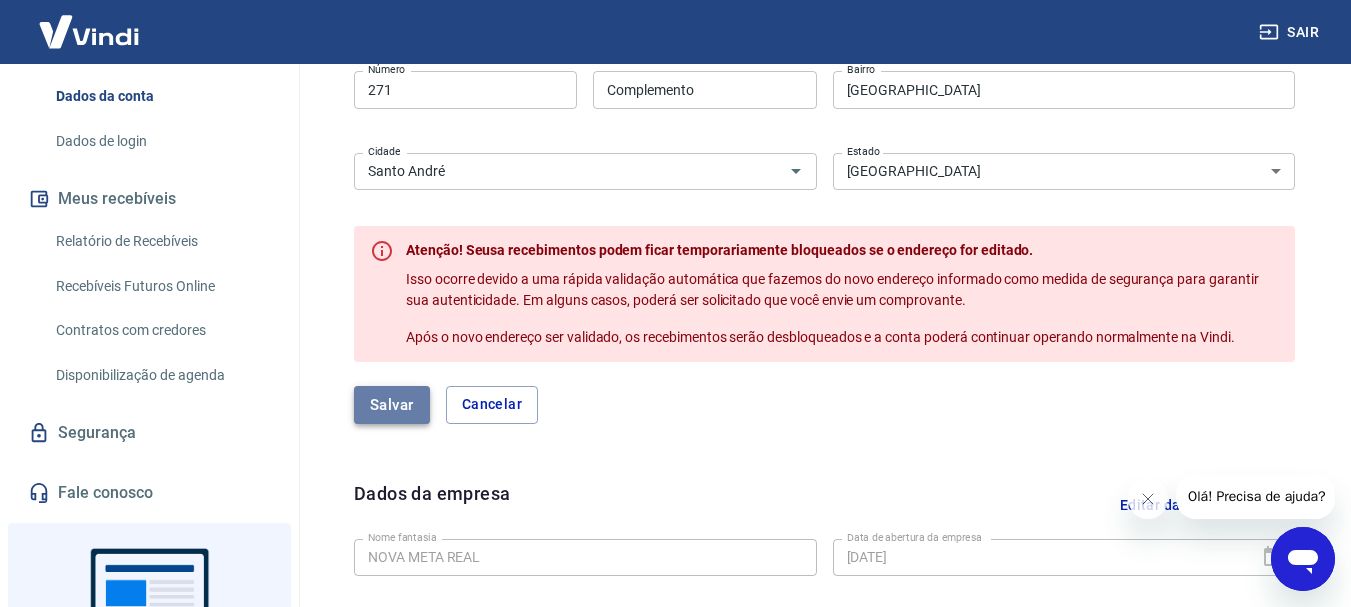 click on "Salvar" at bounding box center (392, 405) 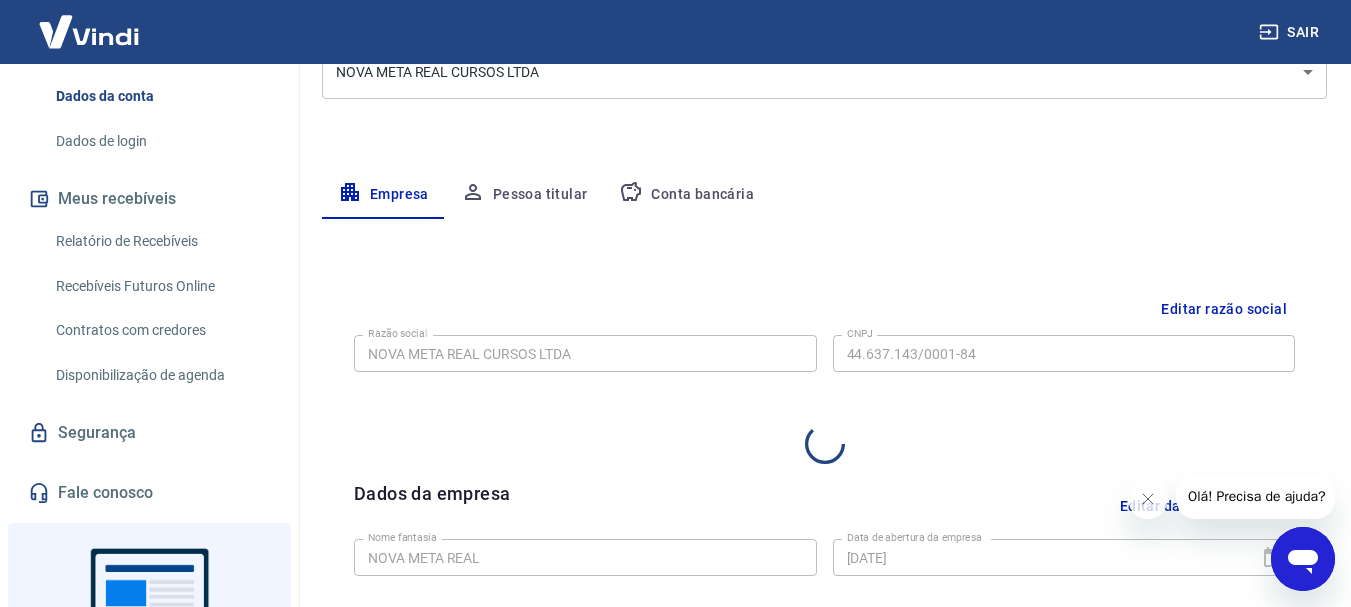 select on "SP" 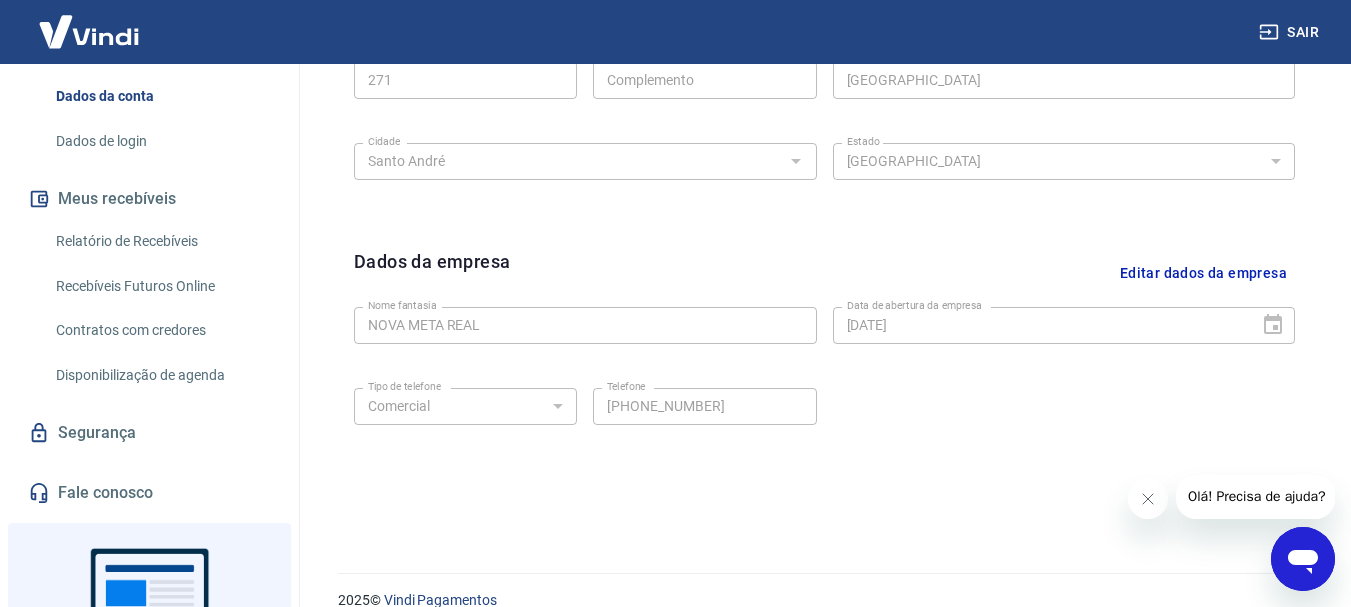 scroll, scrollTop: 835, scrollLeft: 0, axis: vertical 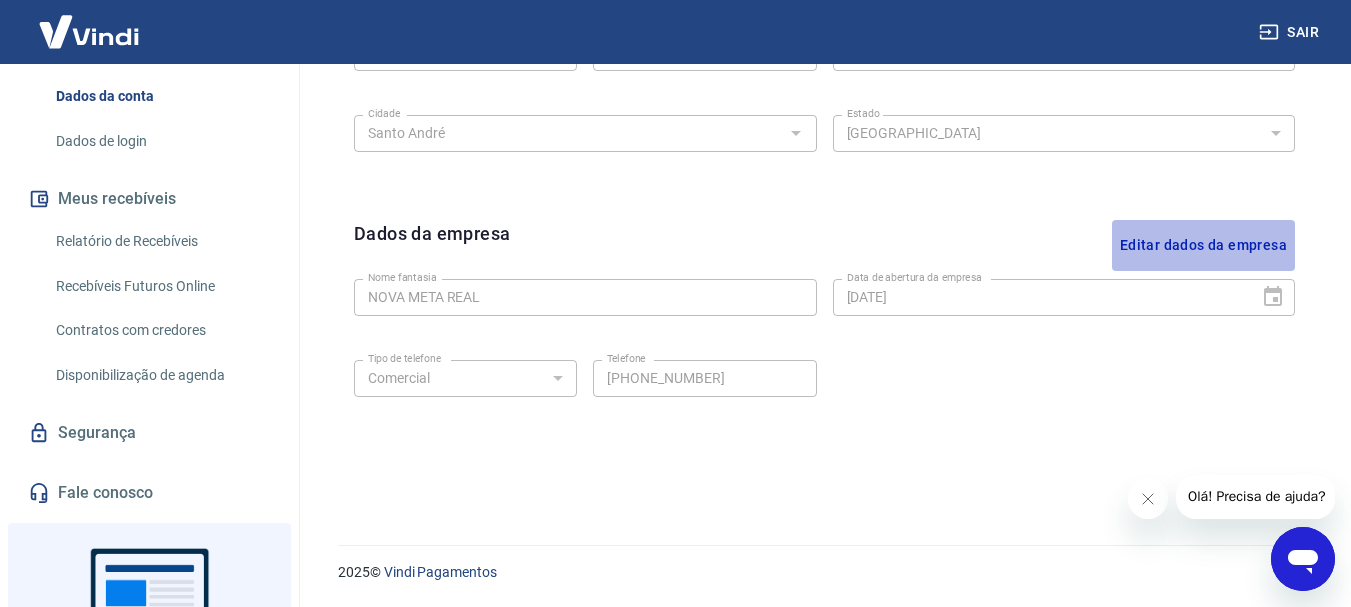 click on "Editar dados da empresa" at bounding box center (1203, 245) 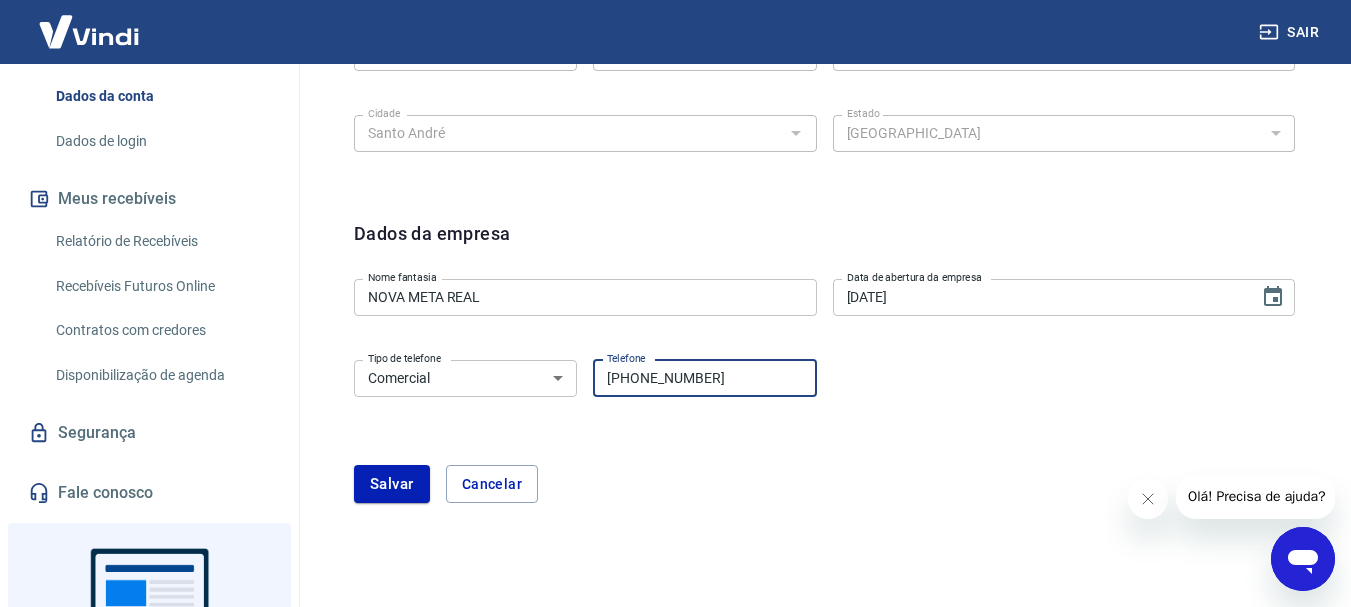 drag, startPoint x: 637, startPoint y: 378, endPoint x: 705, endPoint y: 372, distance: 68.26419 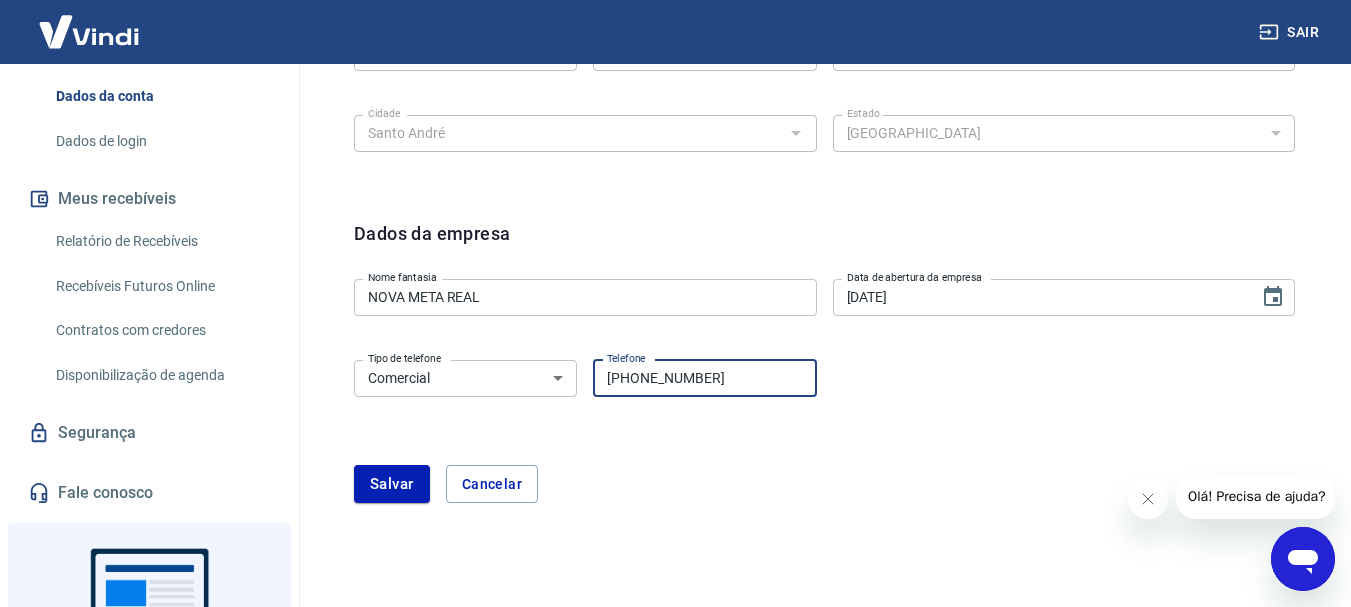 type on "(11) 5575-1798" 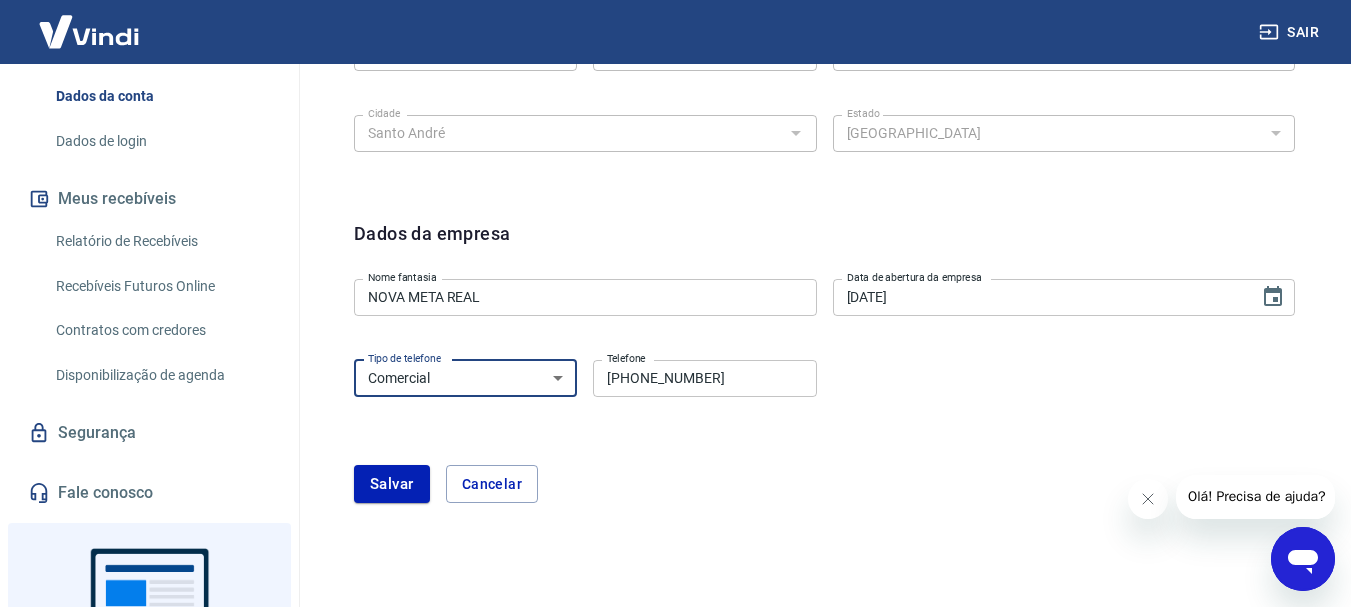 click on "Residencial Comercial" at bounding box center (465, 378) 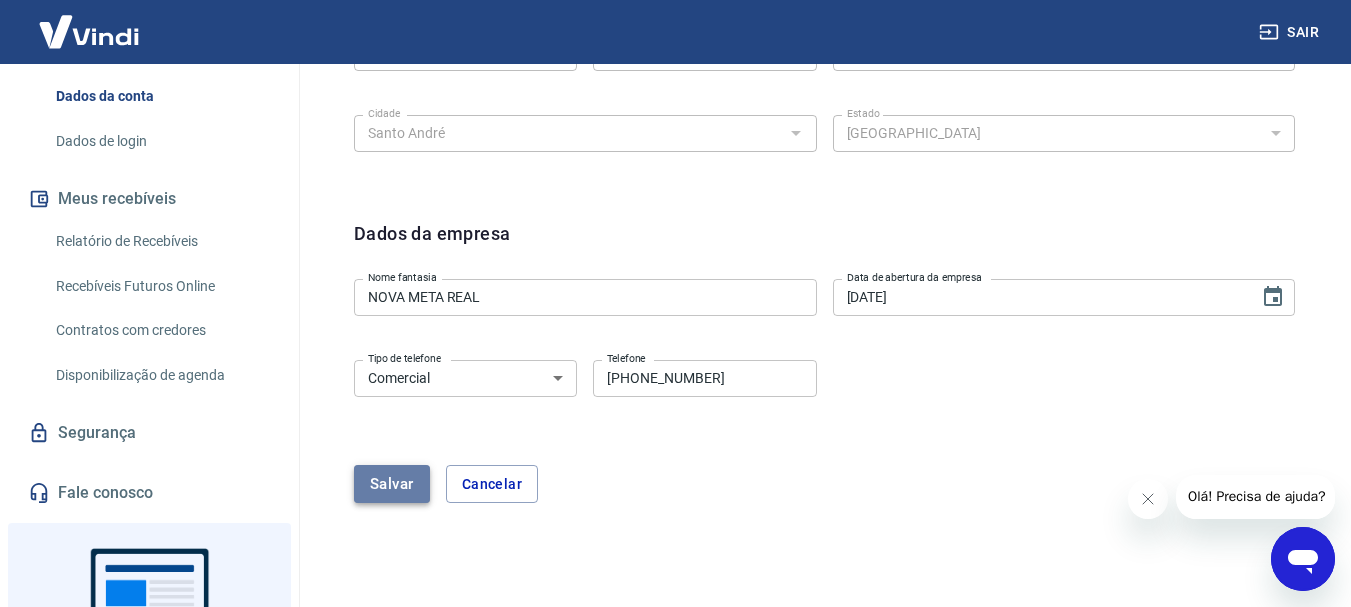 click on "Salvar" at bounding box center (392, 484) 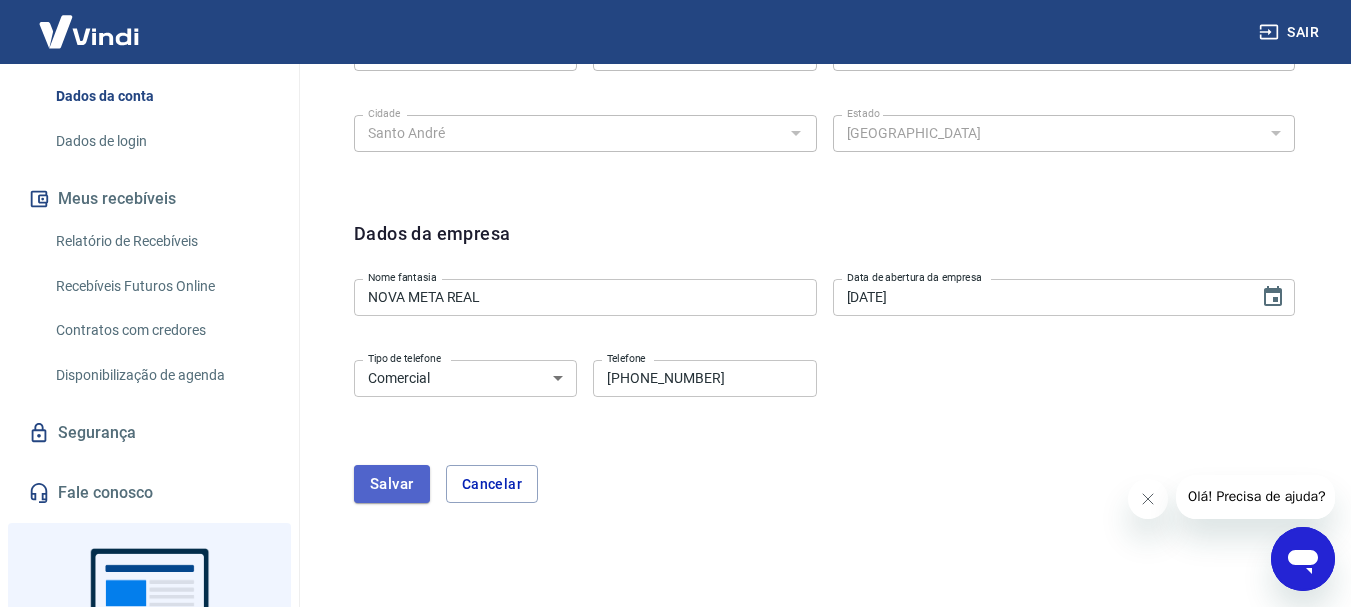 scroll, scrollTop: 90, scrollLeft: 0, axis: vertical 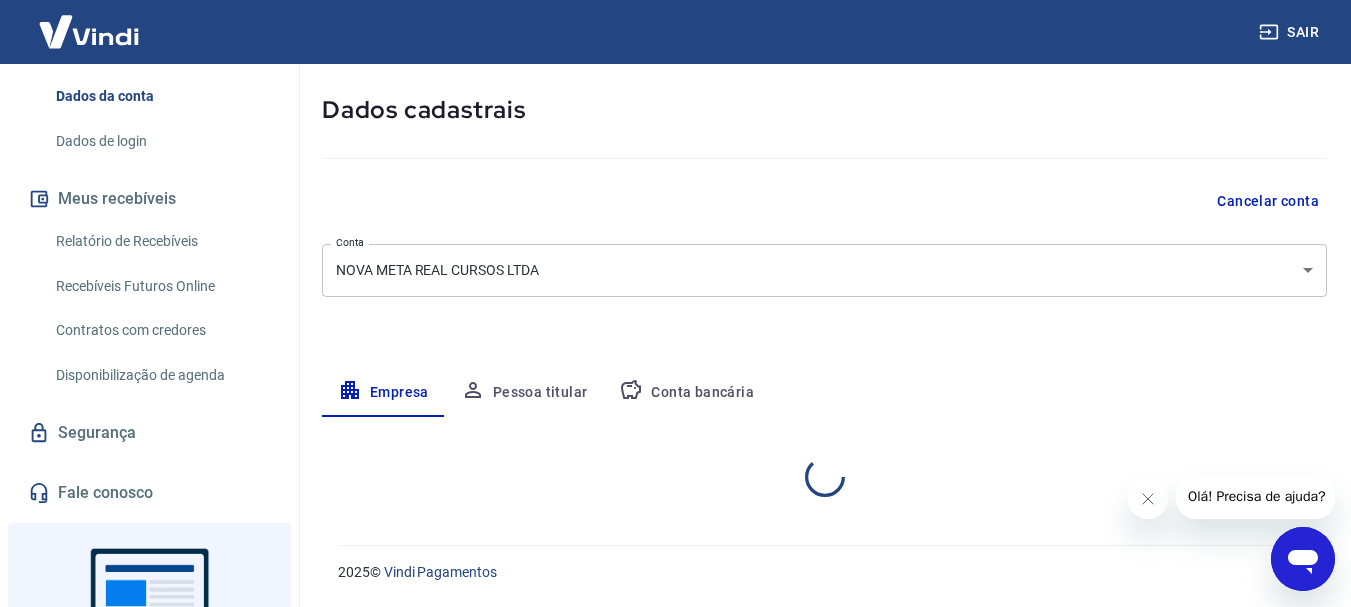 select on "SP" 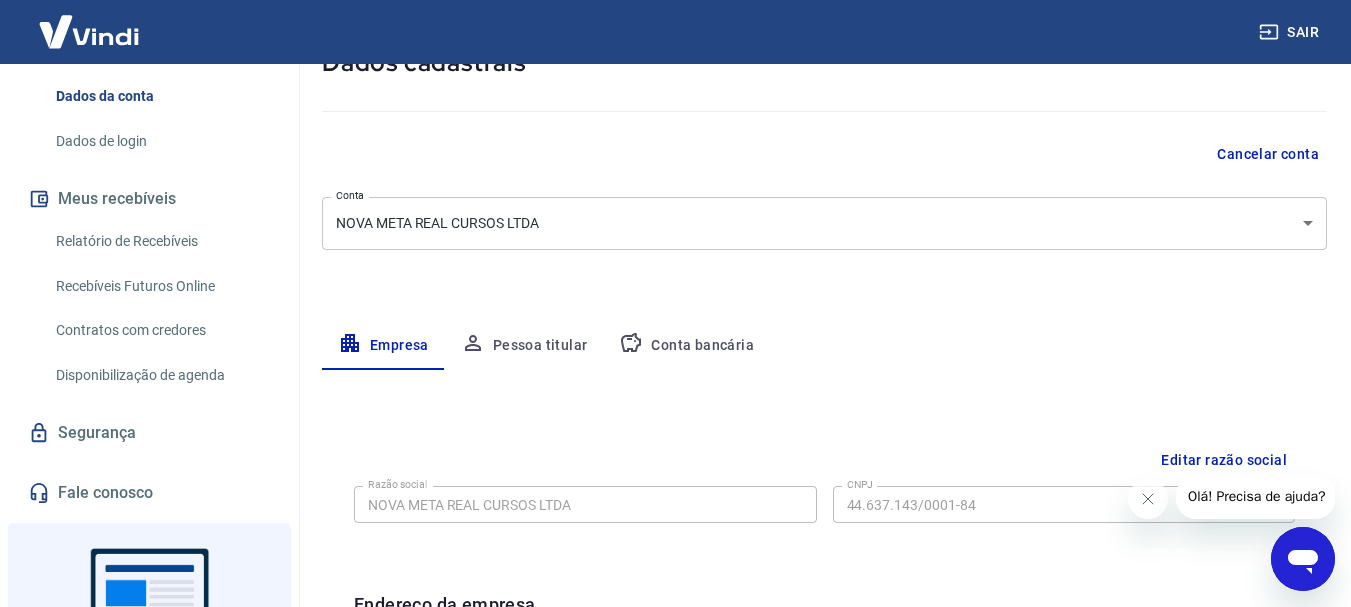 scroll, scrollTop: 135, scrollLeft: 0, axis: vertical 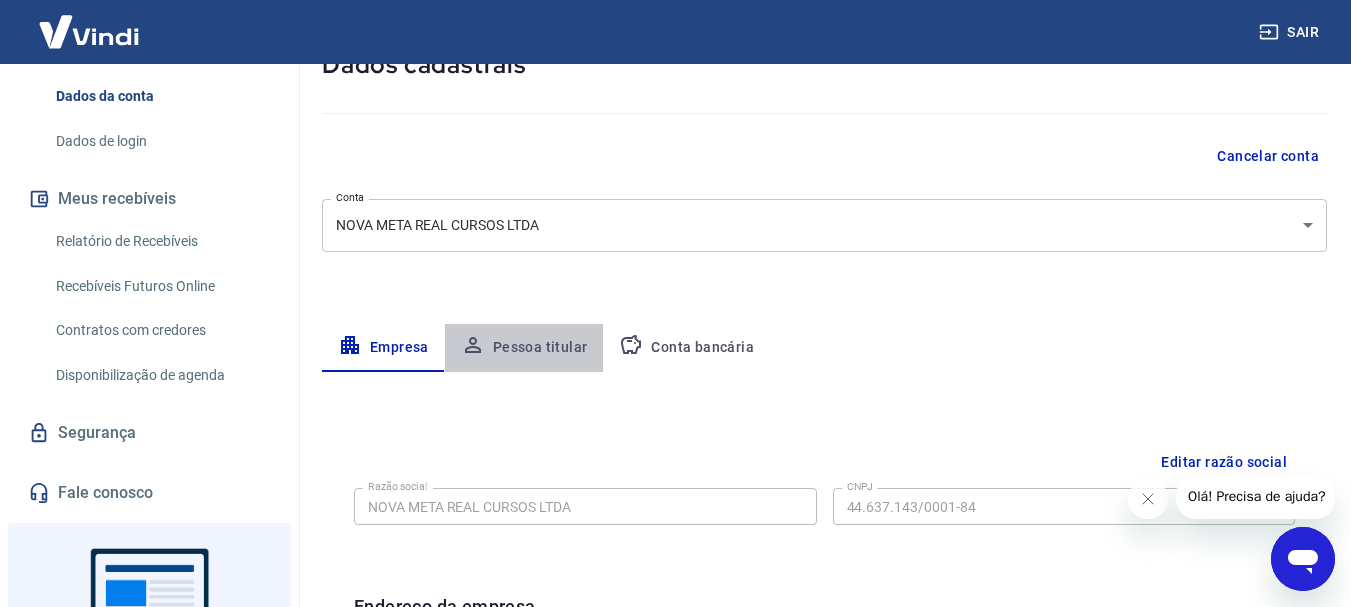 click on "Pessoa titular" at bounding box center (524, 348) 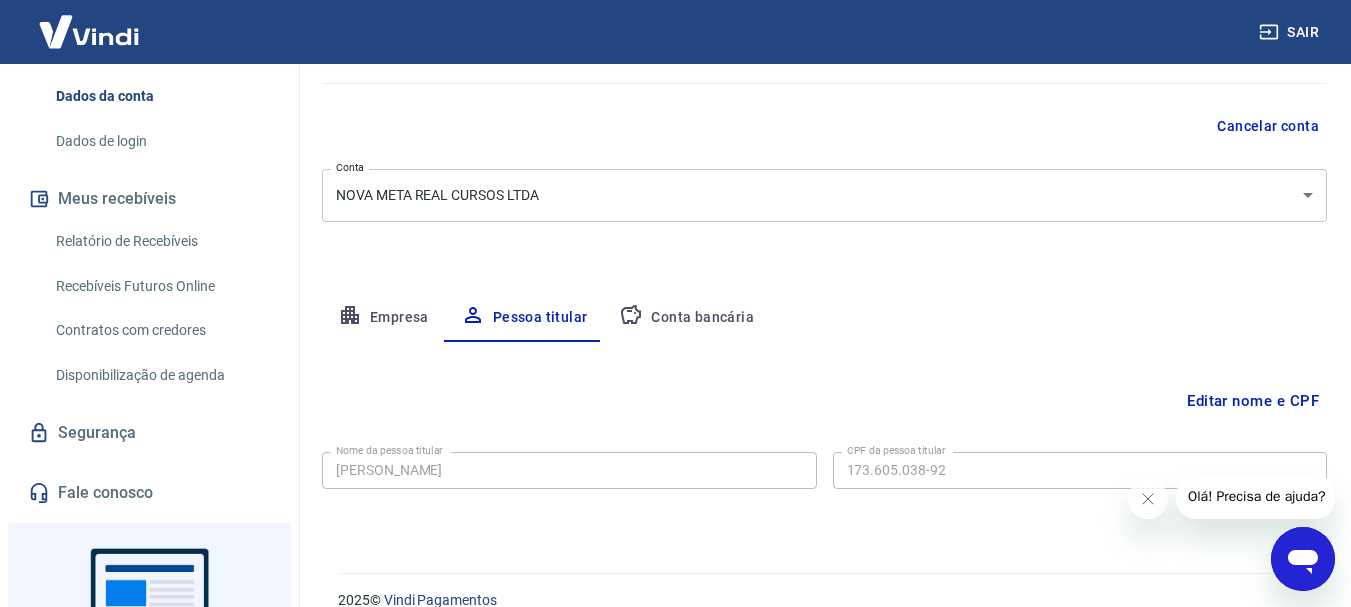 scroll, scrollTop: 193, scrollLeft: 0, axis: vertical 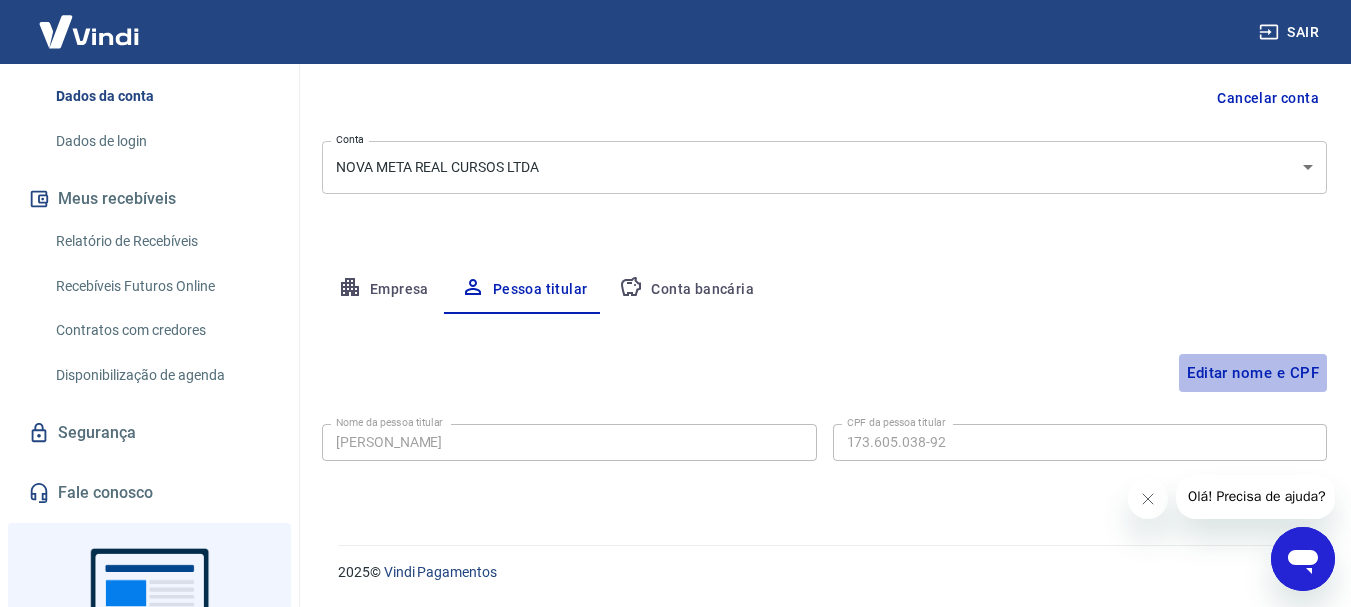 click on "Editar nome e CPF" at bounding box center (1253, 373) 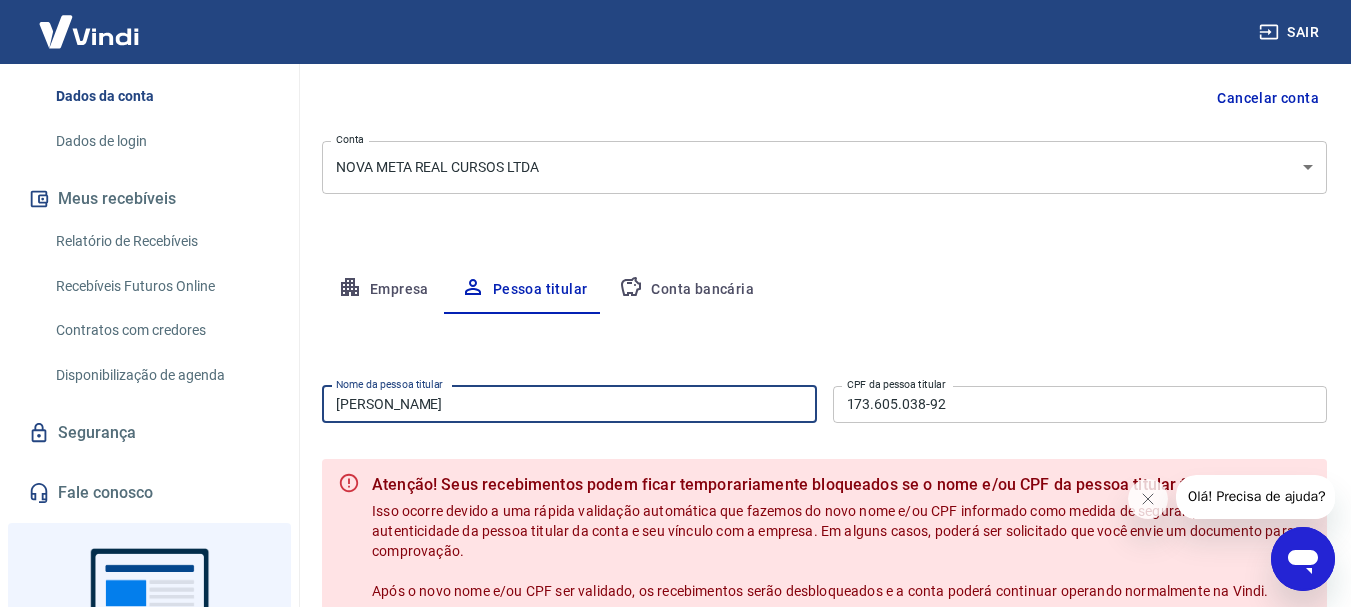 drag, startPoint x: 461, startPoint y: 409, endPoint x: 308, endPoint y: 420, distance: 153.39491 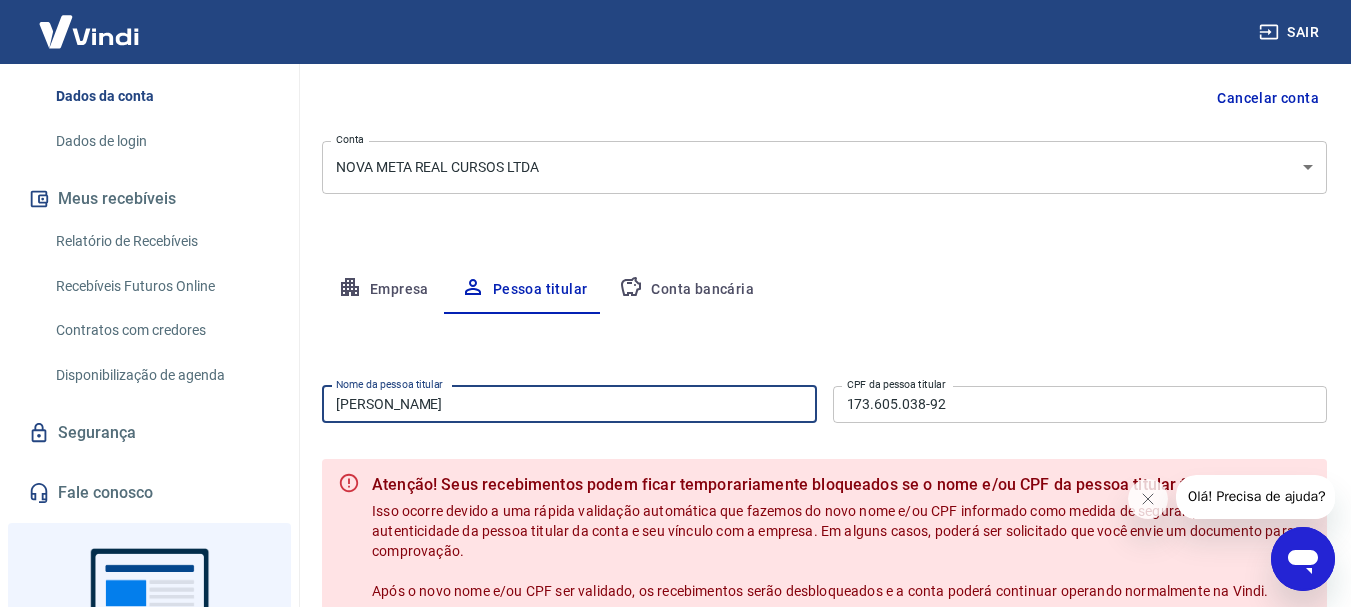 type on "Roseli Galdino Luz" 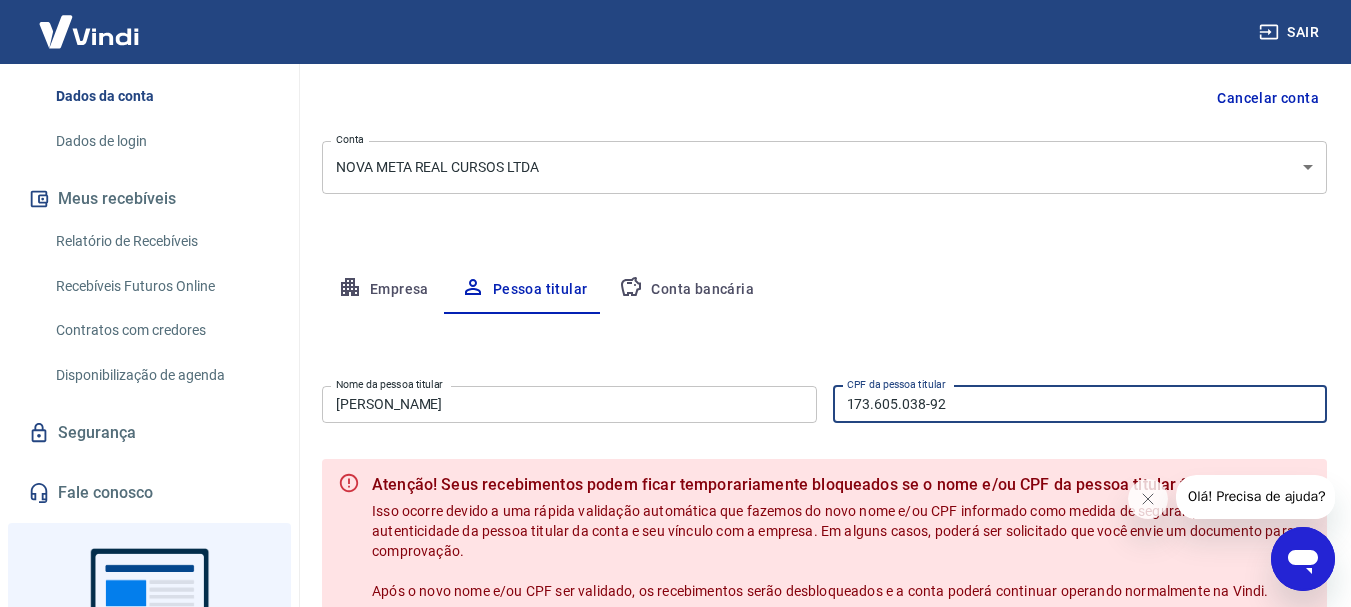 drag, startPoint x: 845, startPoint y: 408, endPoint x: 961, endPoint y: 406, distance: 116.01724 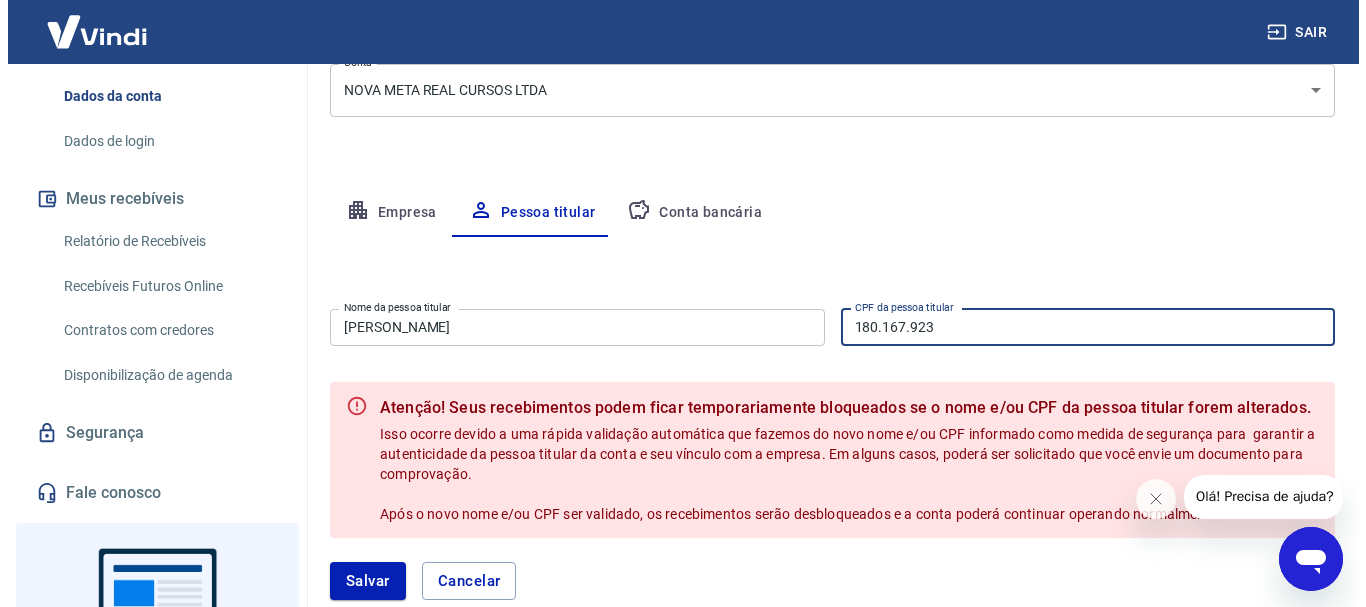 scroll, scrollTop: 397, scrollLeft: 0, axis: vertical 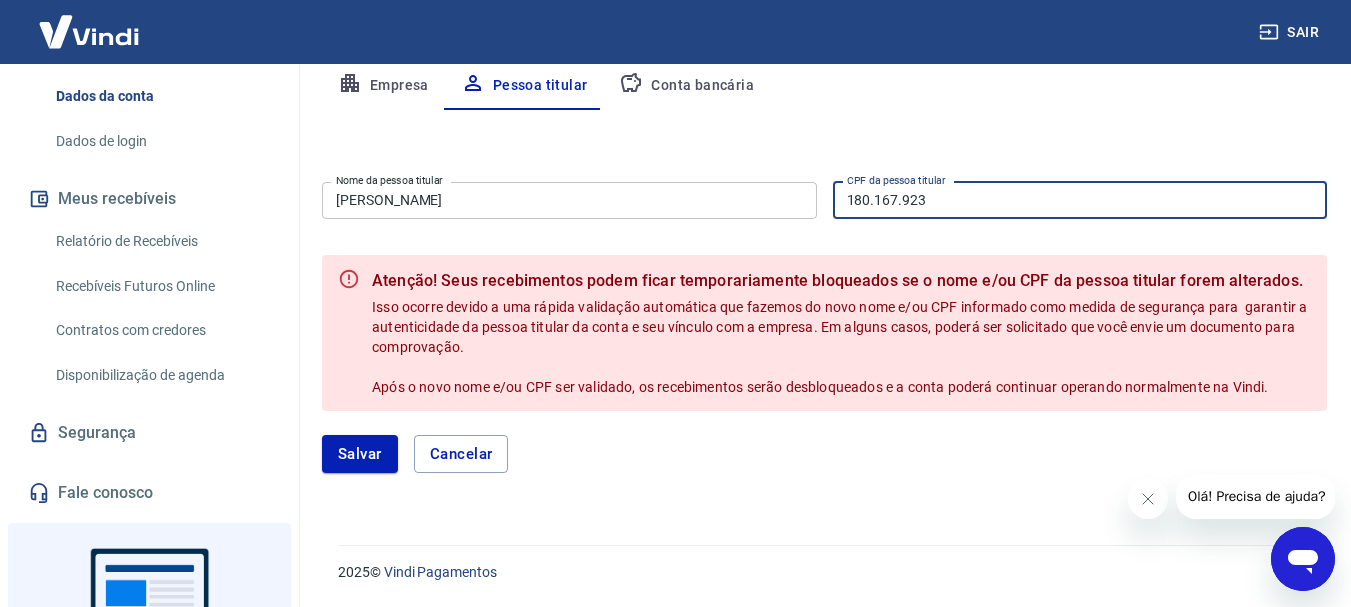 type on "180.167.923" 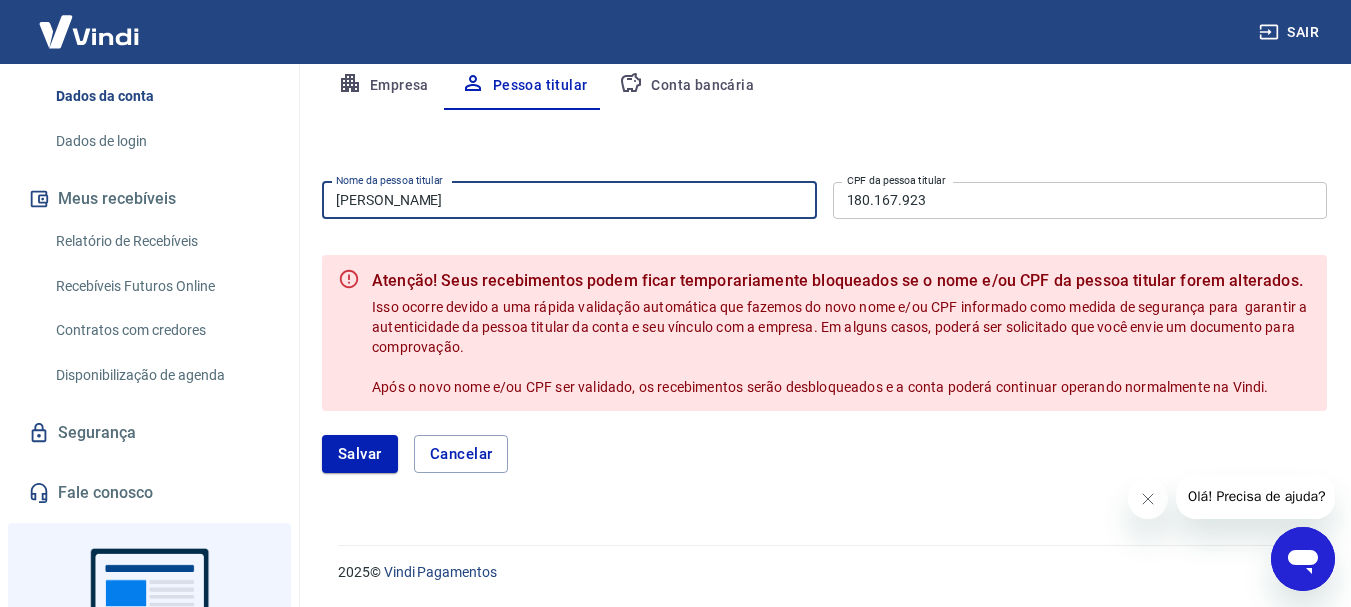 drag, startPoint x: 380, startPoint y: 199, endPoint x: 467, endPoint y: 199, distance: 87 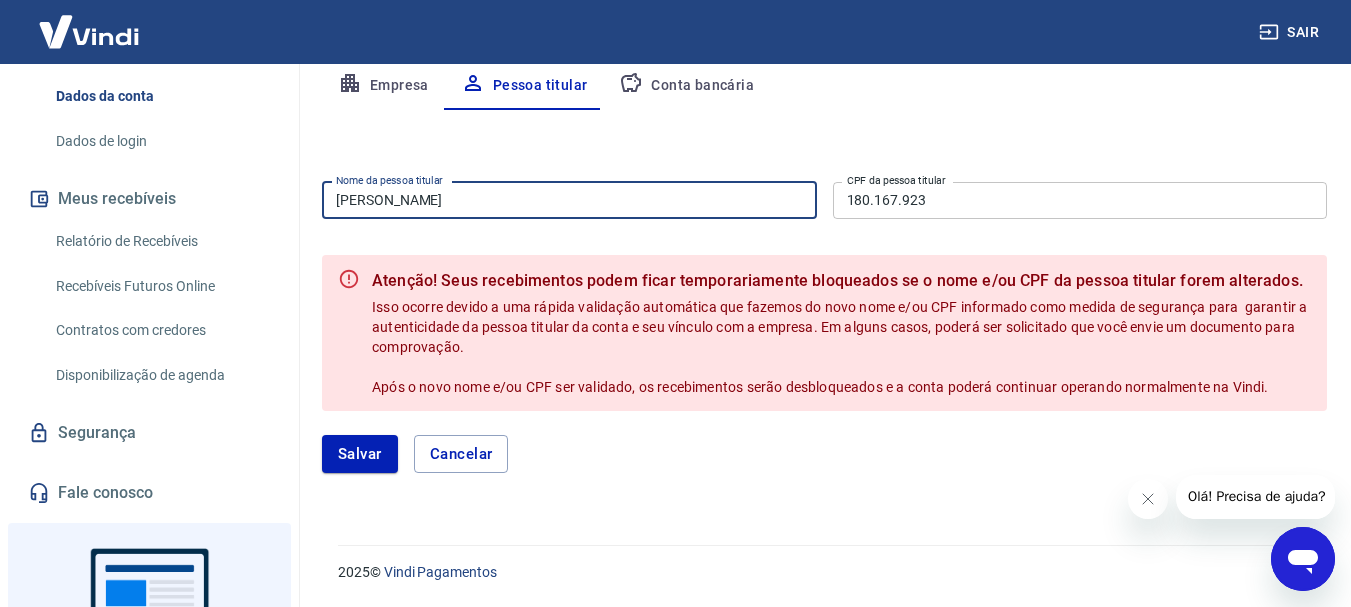 type on "[PERSON_NAME]" 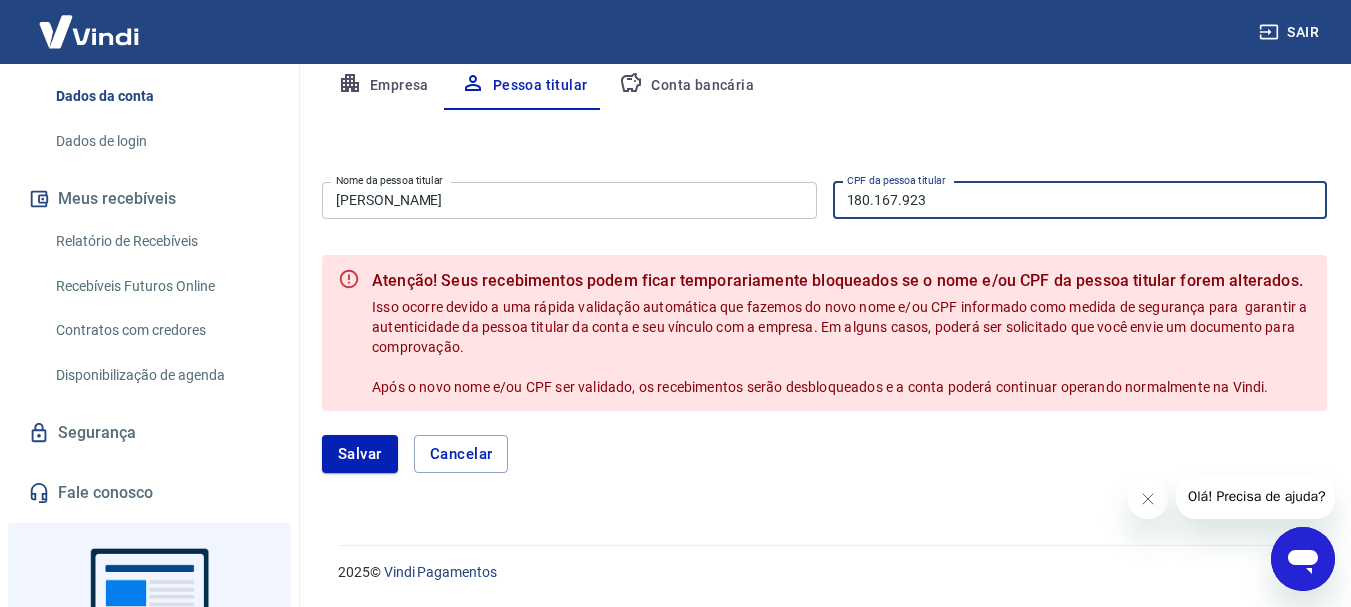 drag, startPoint x: 844, startPoint y: 197, endPoint x: 952, endPoint y: 193, distance: 108.07405 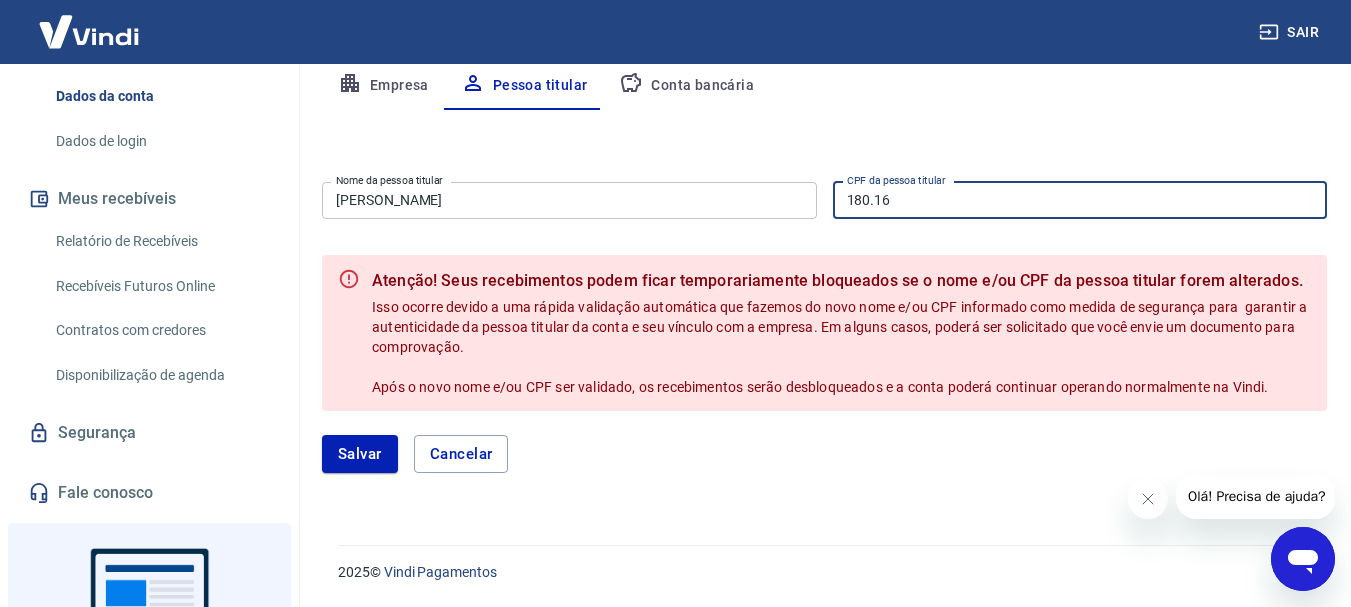 drag, startPoint x: 905, startPoint y: 201, endPoint x: 775, endPoint y: 194, distance: 130.18832 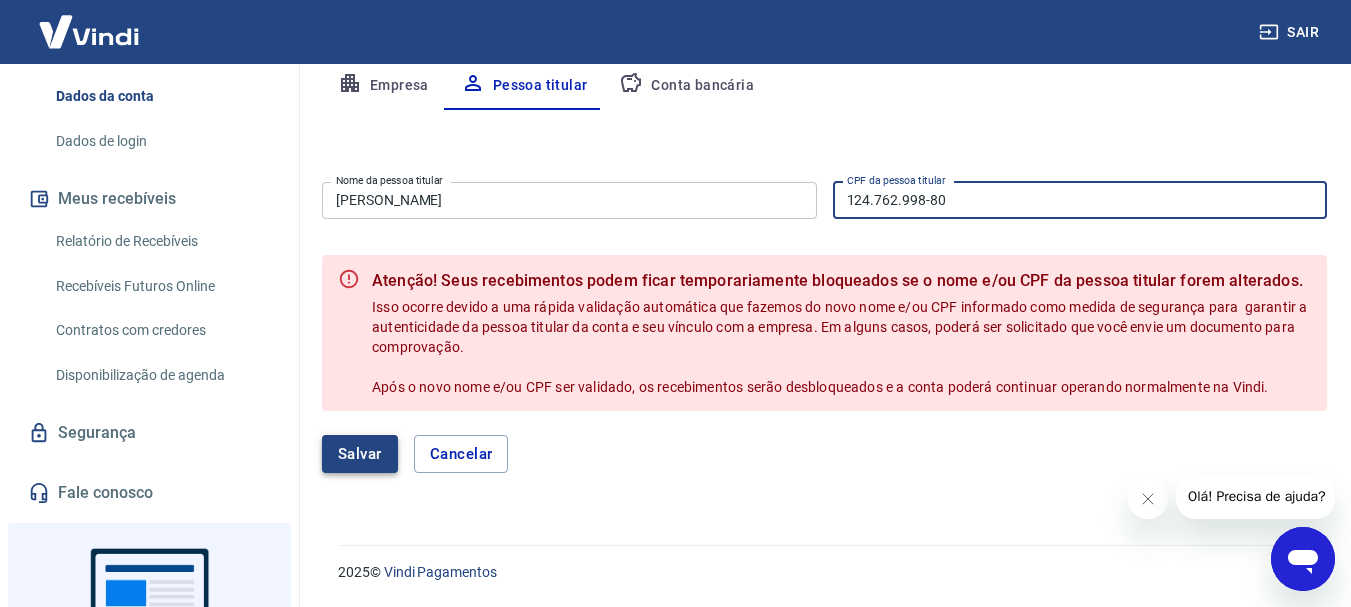 type on "124.762.998-80" 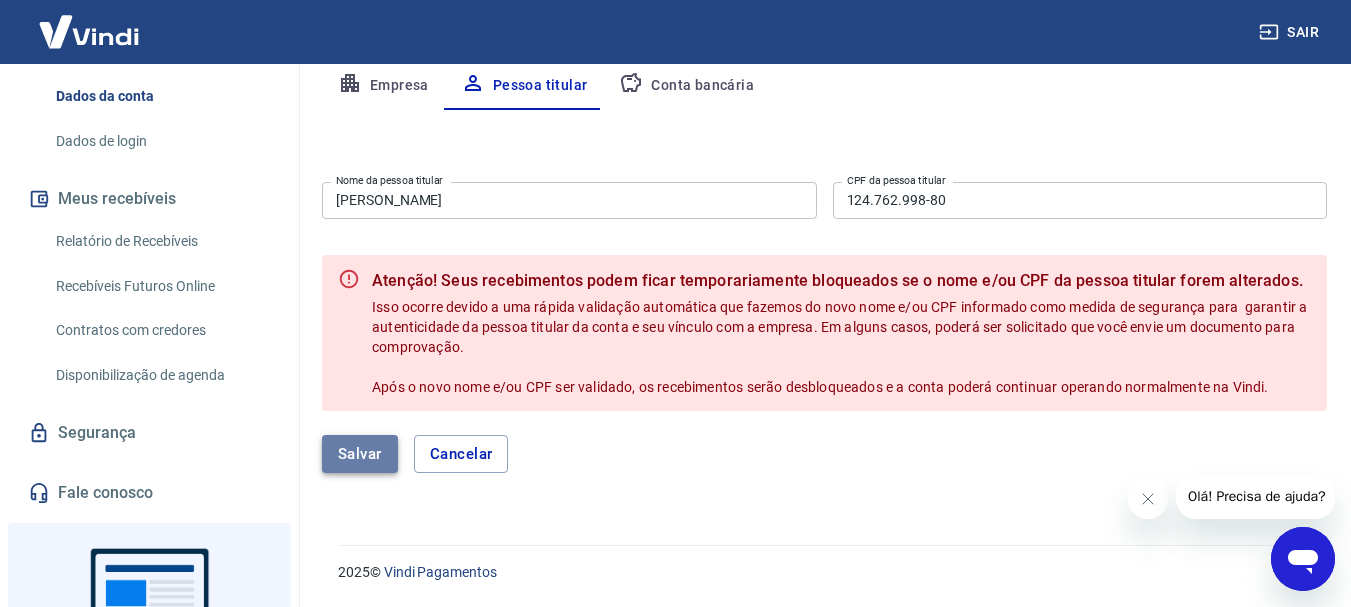 click on "Salvar" at bounding box center (360, 454) 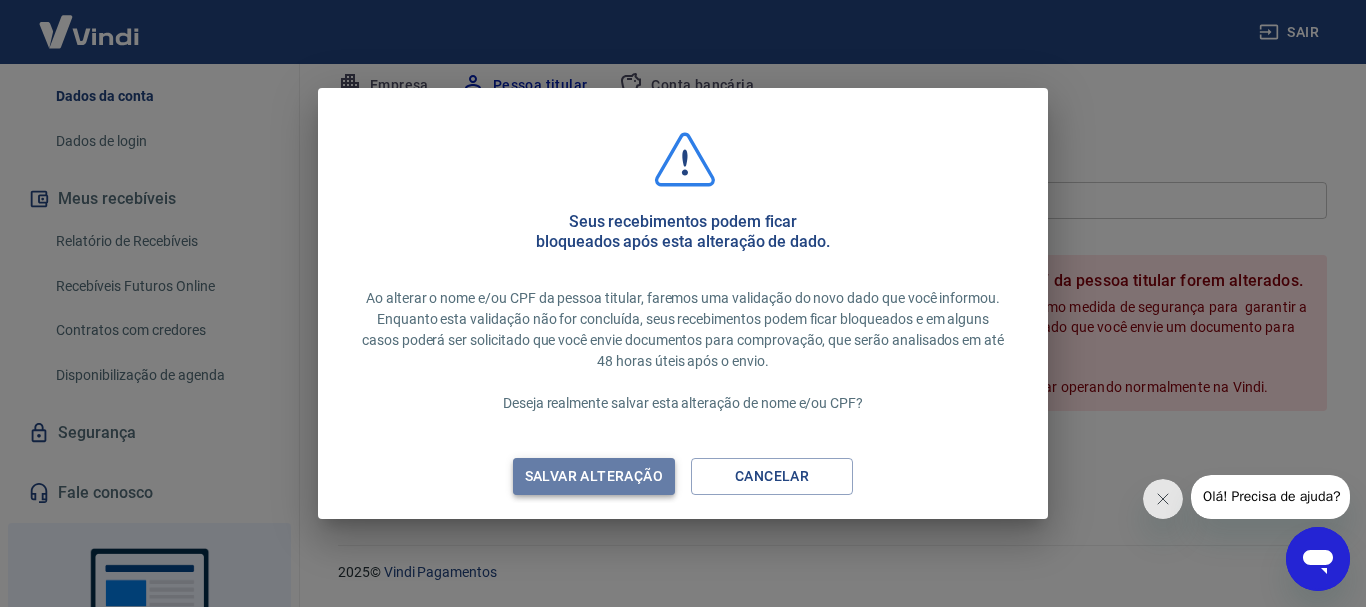 click on "Salvar alteração" at bounding box center [594, 476] 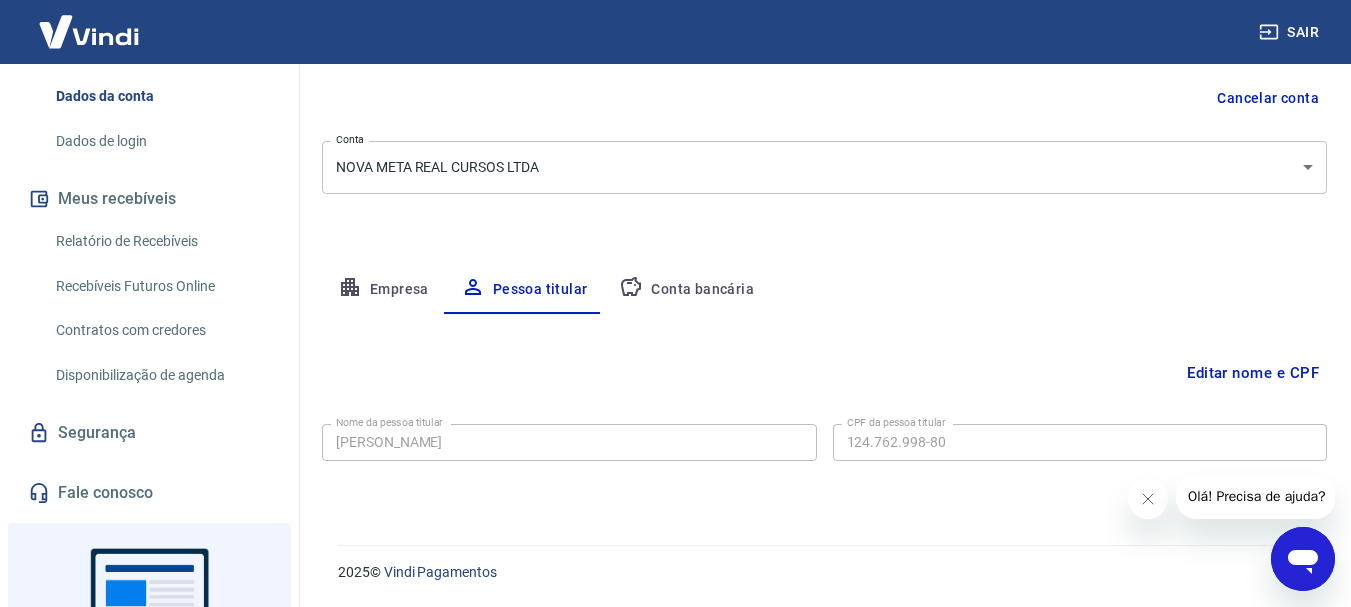 scroll, scrollTop: 0, scrollLeft: 0, axis: both 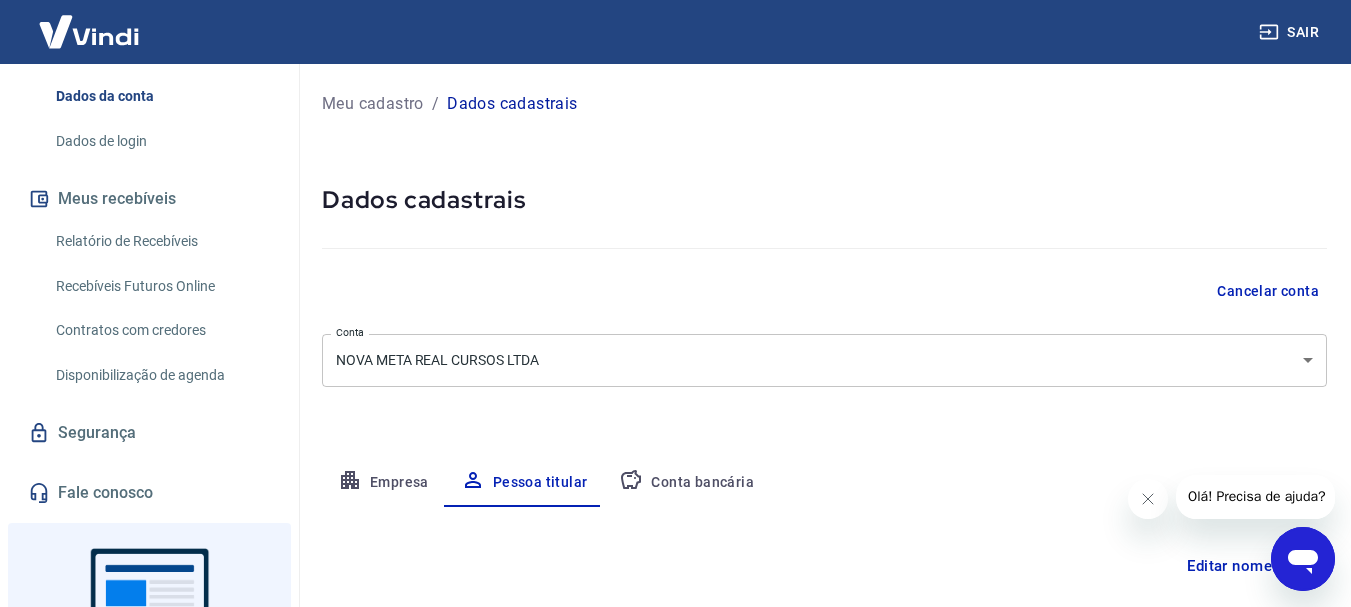 click on "Sair E Elizangela Salles eduardo@metareal.com.br Início Meu cadastro Dados da conta Dados de login Meus recebíveis Relatório de Recebíveis Recebíveis Futuros Online Contratos com credores Disponibilização de agenda Segurança Fale conosco Volte para o portal de gerenciamento de vendas do Intermediador. Voltar para  Intermediador Meu cadastro / Dados cadastrais Dados cadastrais Cancelar conta Conta NOVA META REAL CURSOS LTDA [object Object] Conta Empresa Pessoa titular Conta bancária Editar nome e CPF Nome da pessoa titular Roseli Luz Galdino Nome da pessoa titular CPF da pessoa titular 124.762.998-80 CPF da pessoa titular Atenção! Seus recebimentos podem ficar temporariamente bloqueados se o nome e/ou CPF da pessoa titular forem alterados. Salvar Cancelar 2025  ©   Vindi Pagamentos" at bounding box center (675, 303) 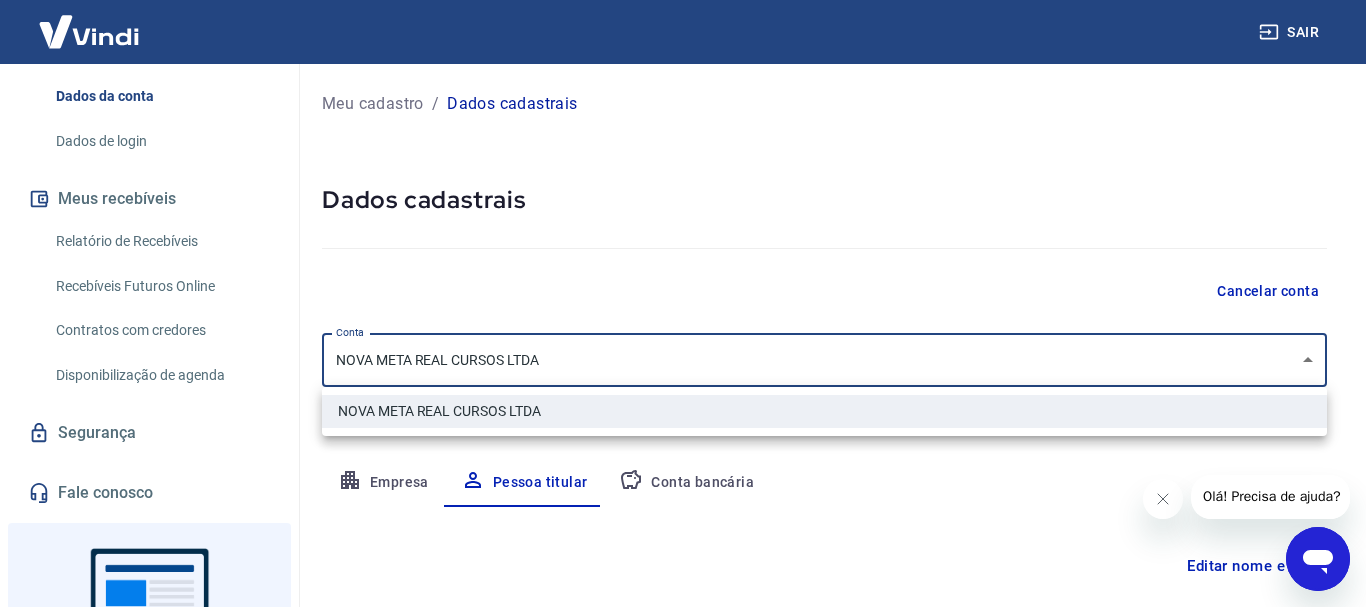 click at bounding box center [683, 303] 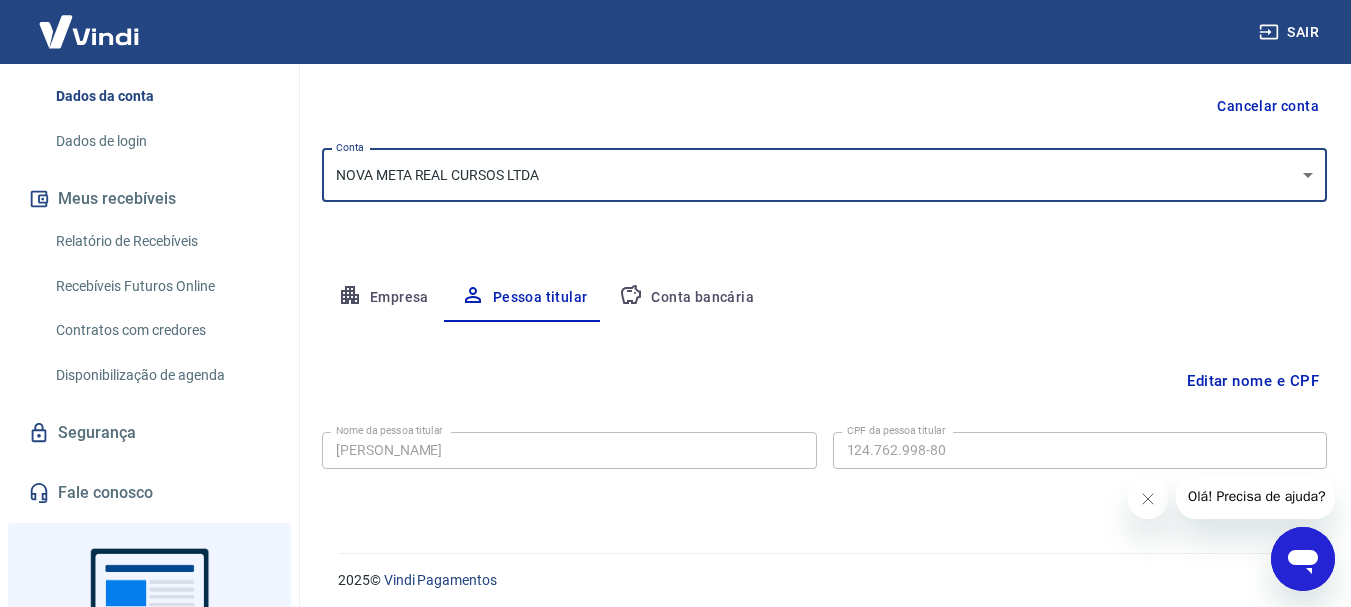 scroll, scrollTop: 193, scrollLeft: 0, axis: vertical 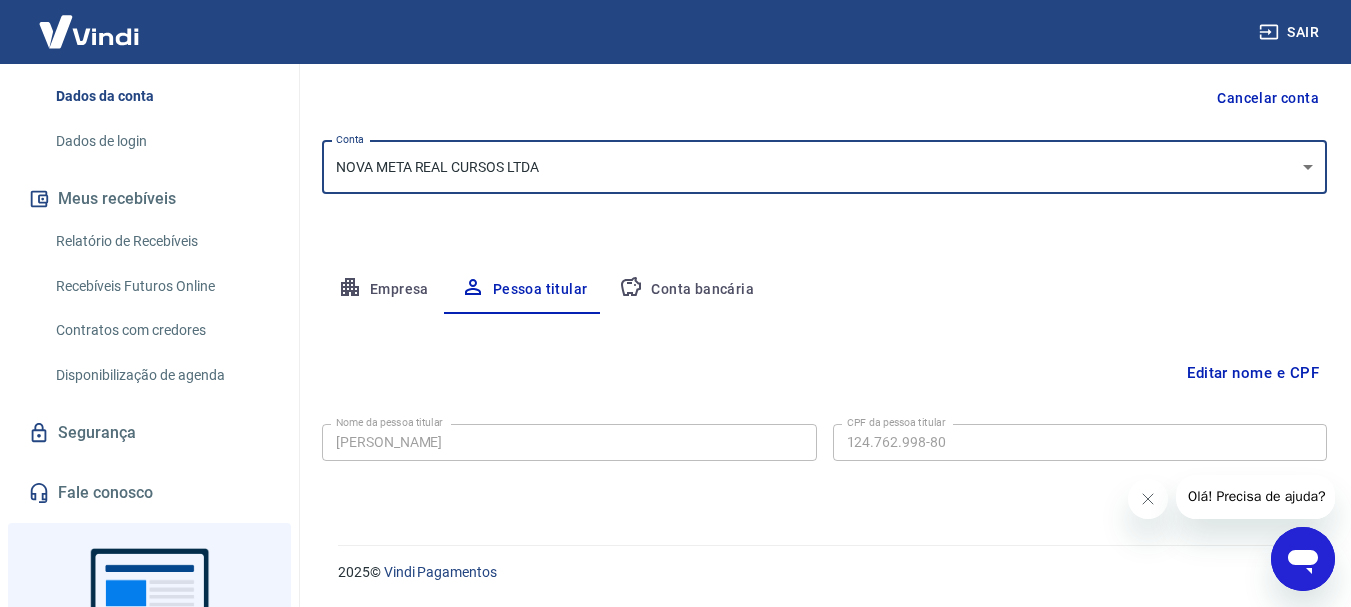 click on "Empresa" at bounding box center (383, 290) 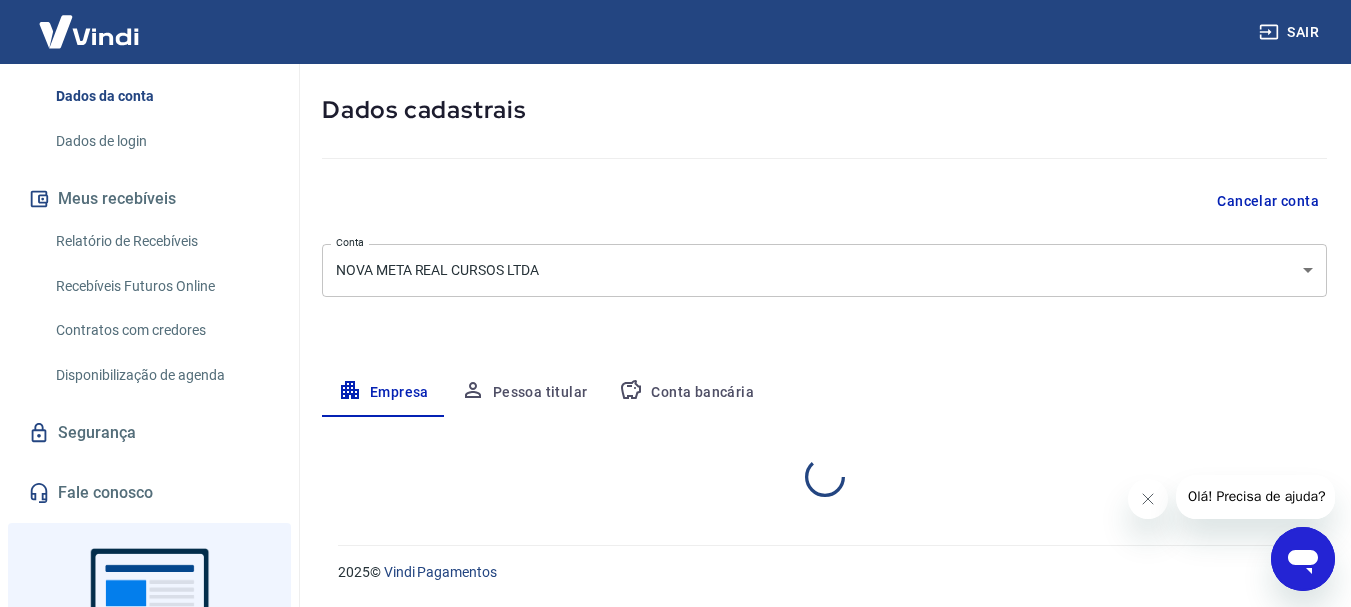 select on "SP" 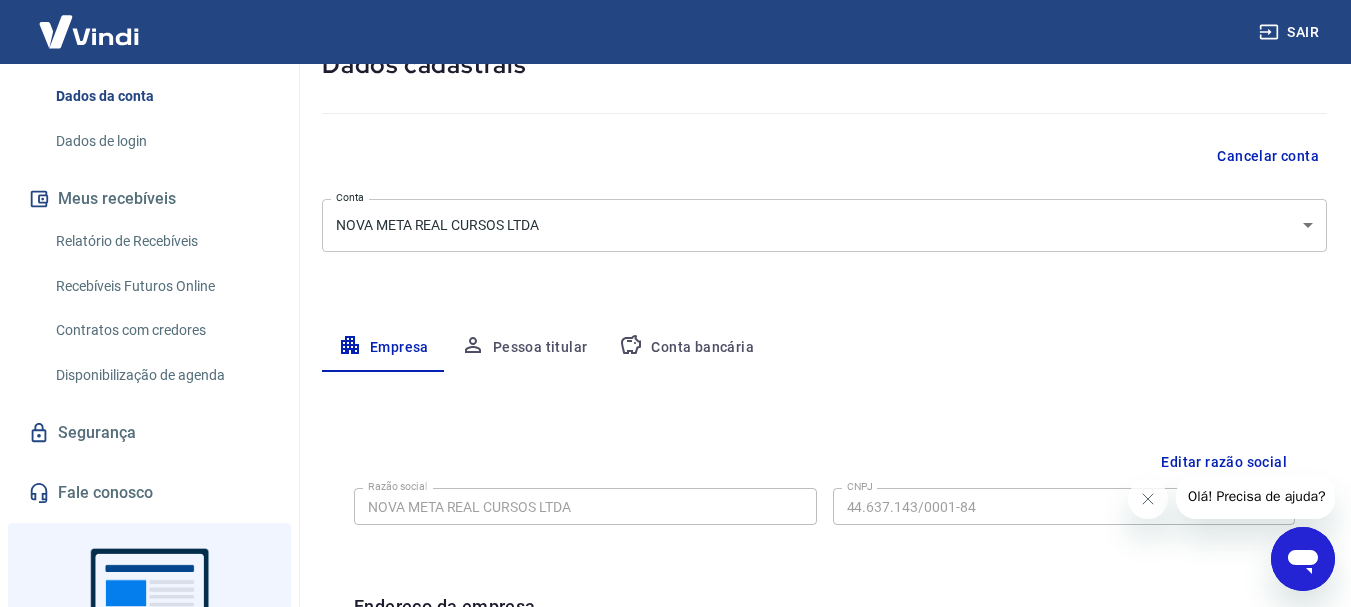 scroll, scrollTop: 0, scrollLeft: 0, axis: both 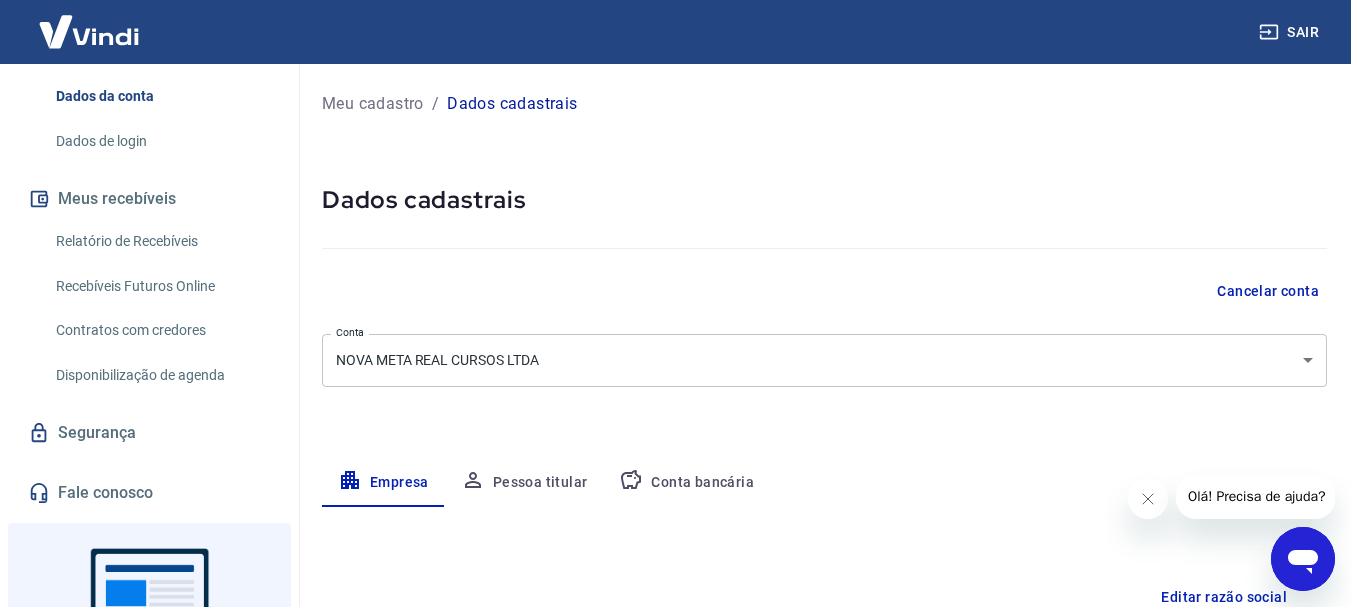 click on "Meu cadastro" at bounding box center (373, 104) 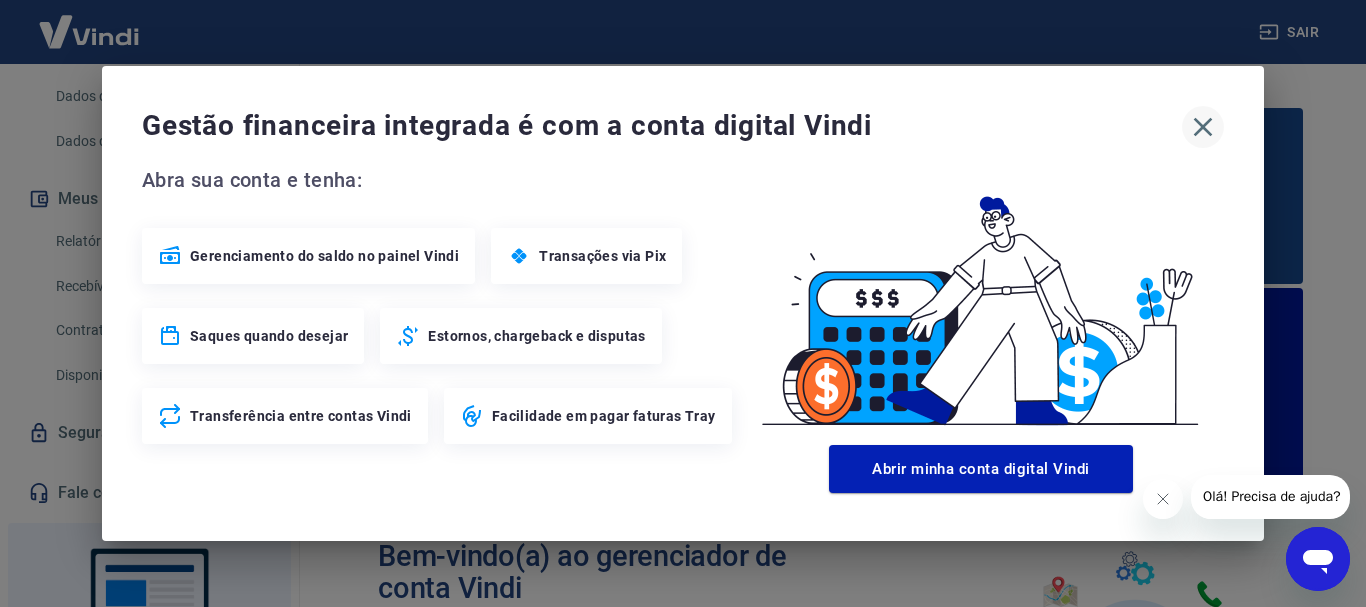 click 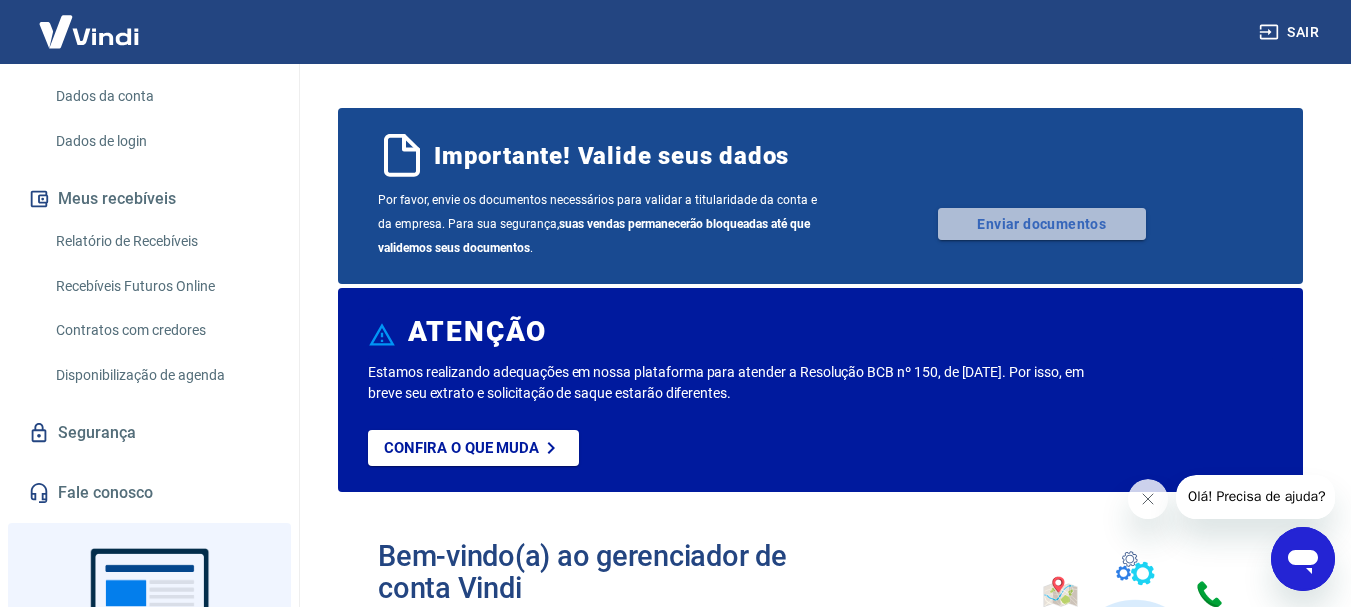 click on "Enviar documentos" at bounding box center [1042, 224] 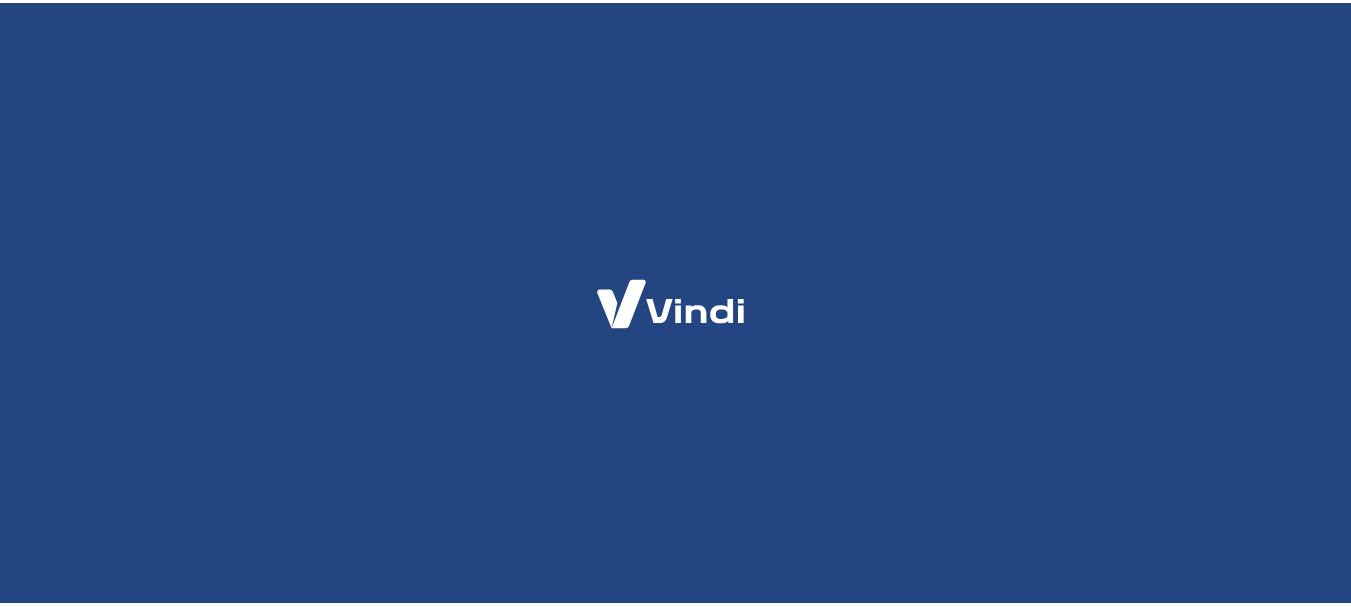 scroll, scrollTop: 0, scrollLeft: 0, axis: both 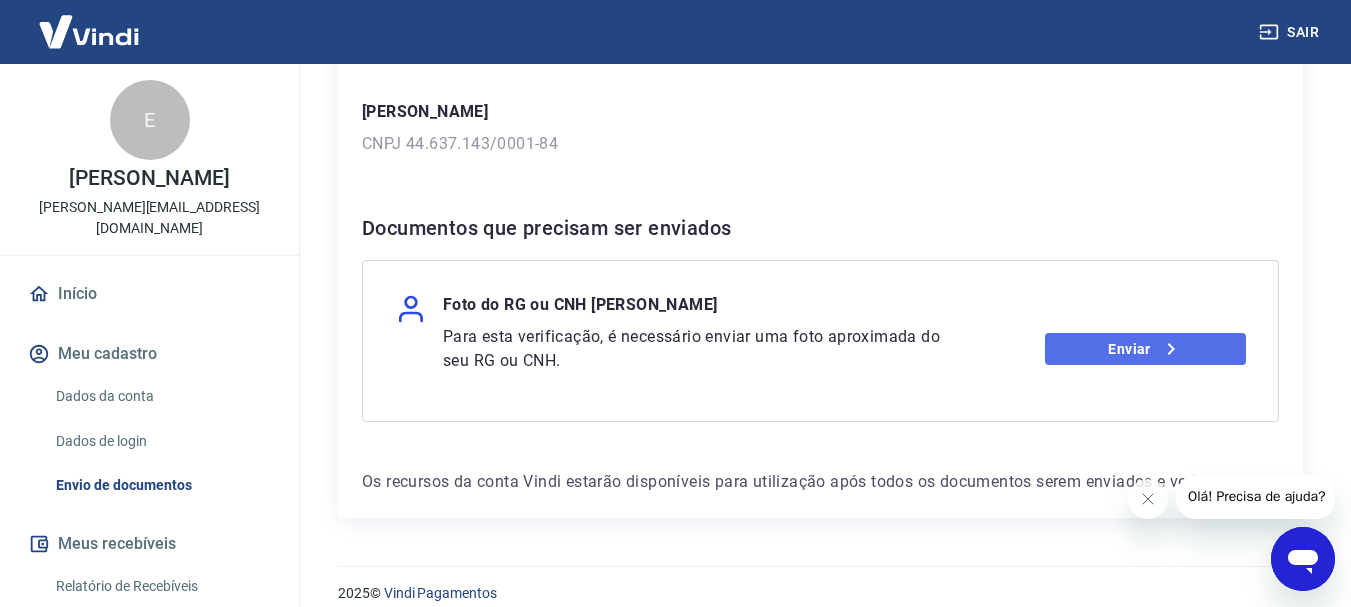 click on "Enviar" at bounding box center [1145, 349] 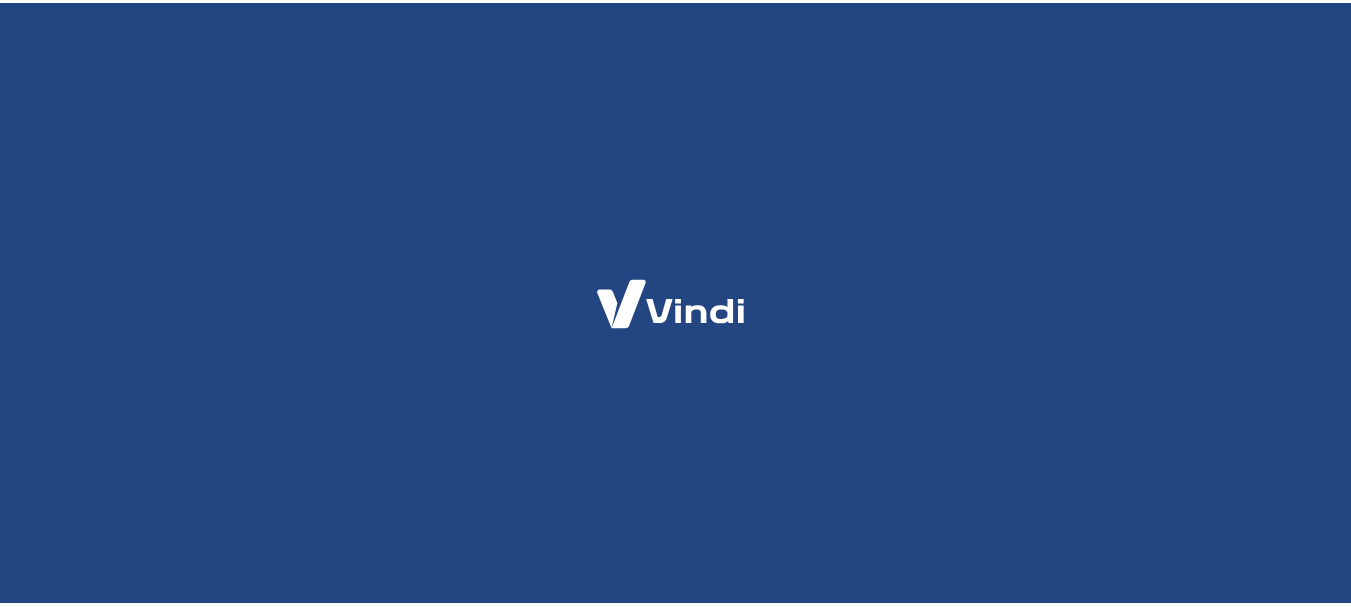 scroll, scrollTop: 0, scrollLeft: 0, axis: both 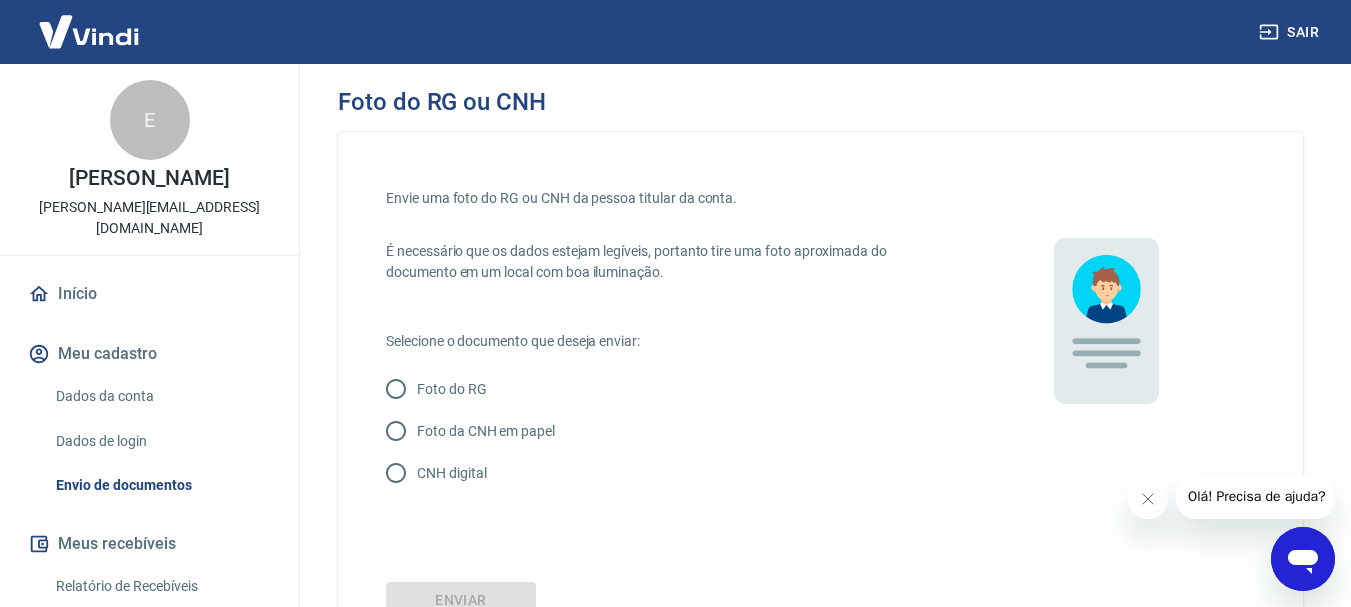 click on "Foto do RG" at bounding box center (396, 389) 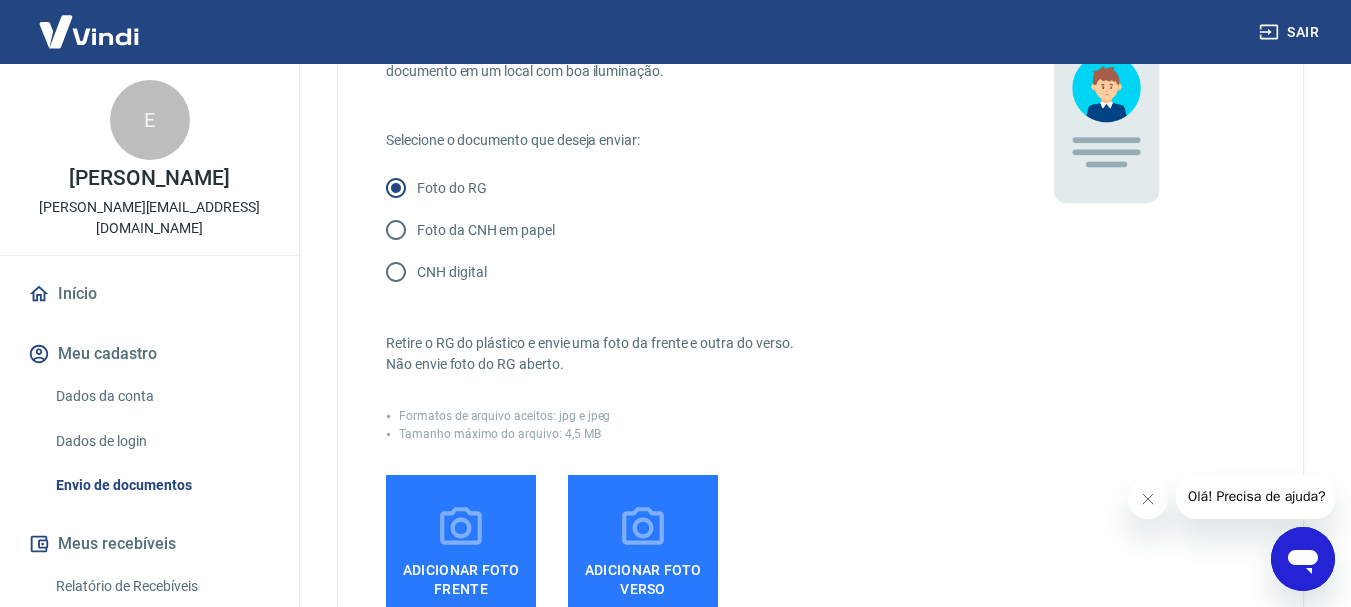 scroll, scrollTop: 100, scrollLeft: 0, axis: vertical 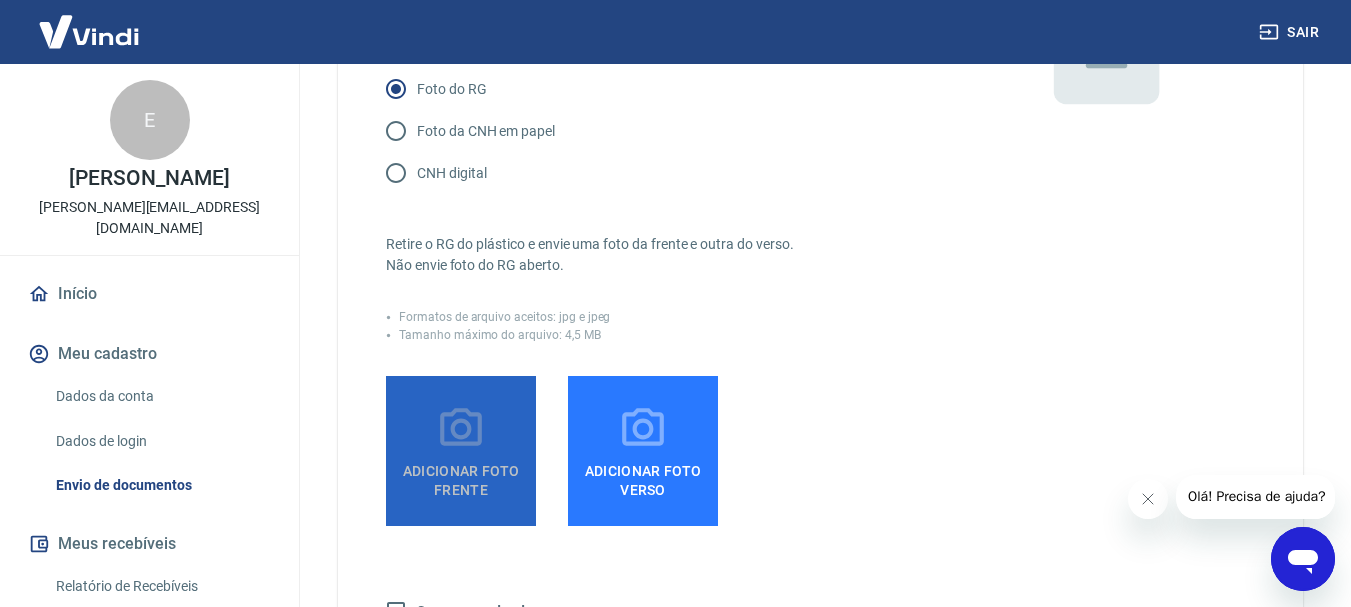 click on "Adicionar foto frente" at bounding box center [461, 476] 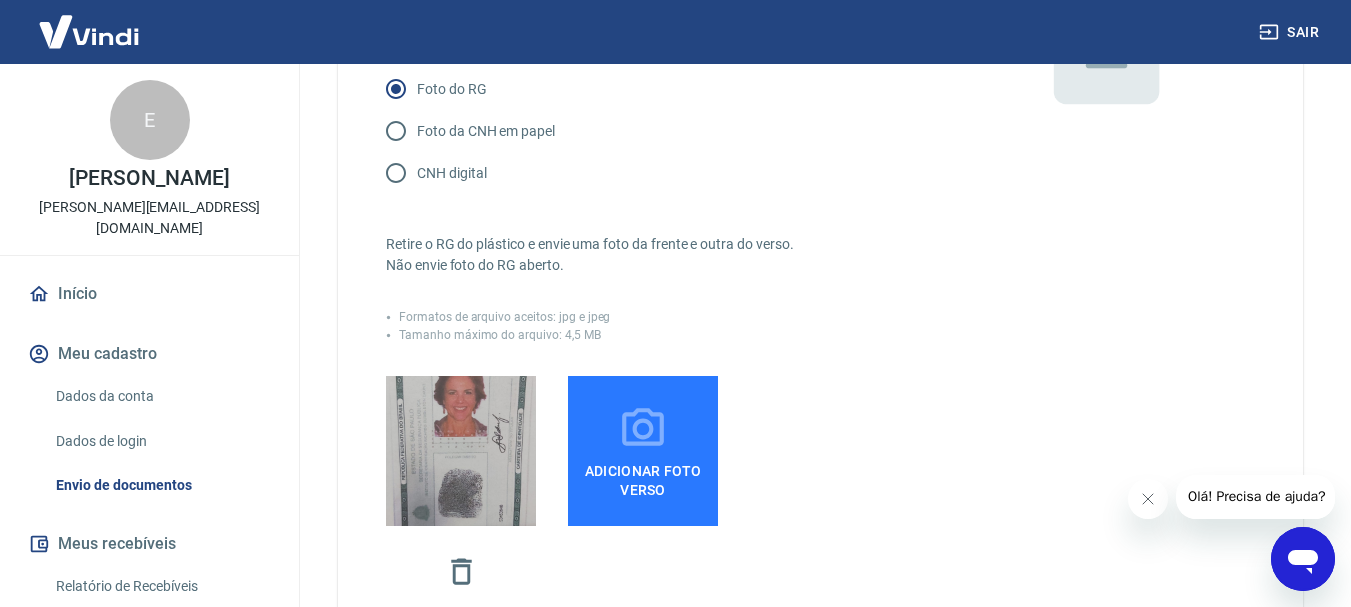click on "Adicionar foto verso" at bounding box center (643, 476) 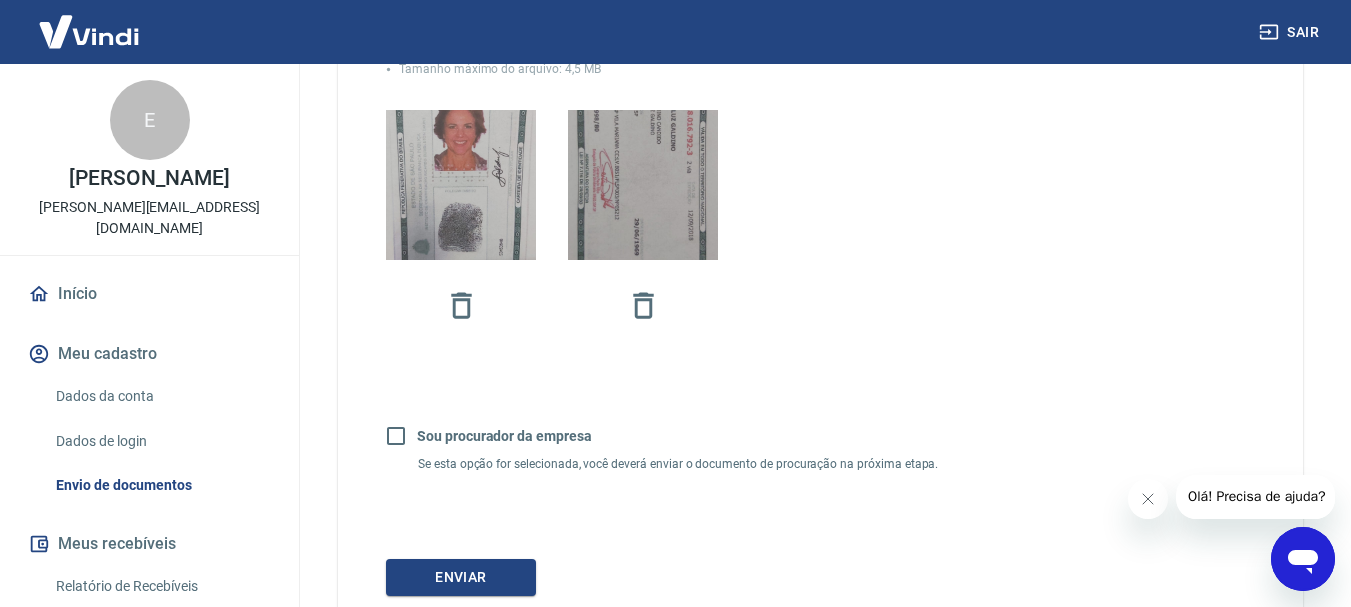scroll, scrollTop: 600, scrollLeft: 0, axis: vertical 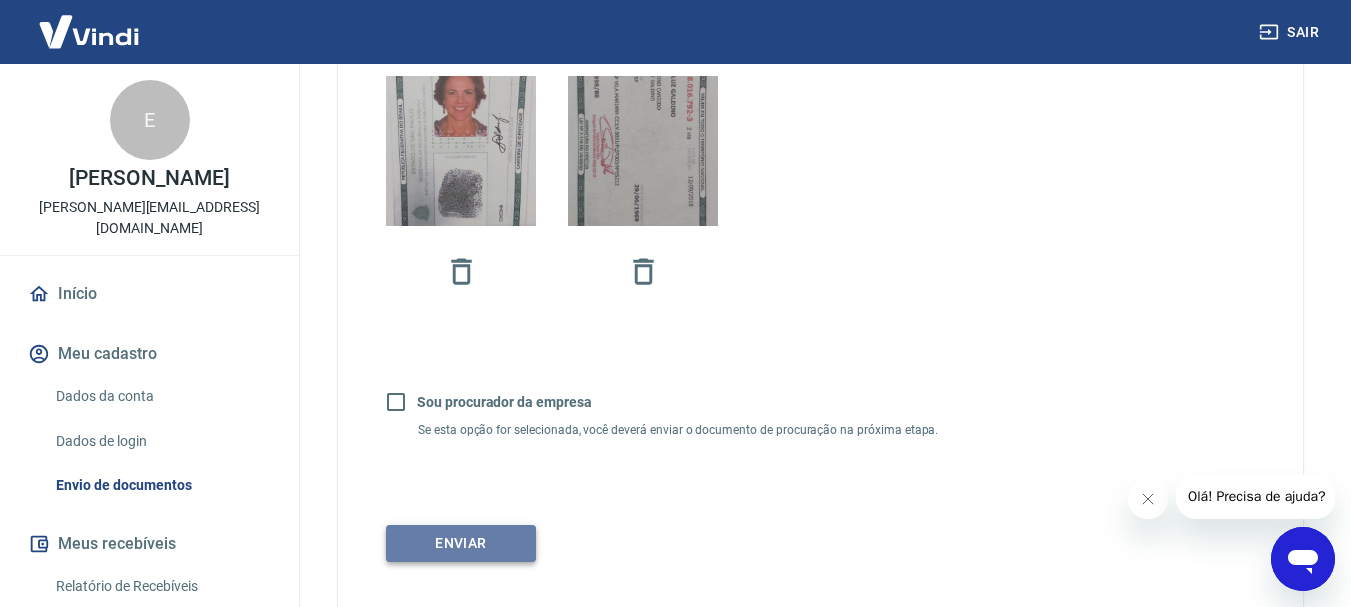 click on "Enviar" at bounding box center [461, 543] 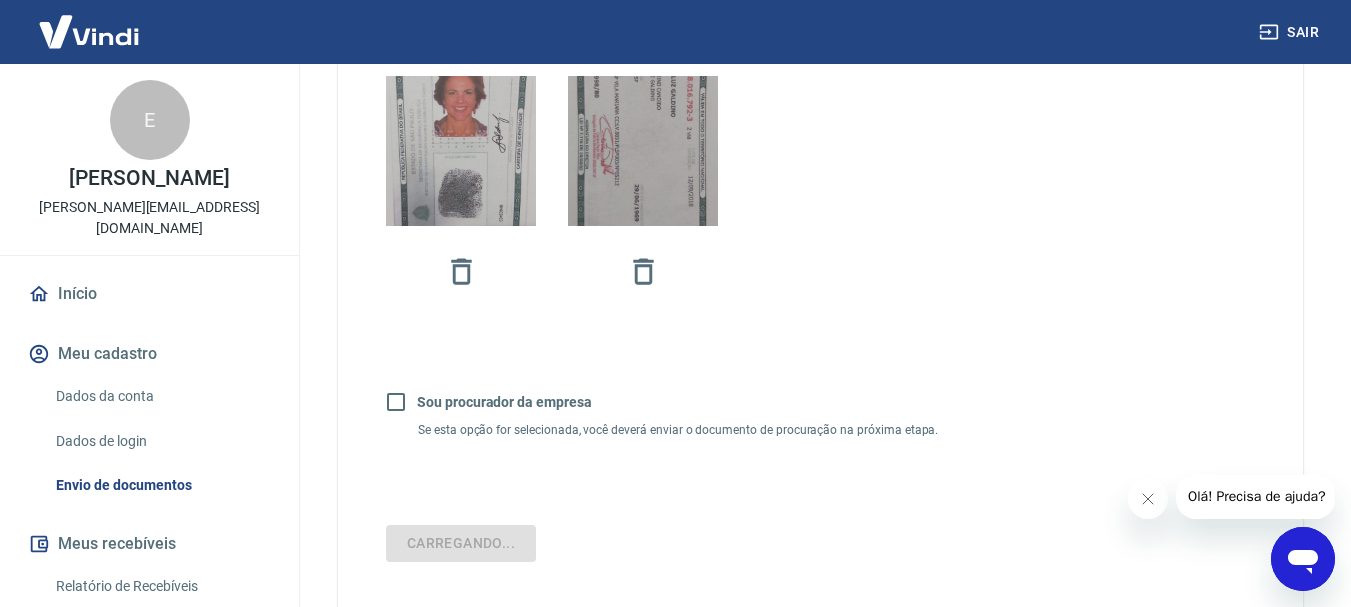 scroll, scrollTop: 87, scrollLeft: 0, axis: vertical 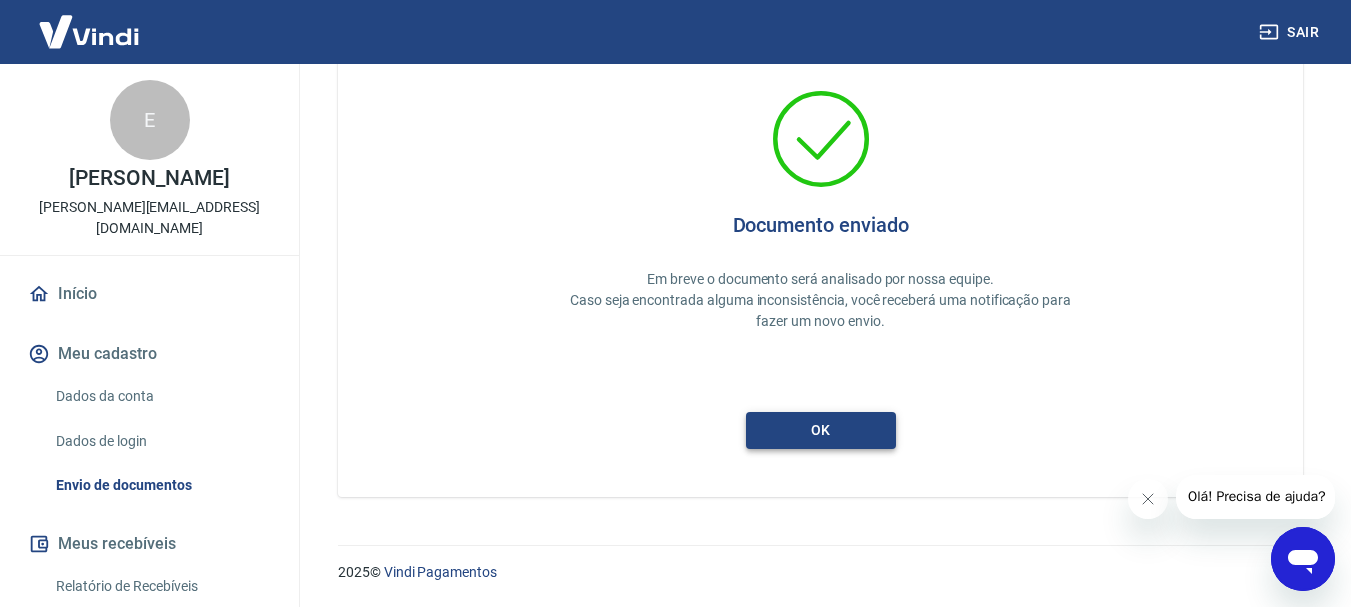 click on "ok" at bounding box center [821, 430] 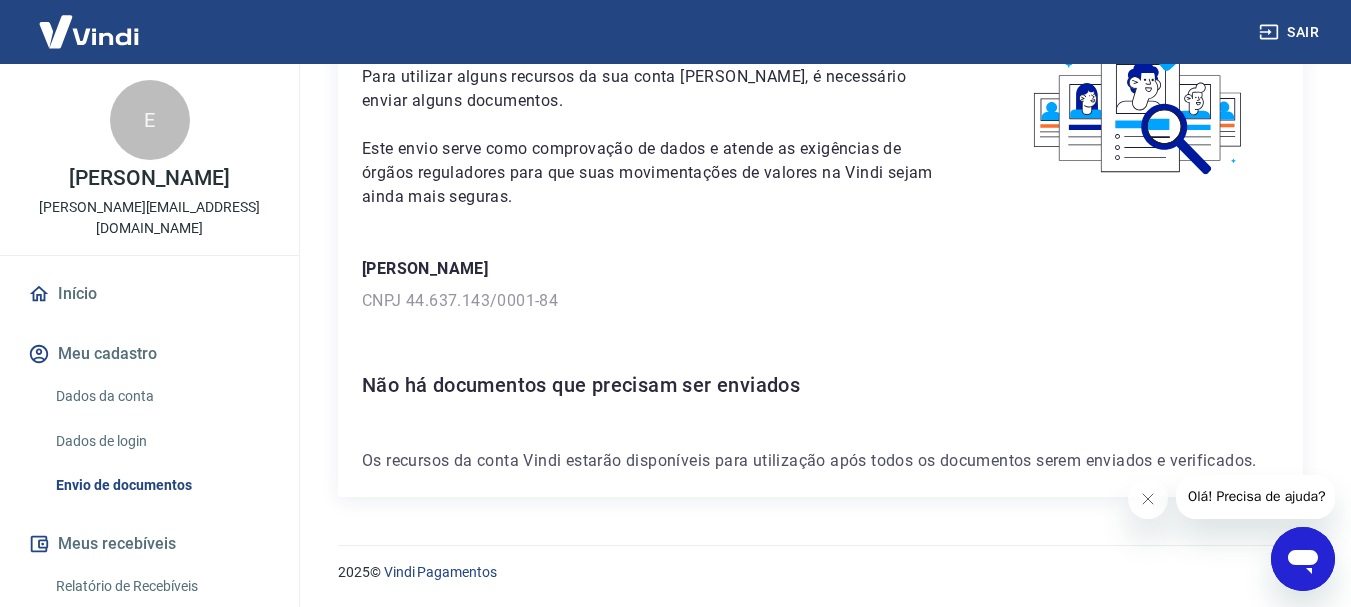 scroll, scrollTop: 0, scrollLeft: 0, axis: both 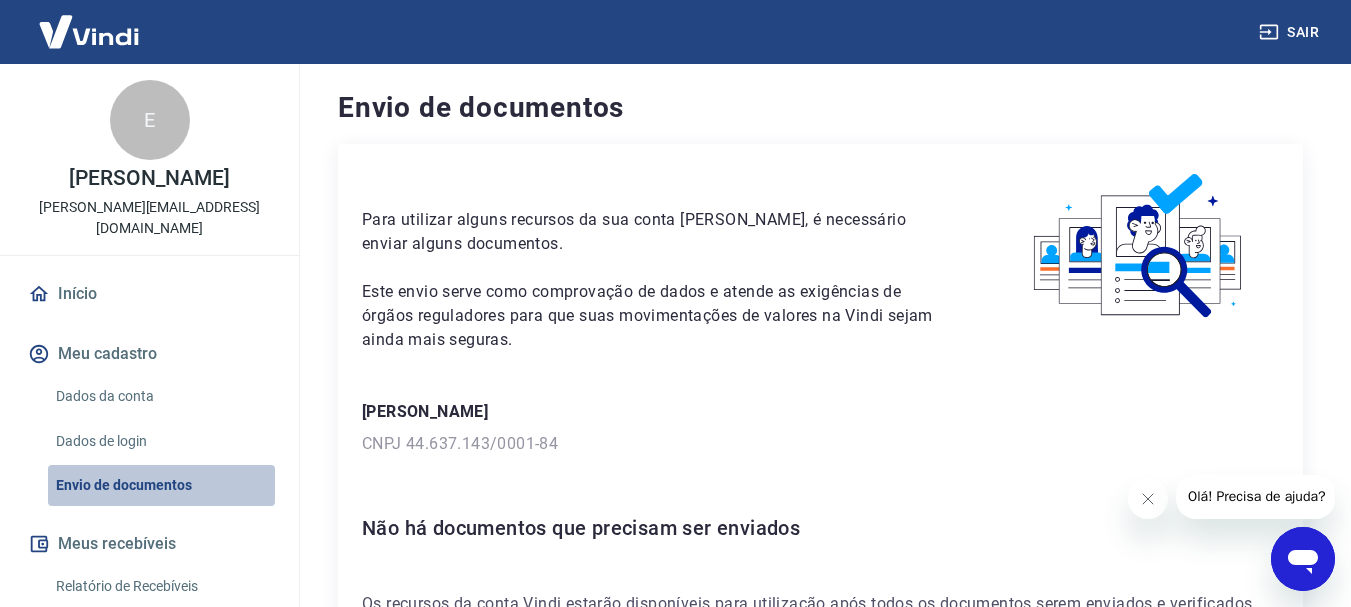 click on "Envio de documentos" at bounding box center [161, 485] 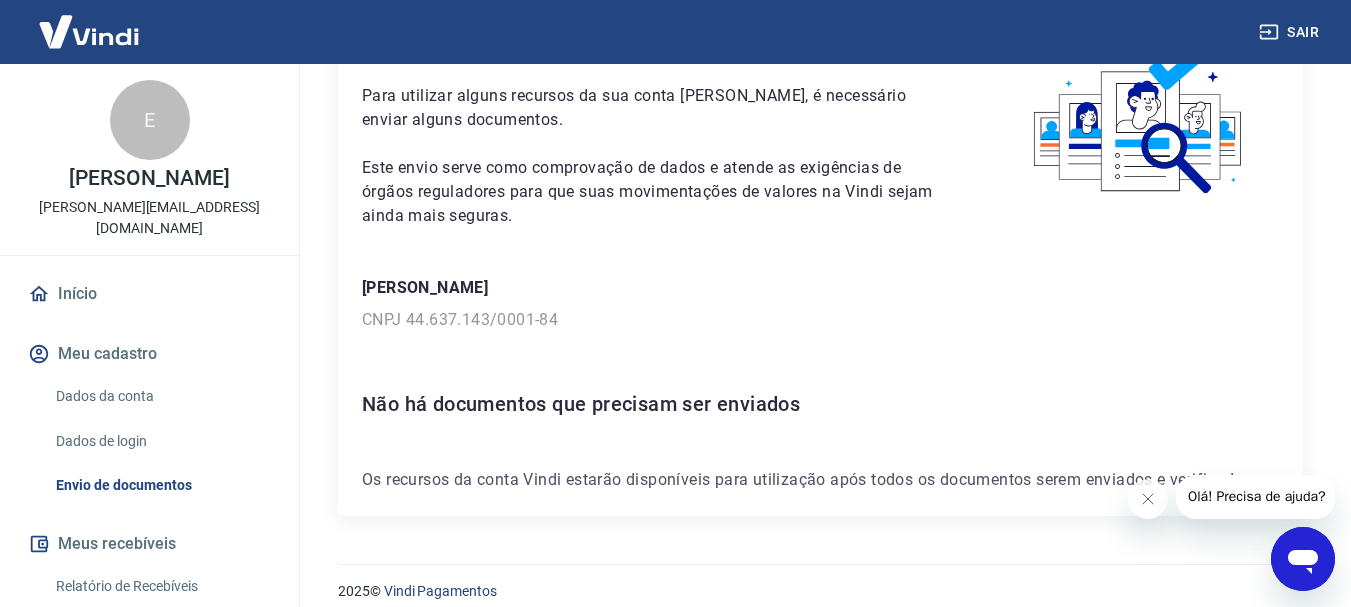 scroll, scrollTop: 143, scrollLeft: 0, axis: vertical 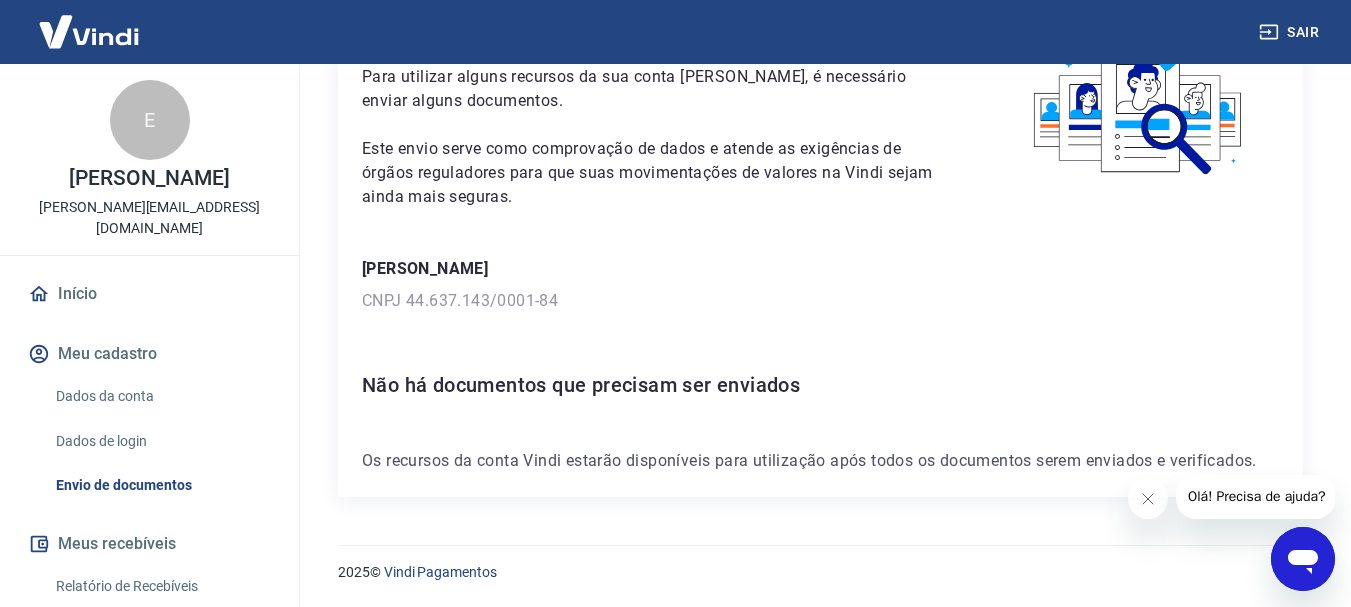 click on "Olá! Precisa de ajuda?" at bounding box center [1256, 496] 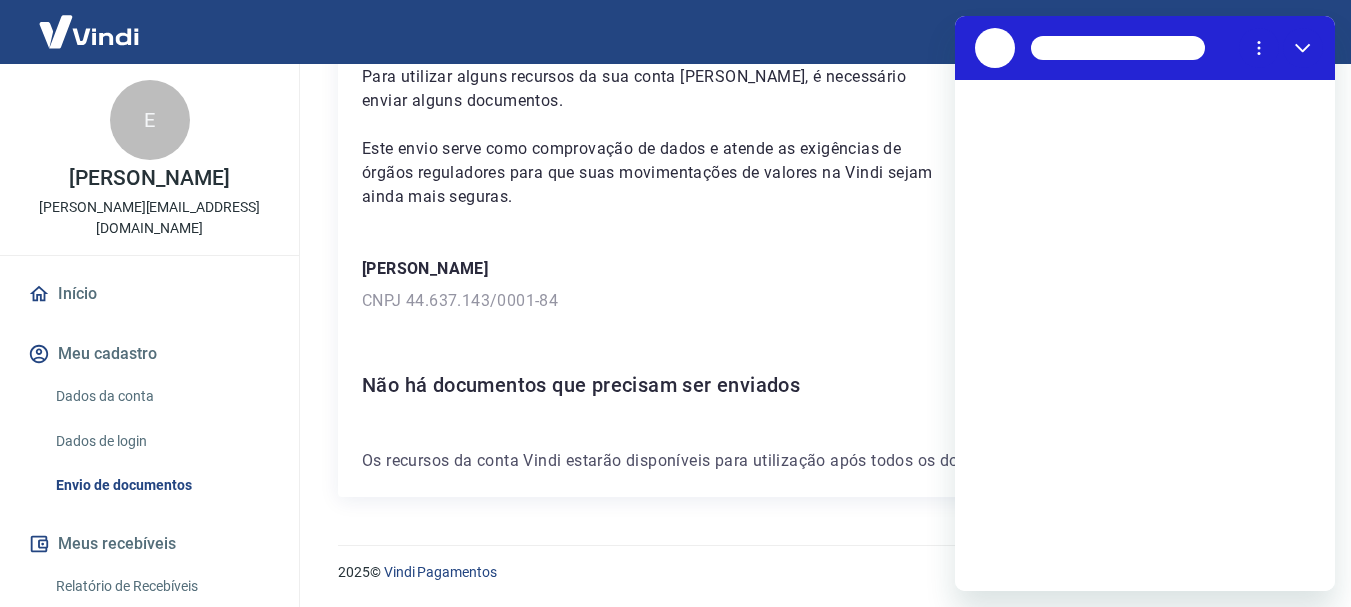 scroll, scrollTop: 0, scrollLeft: 0, axis: both 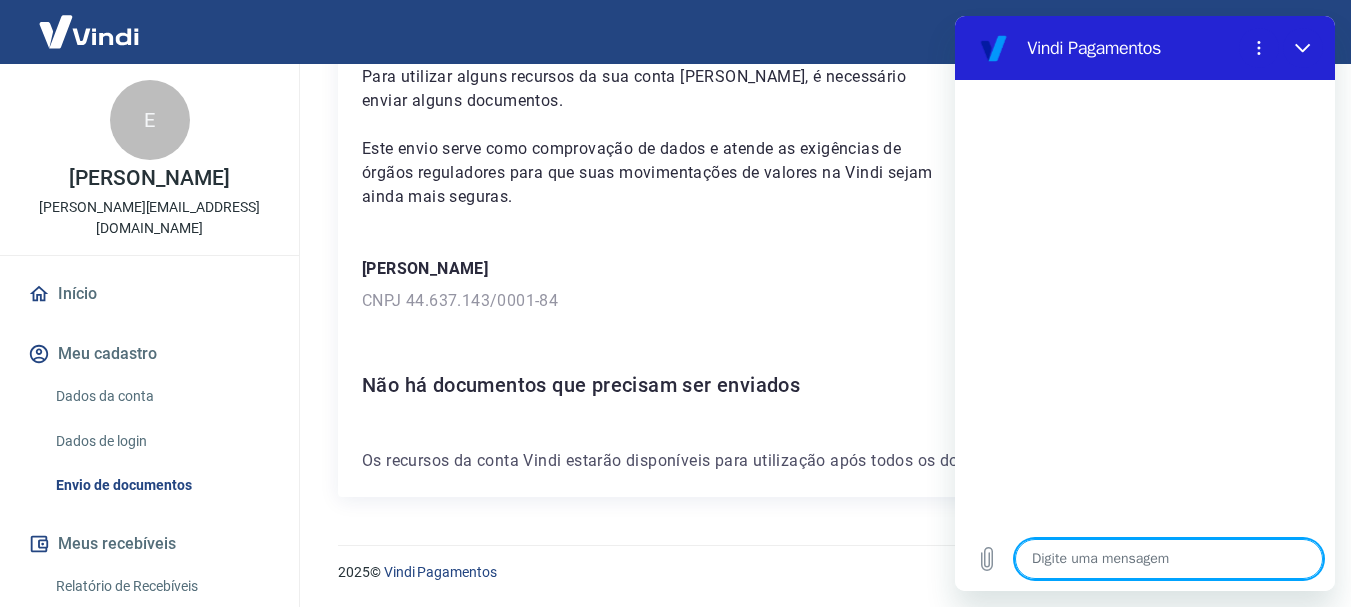 type on "p" 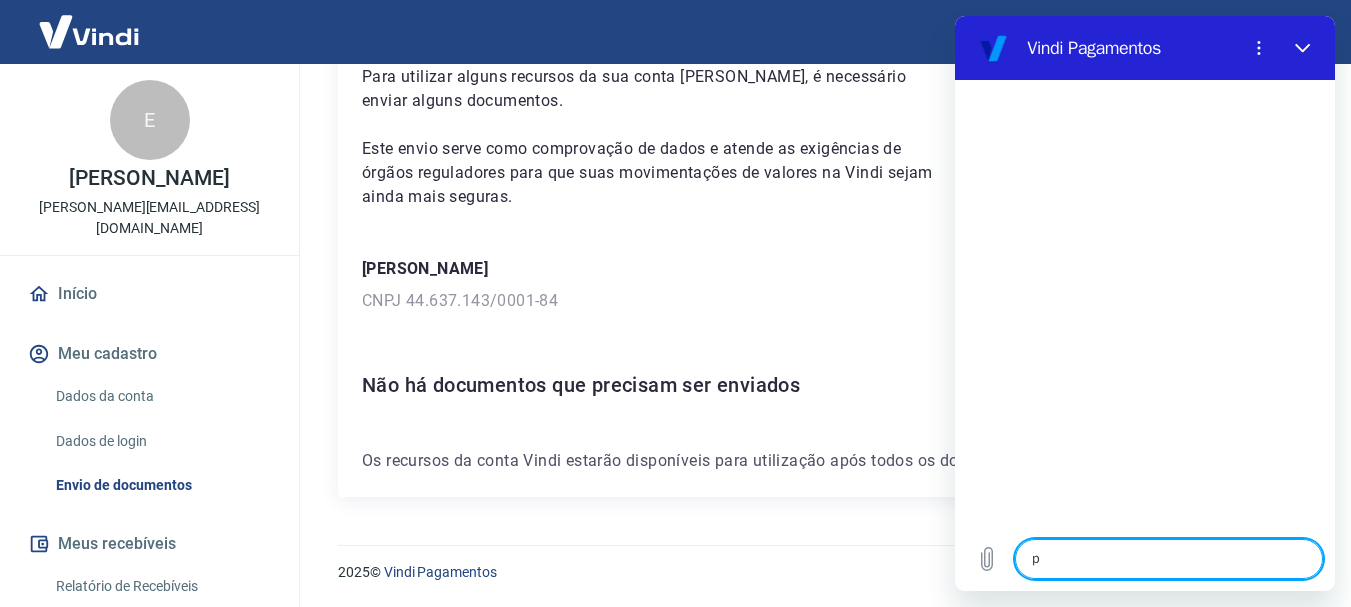type on "pr" 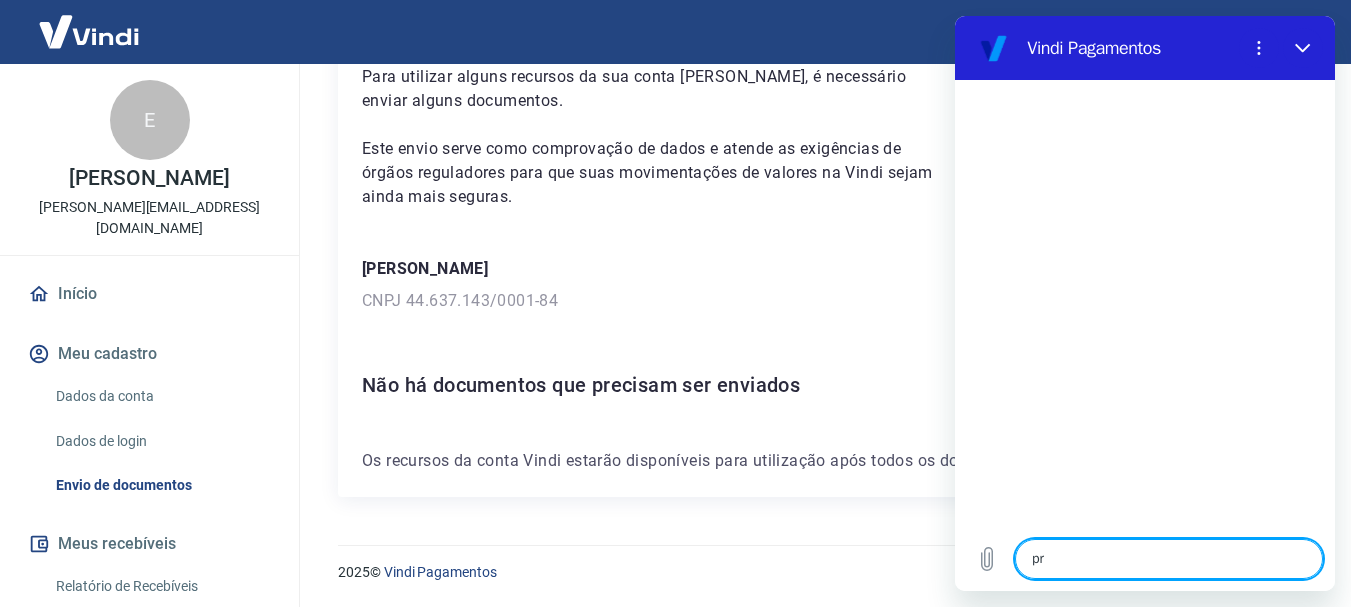 type on "x" 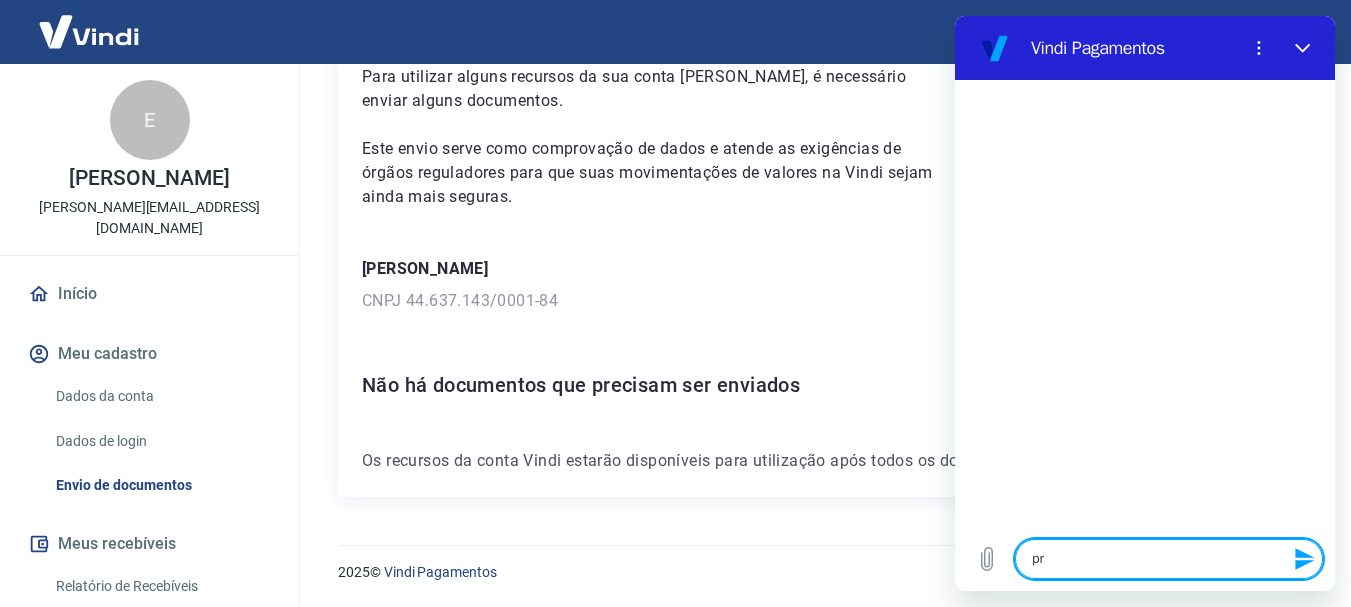 type on "pre" 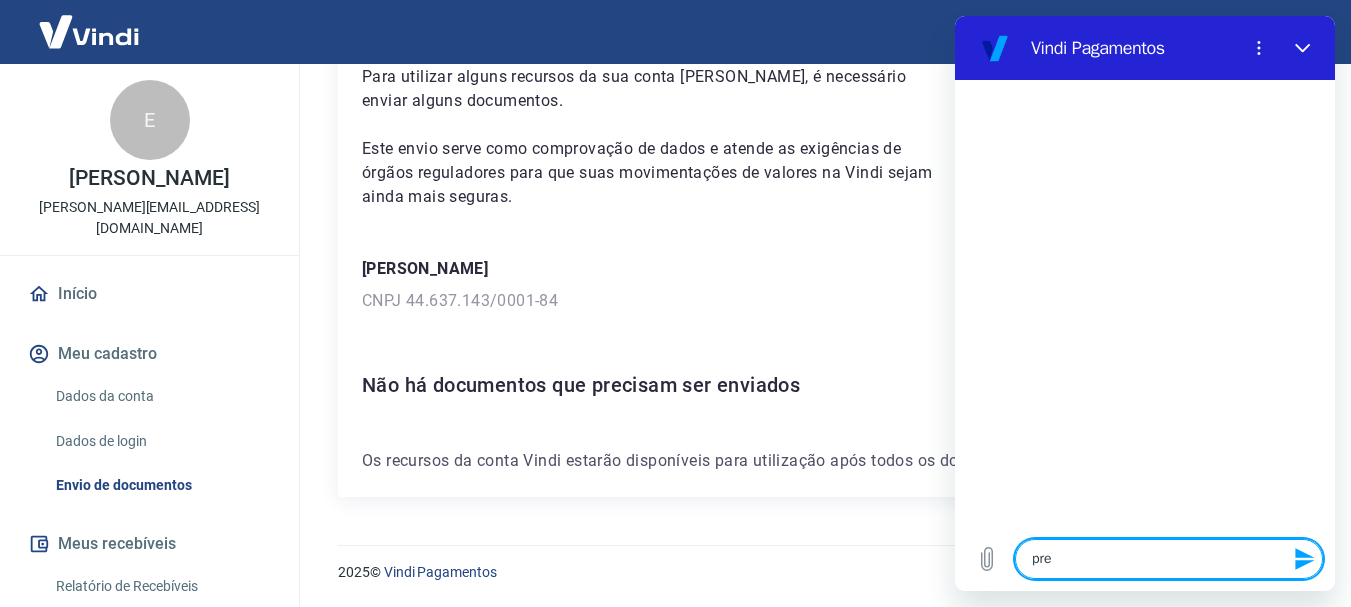 type on "prec" 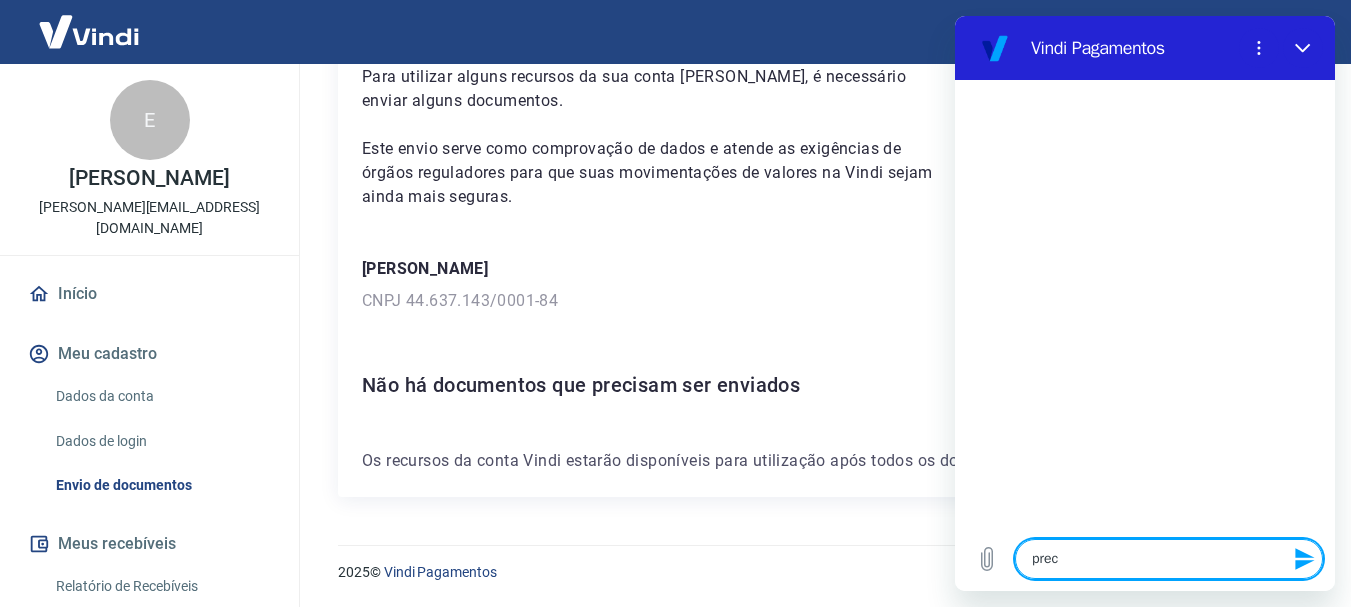type on "preci" 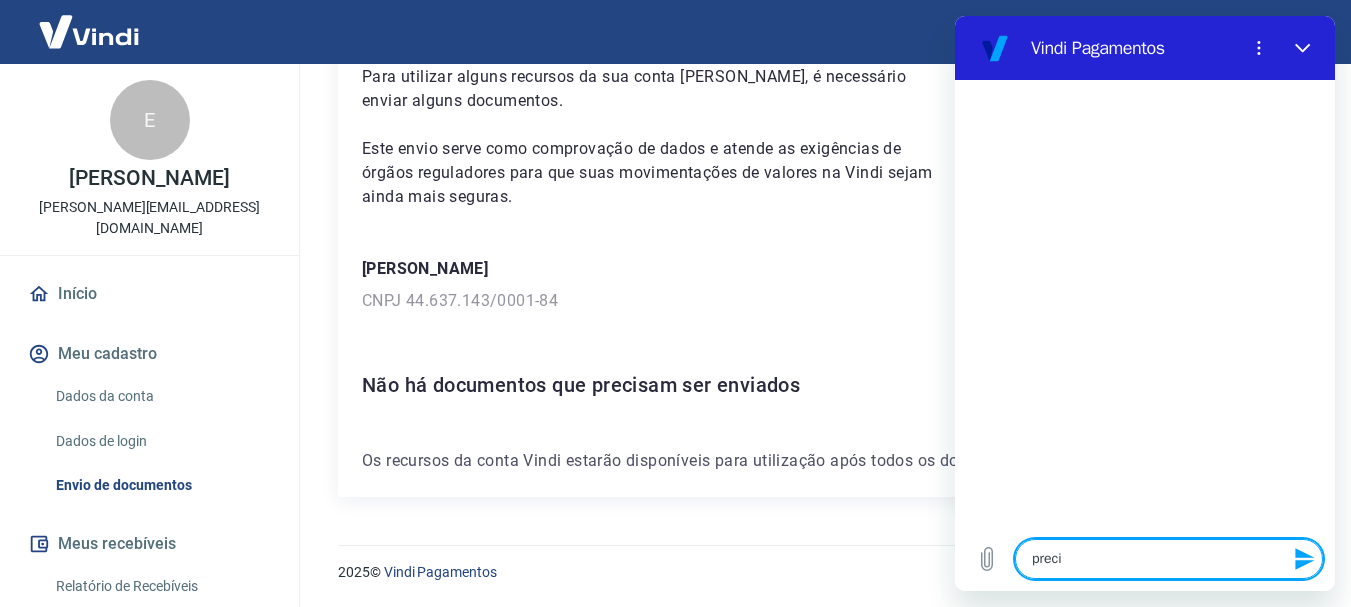 type on "precis" 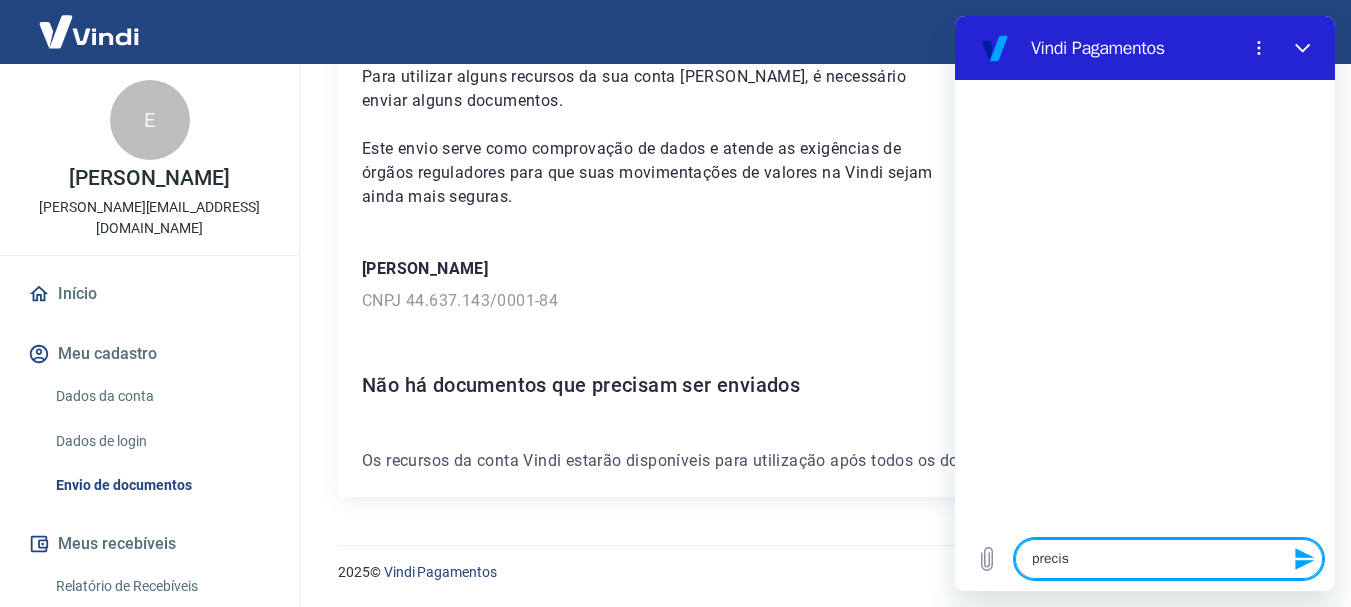 type on "preciso" 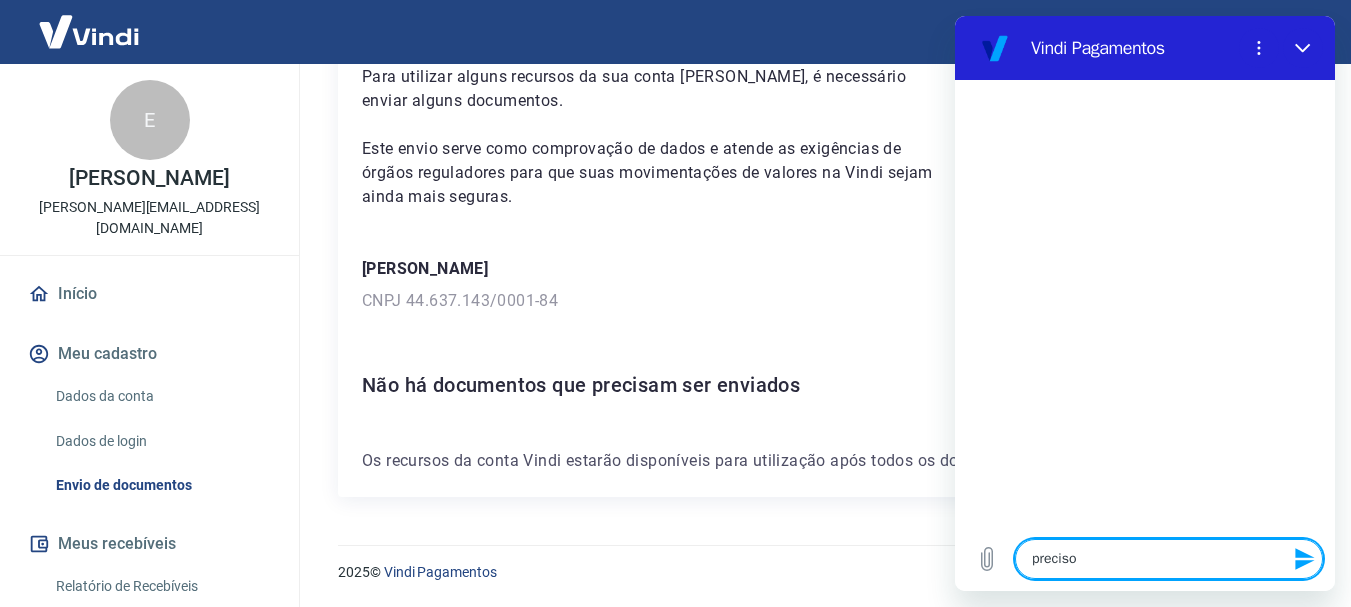 type on "preciso" 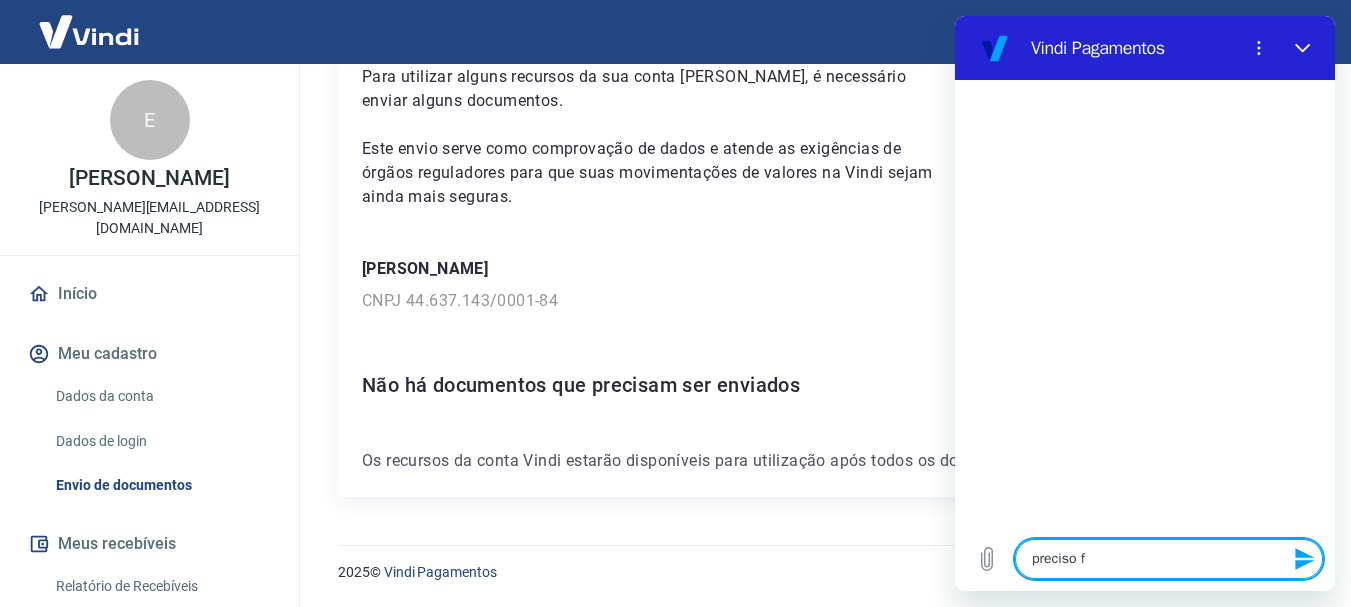 type on "preciso fa" 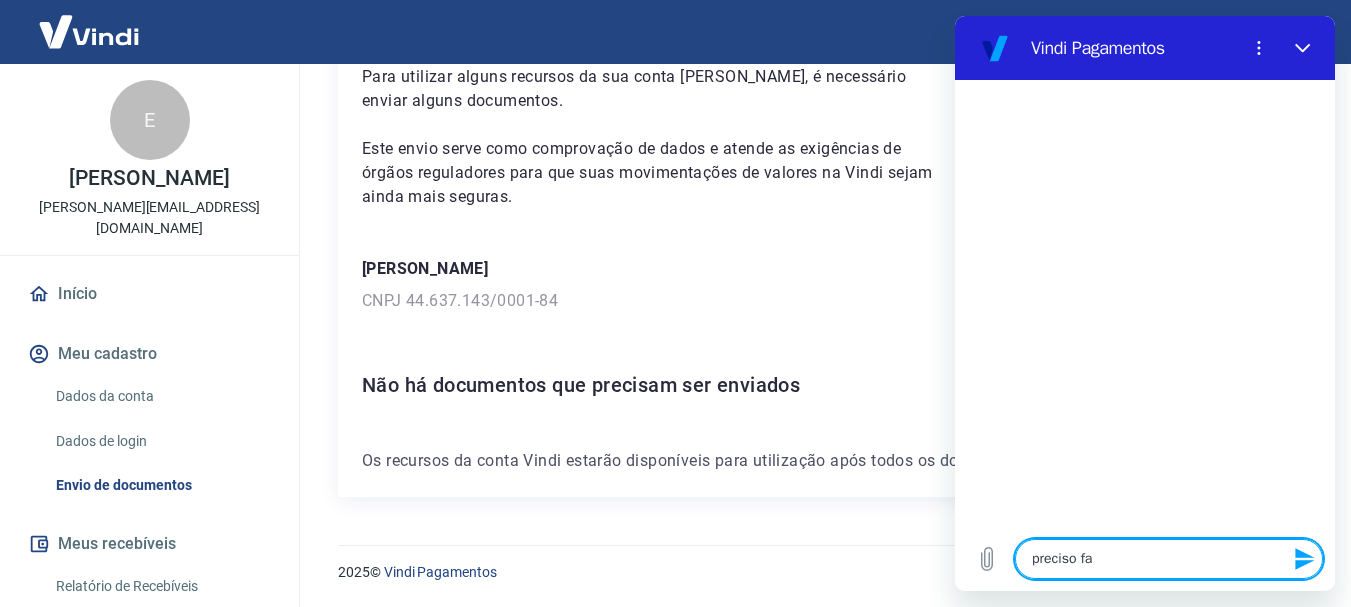 type on "preciso fal" 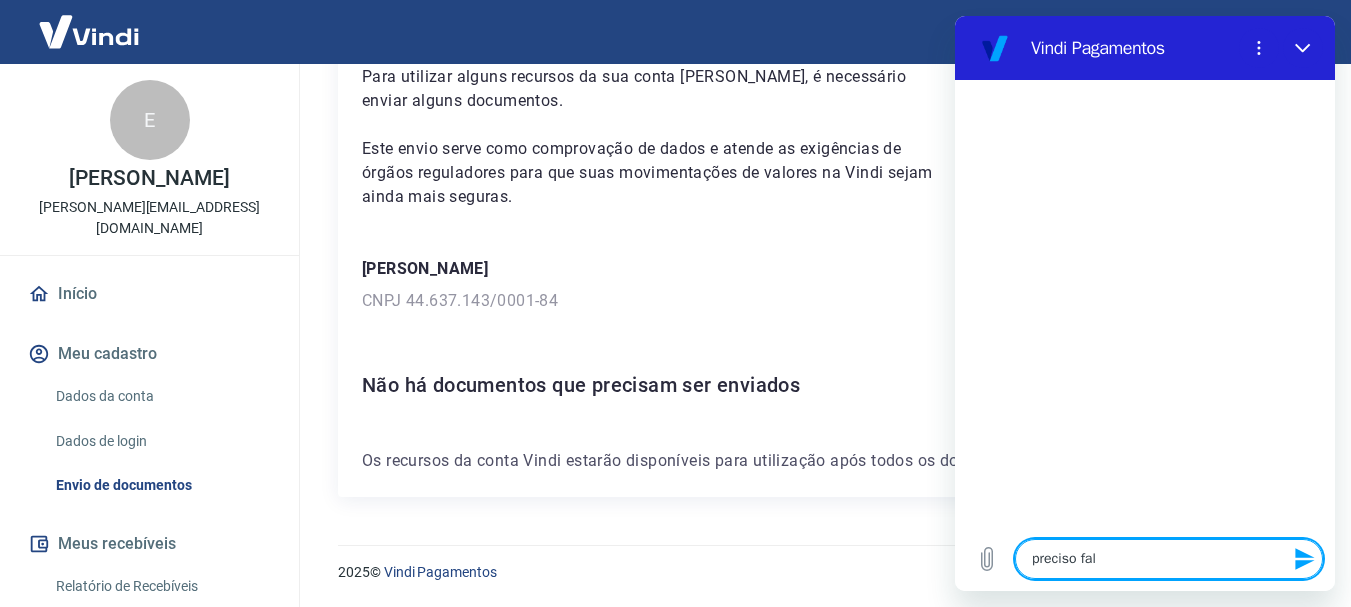 type on "preciso fala" 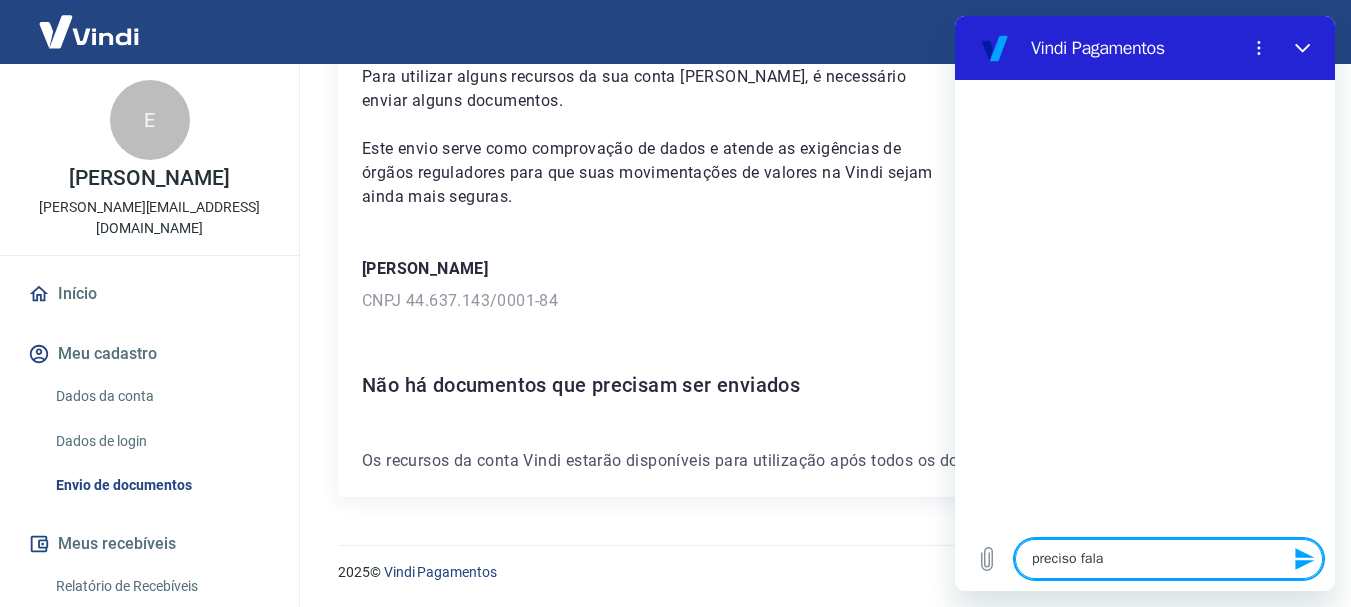 type on "preciso falar" 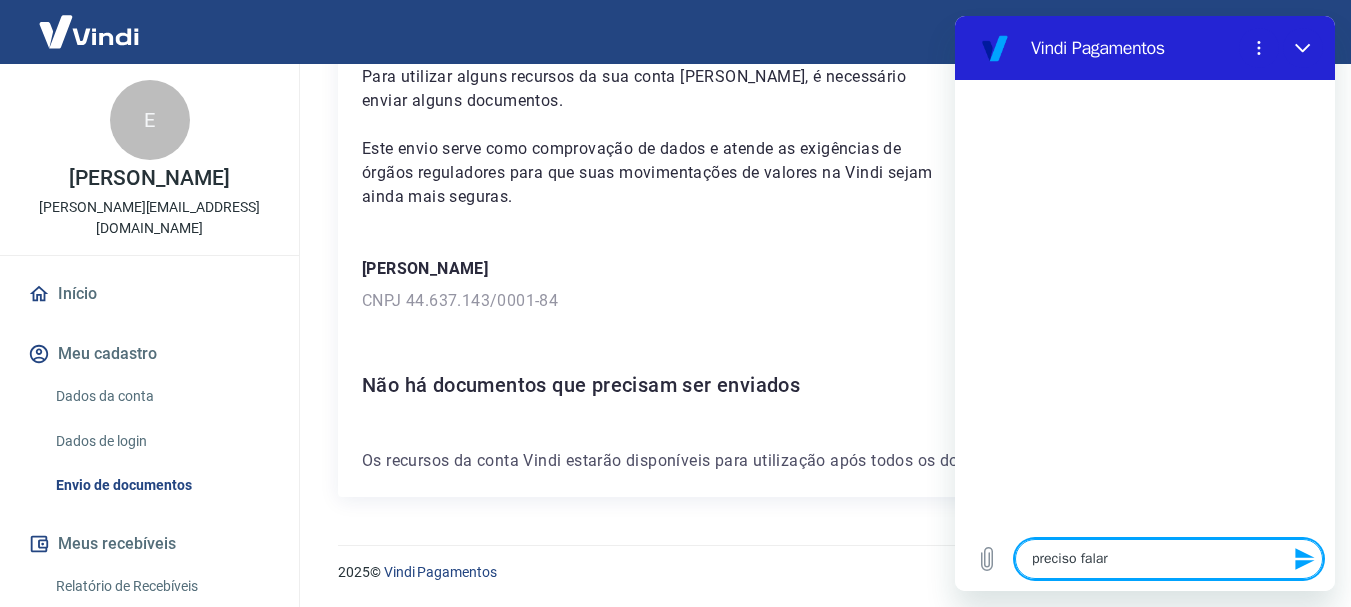 type on "x" 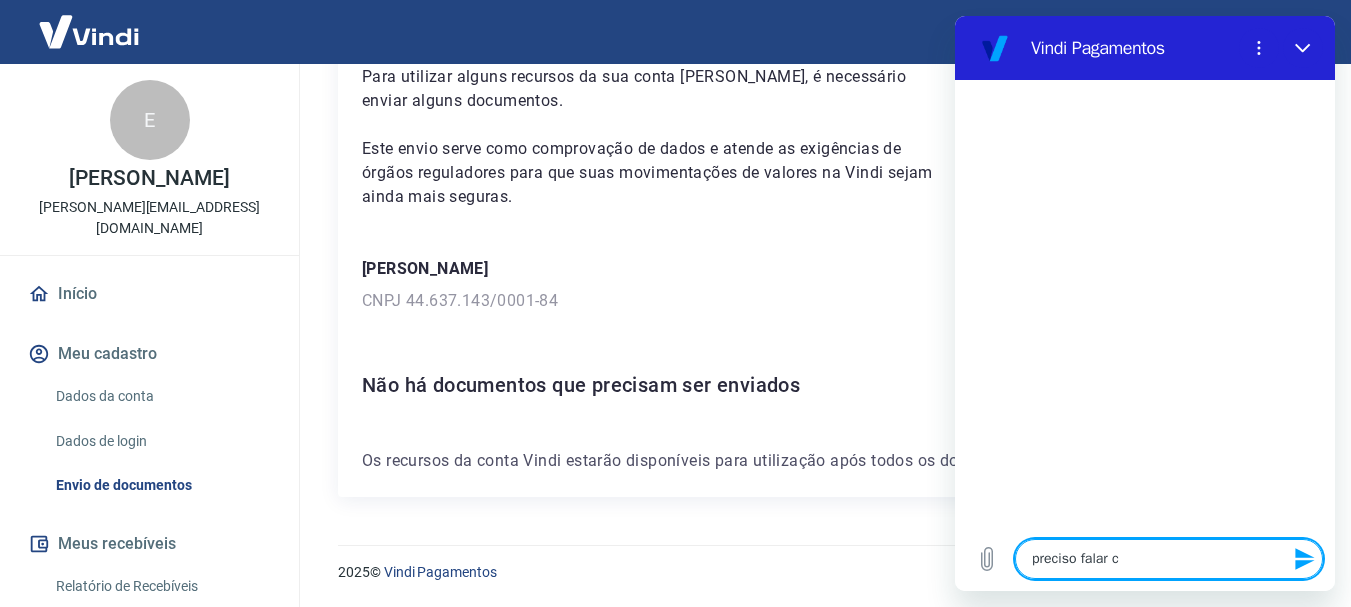 type on "x" 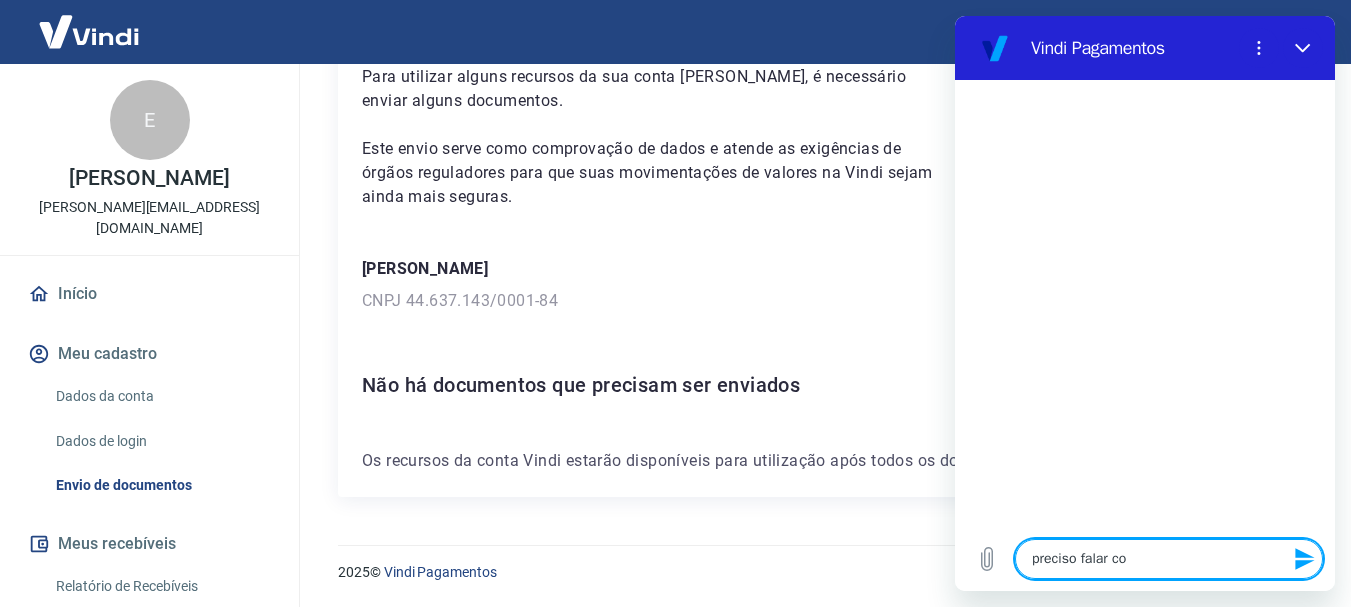 type on "preciso falar com" 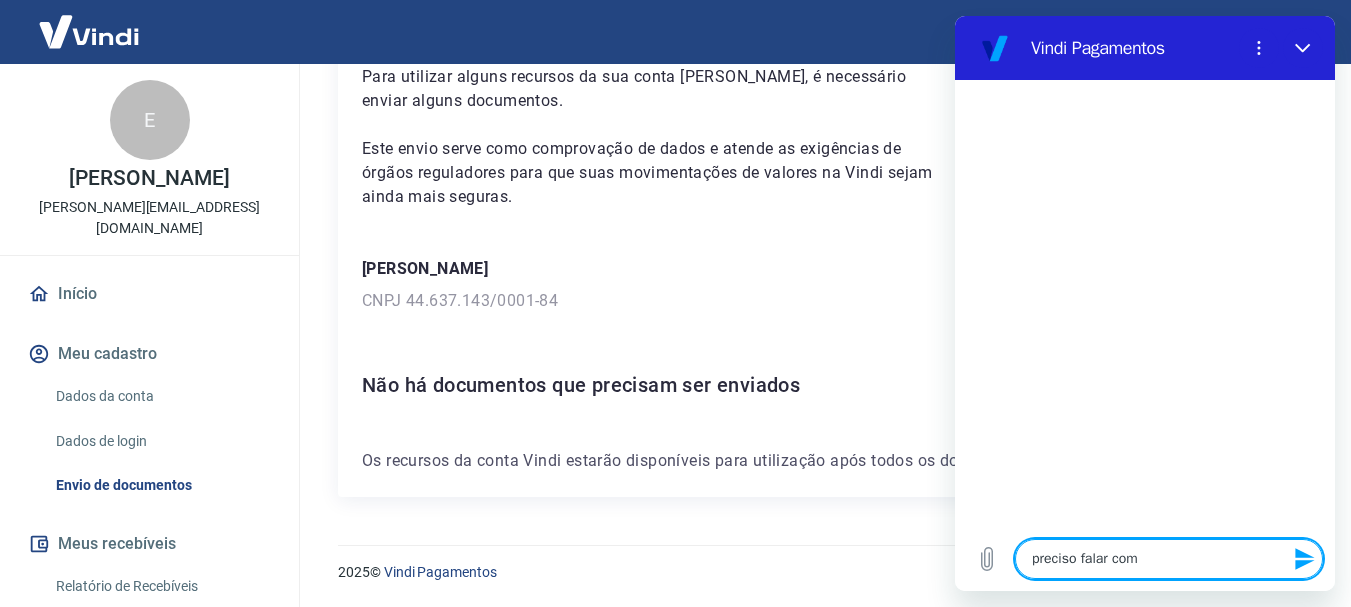 type on "preciso falar com" 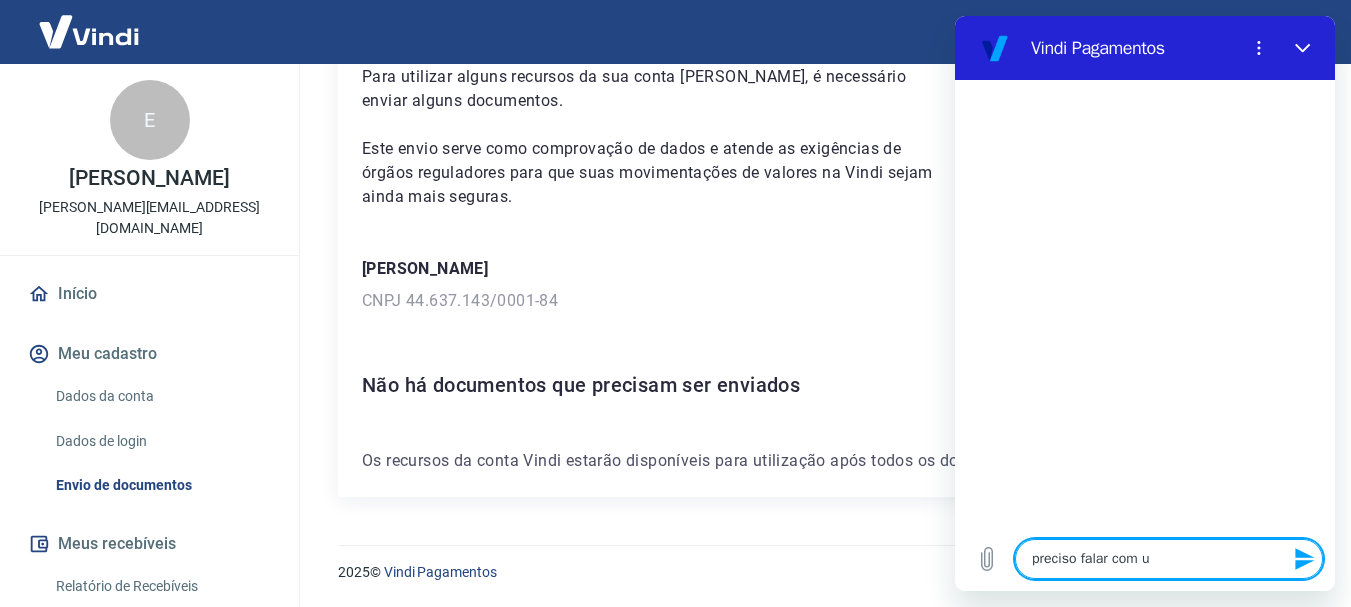 type on "x" 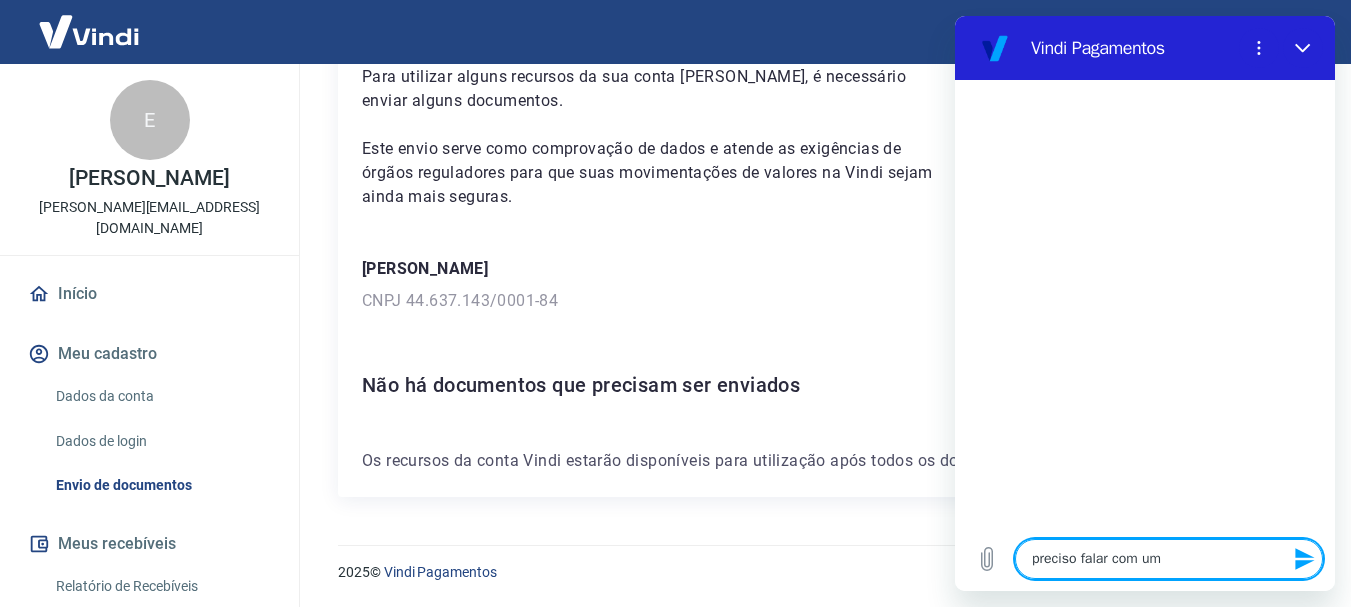 type on "x" 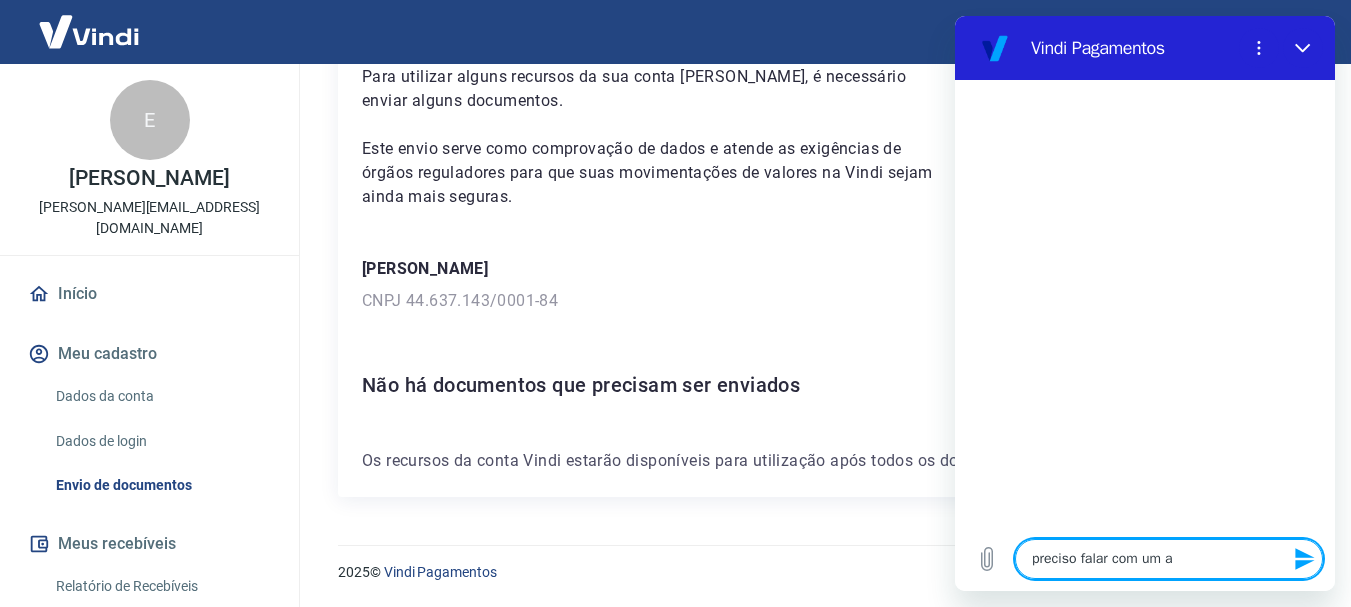 type on "preciso falar com um at" 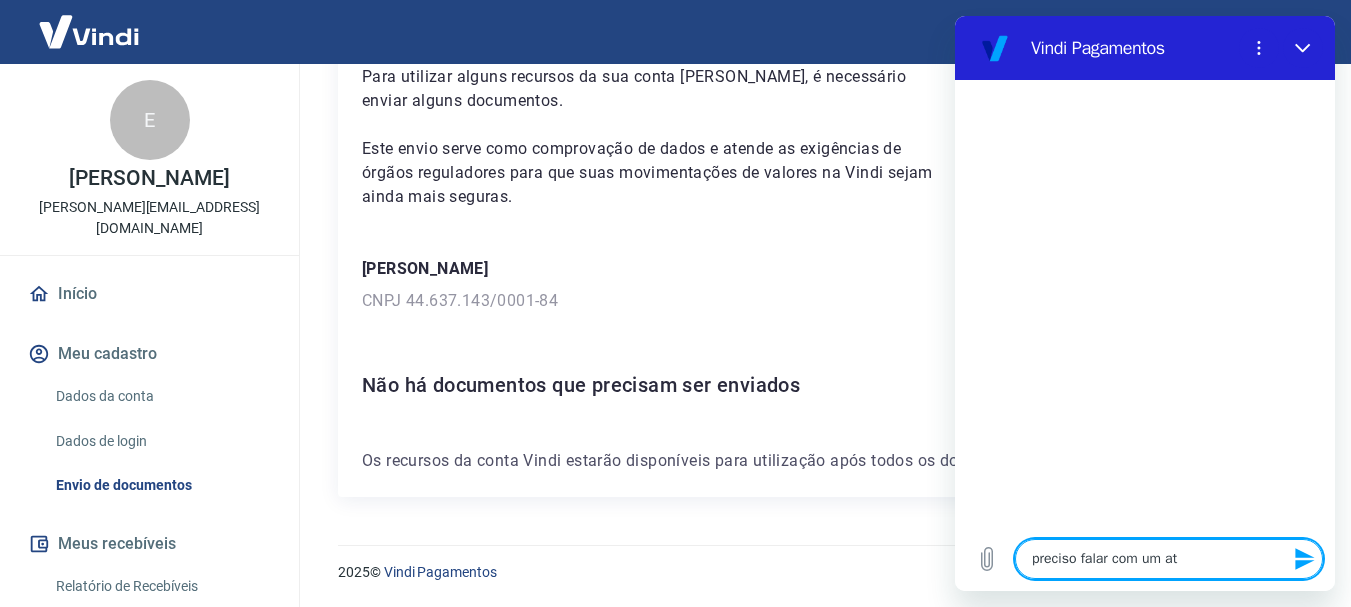 type on "preciso falar com um ate" 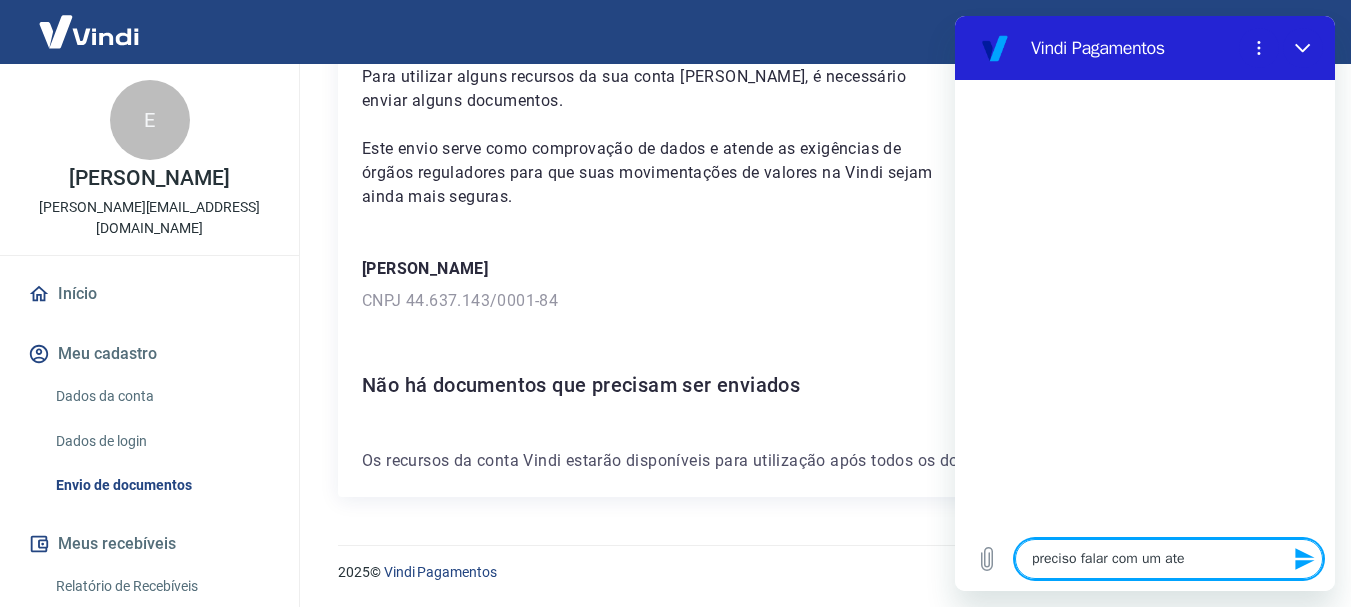 type on "x" 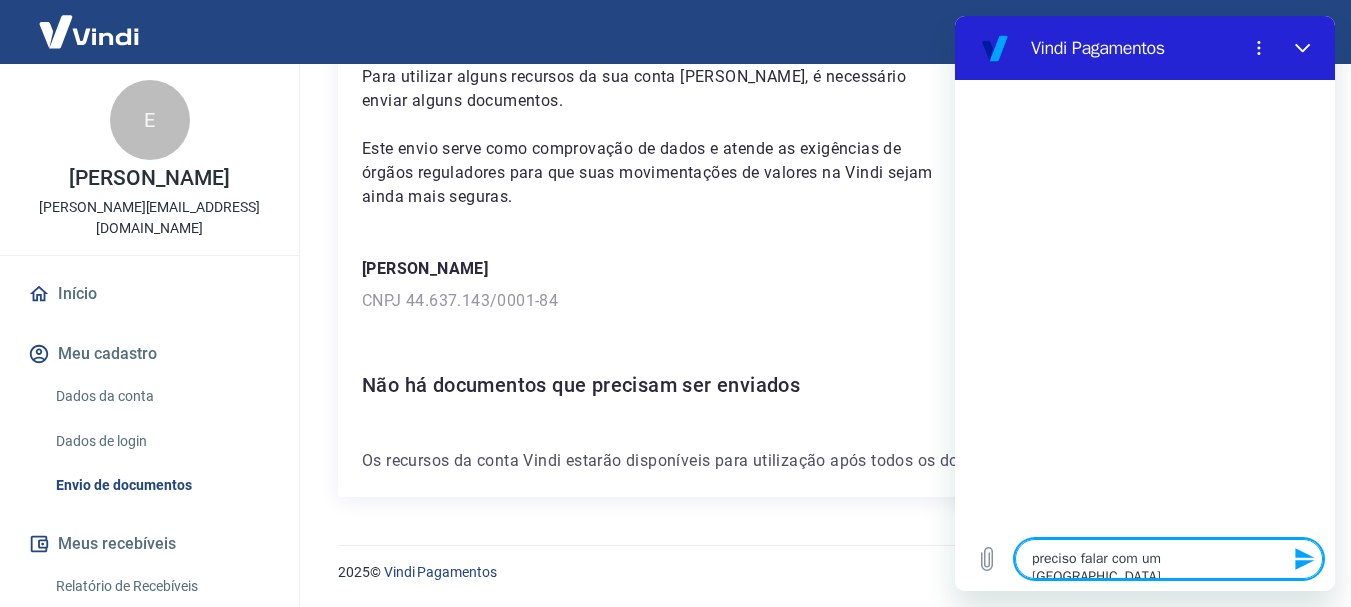 type on "x" 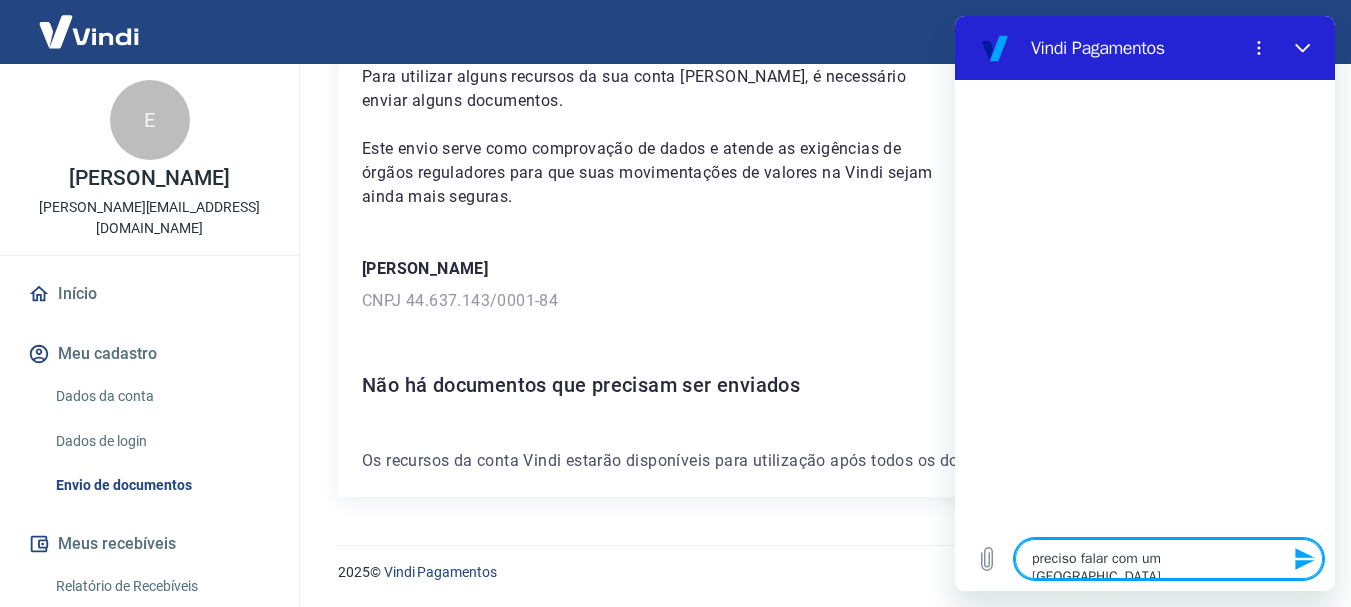 type on "preciso falar com um atend" 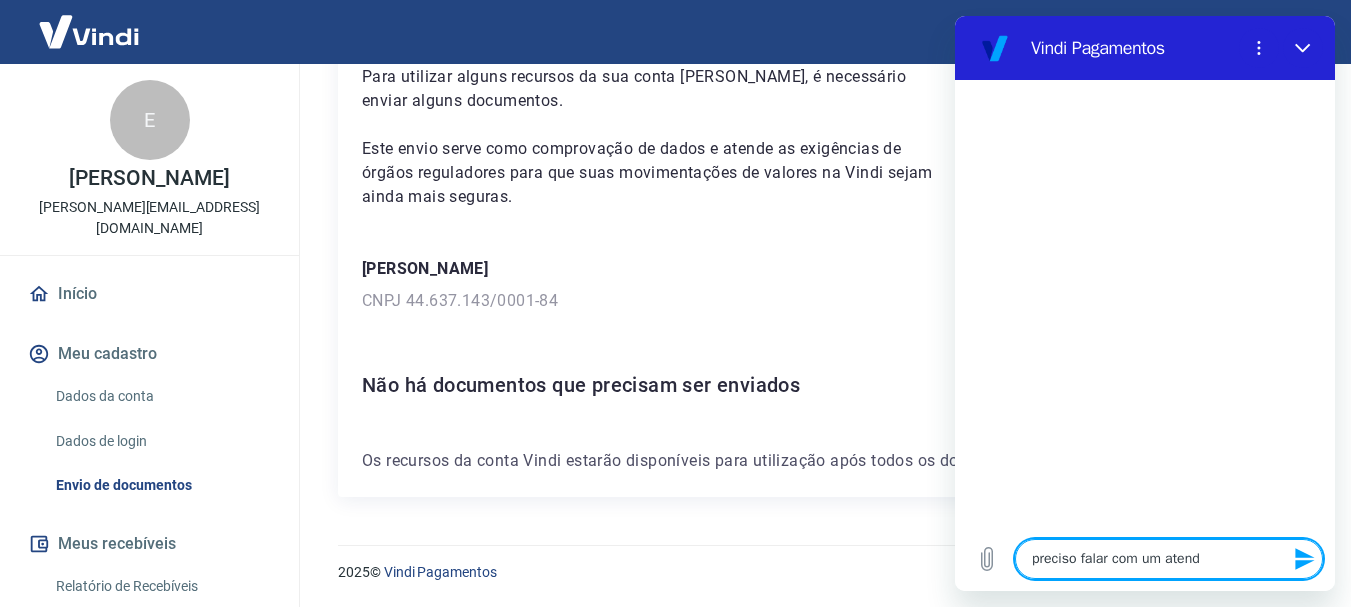 type on "preciso falar com um atende" 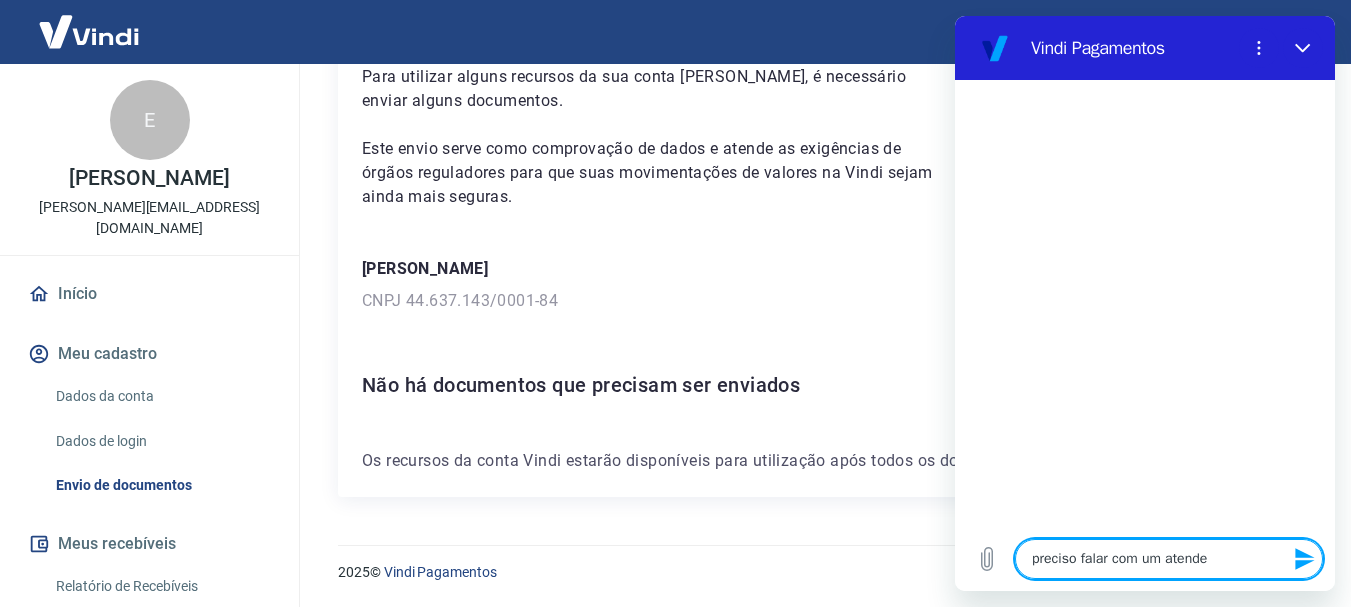 type on "x" 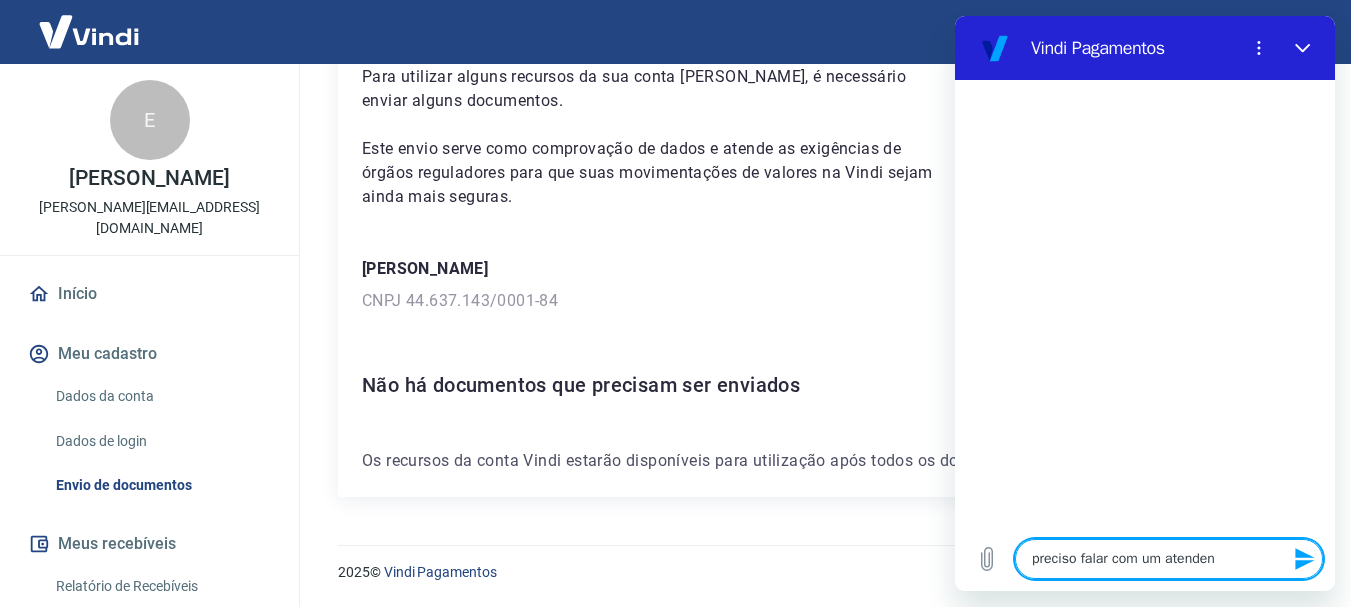 type on "preciso falar com um atendent" 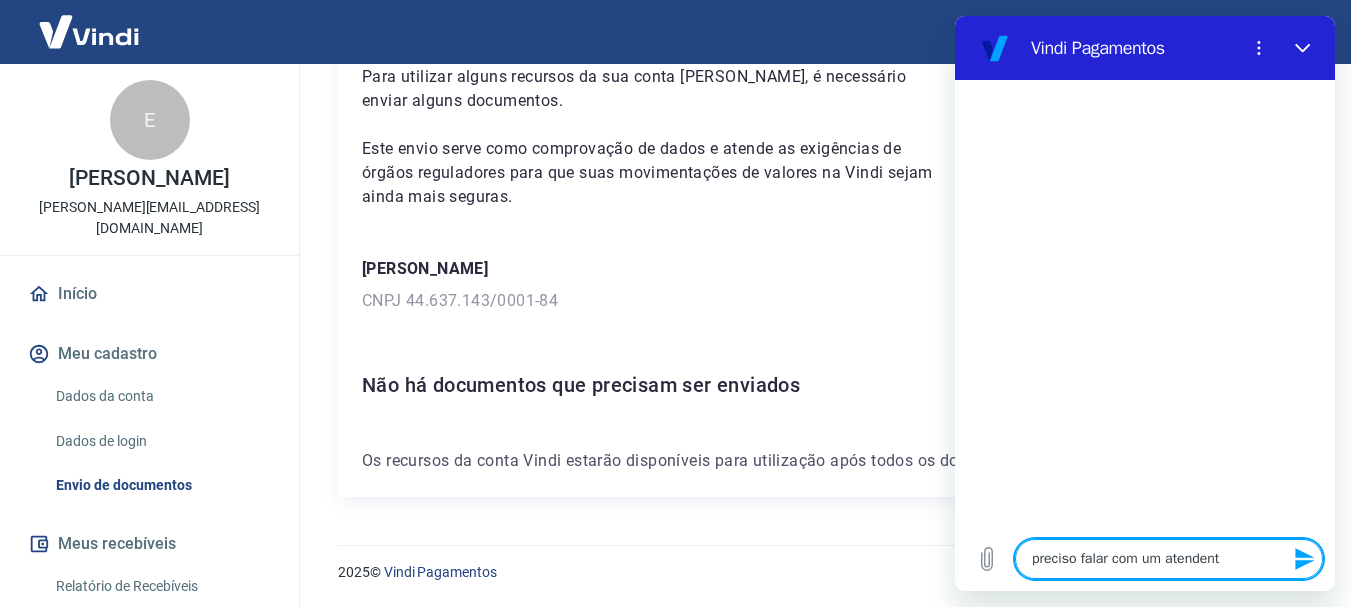 type on "preciso falar com um atendente" 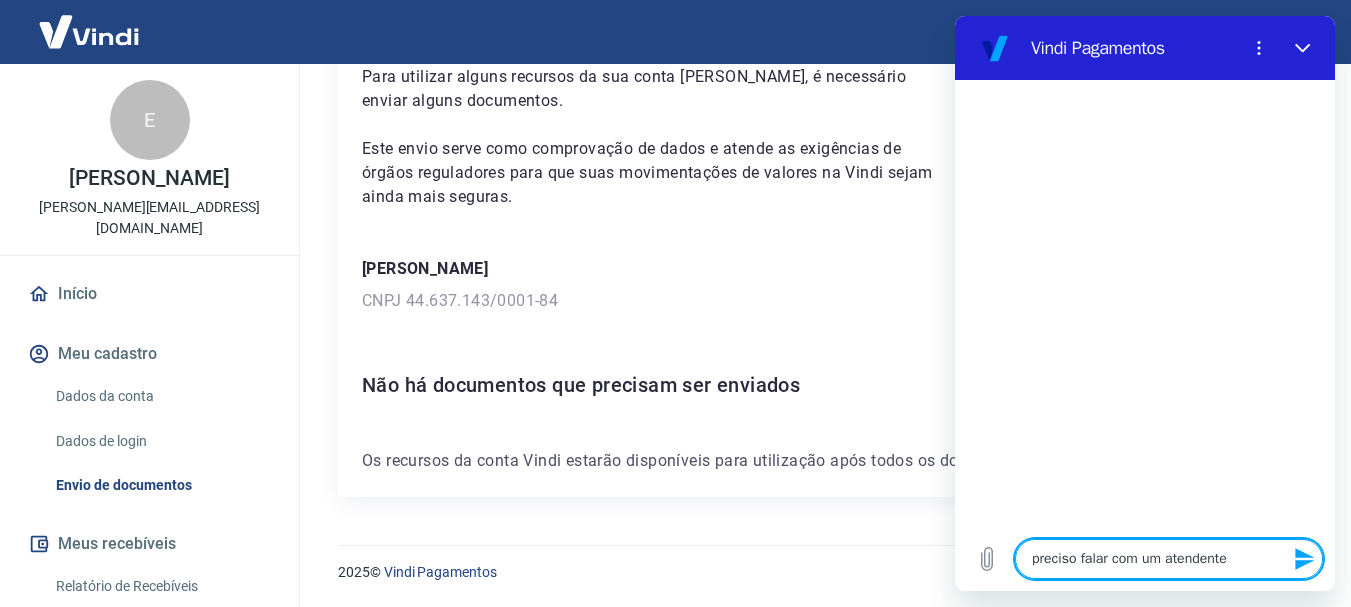 type 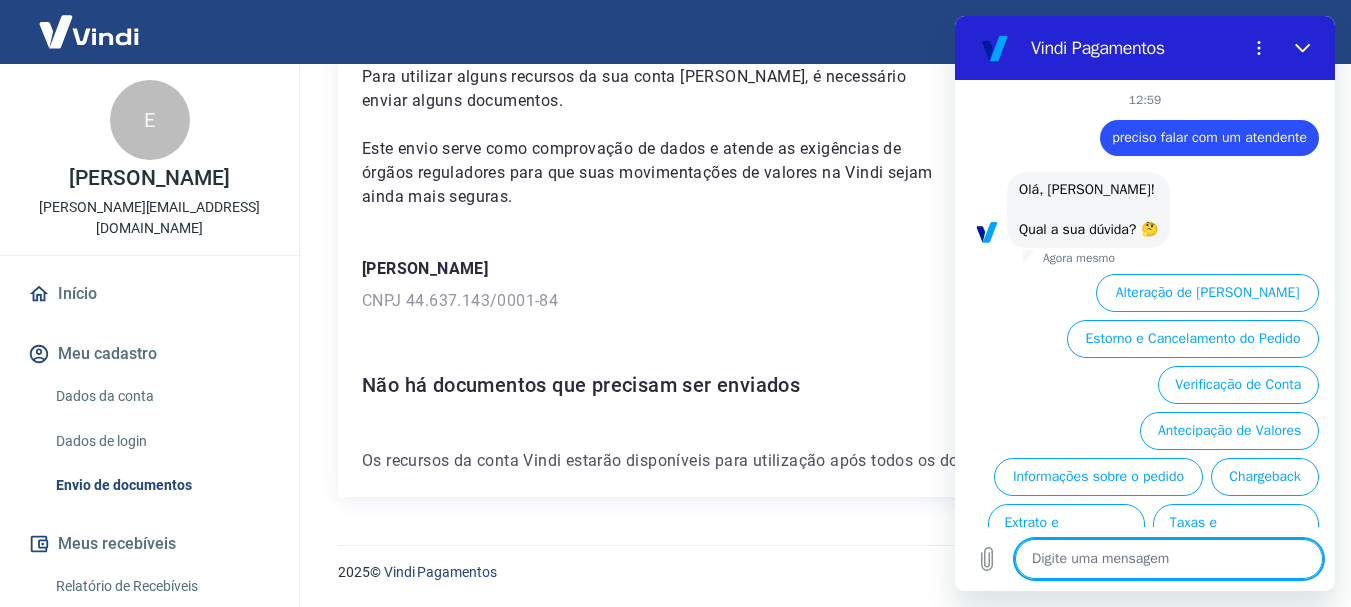 type on "x" 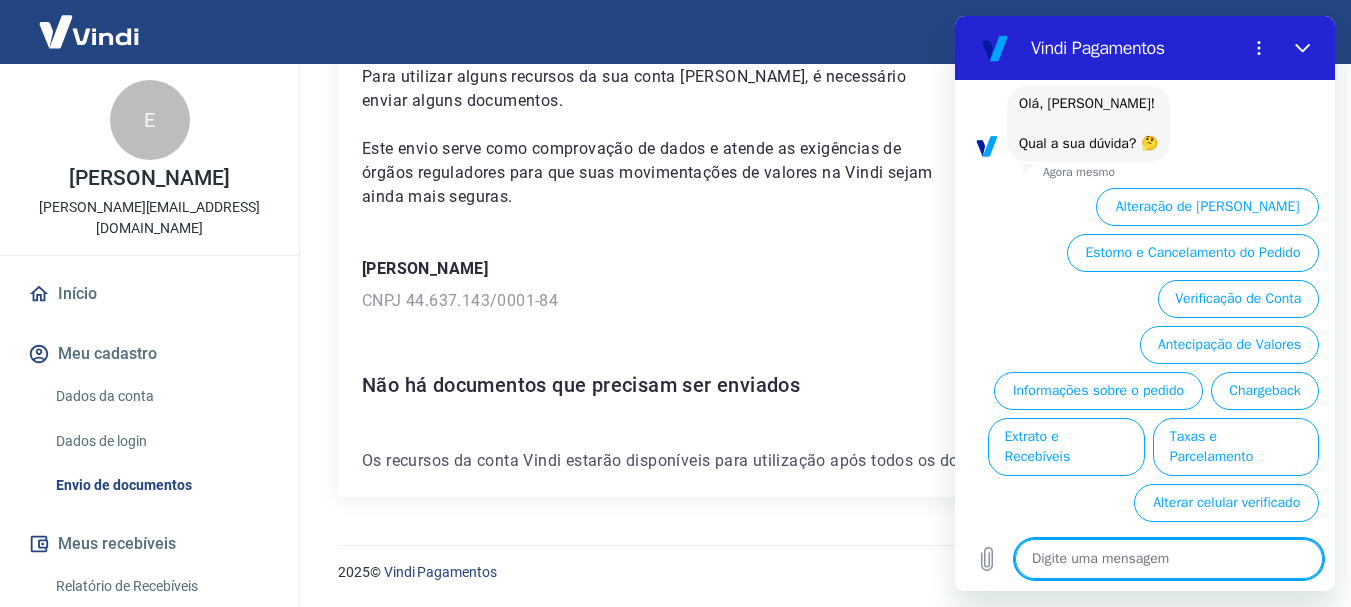 scroll, scrollTop: 110, scrollLeft: 0, axis: vertical 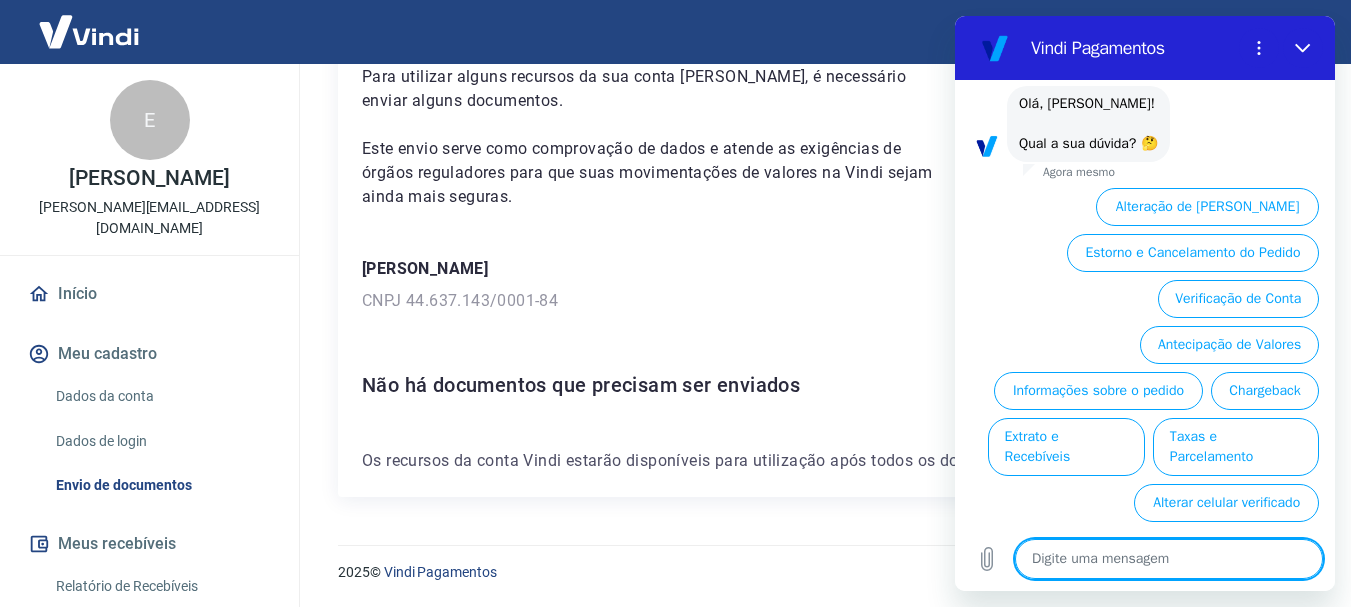 type on "p" 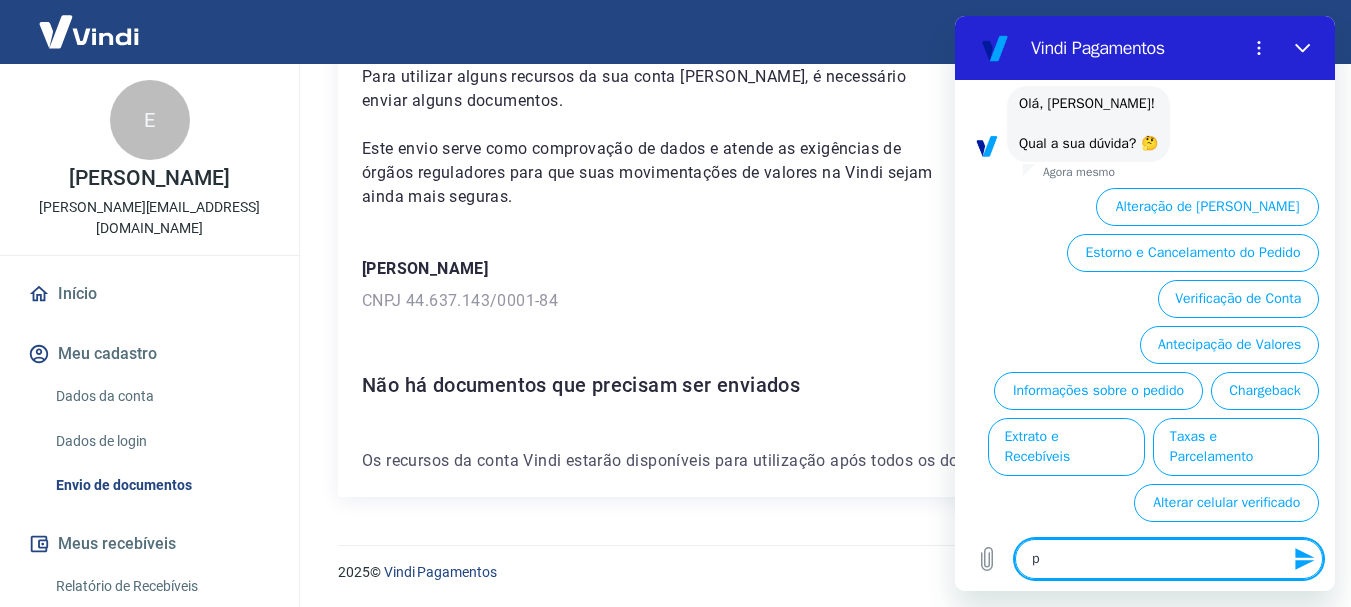 type on "pr" 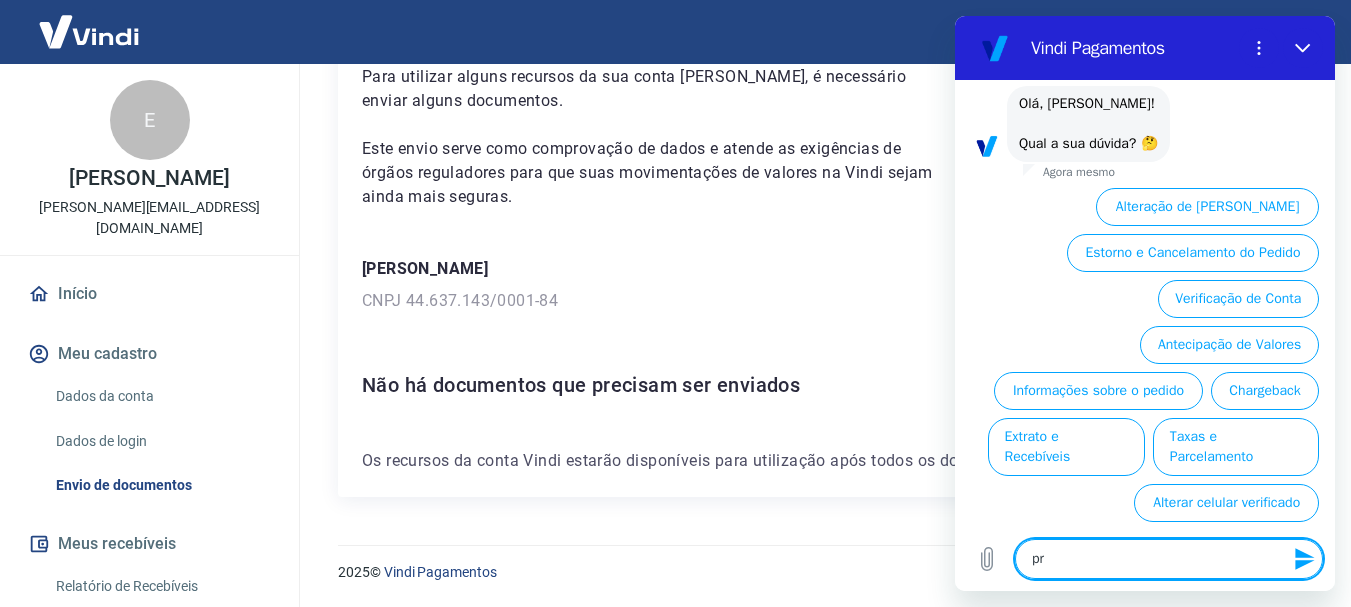 type on "pre" 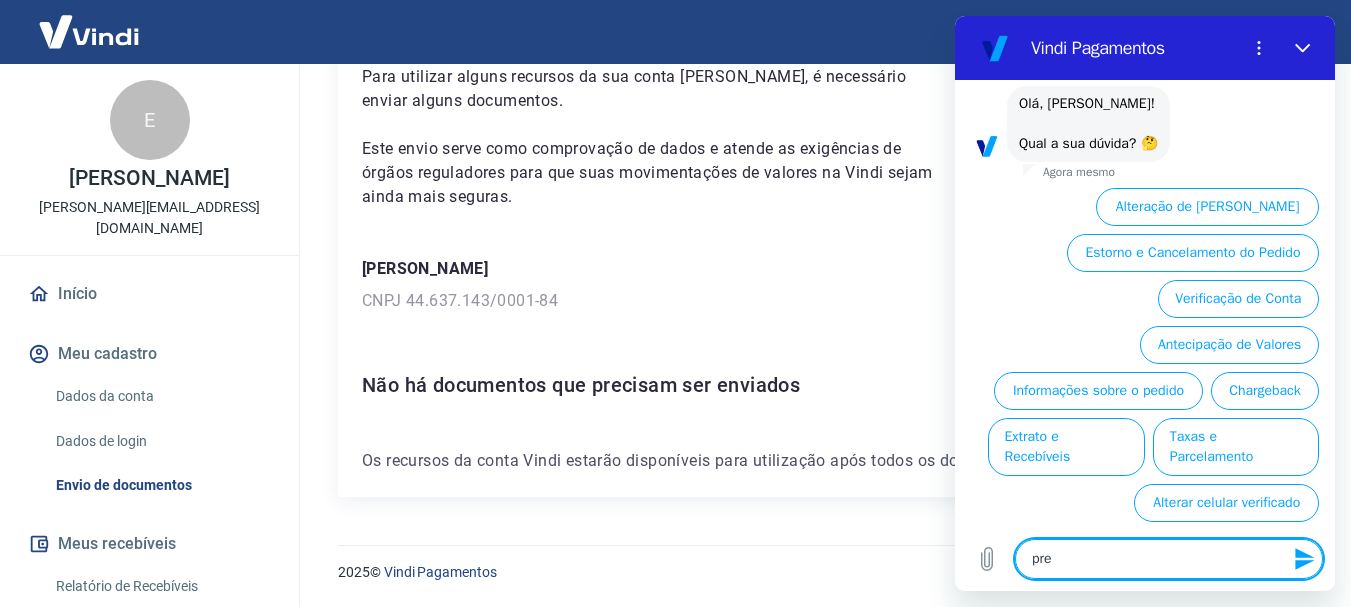 type on "prec" 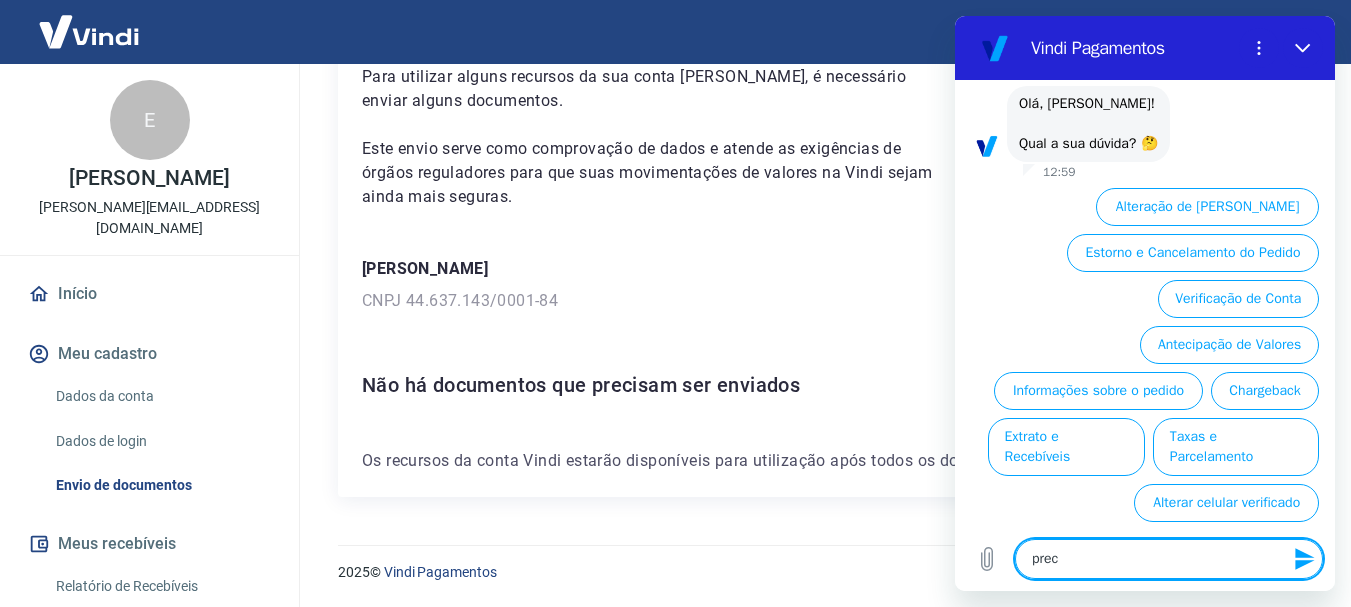 type on "preci" 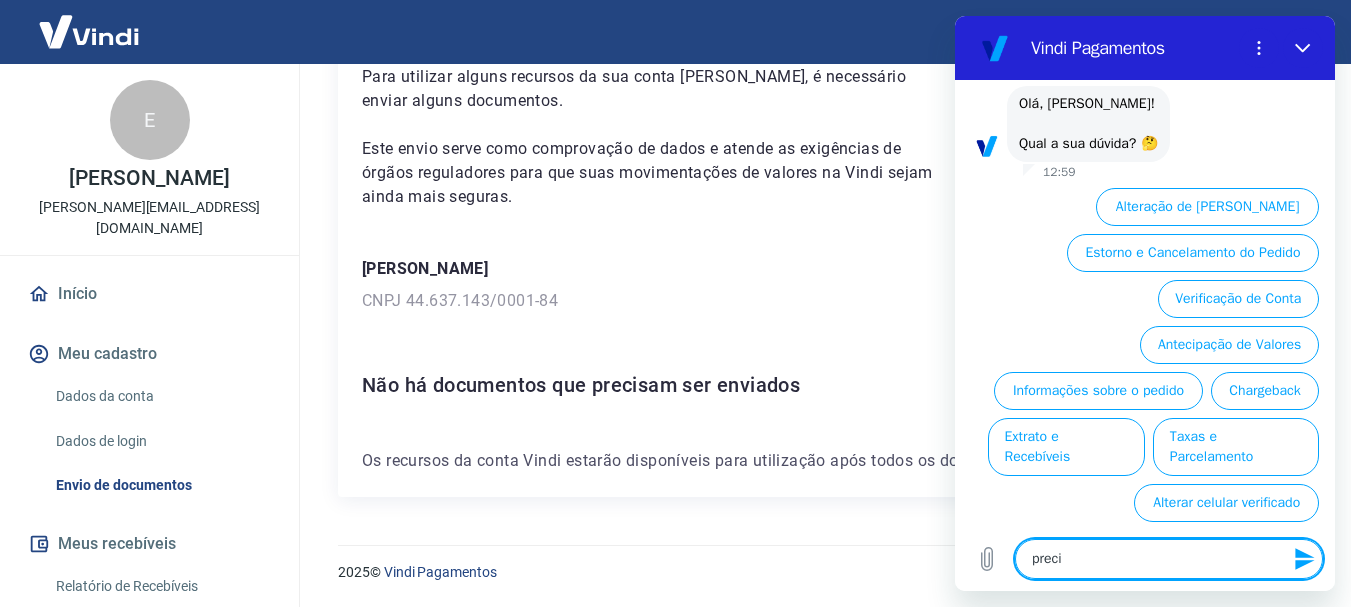 type on "precis" 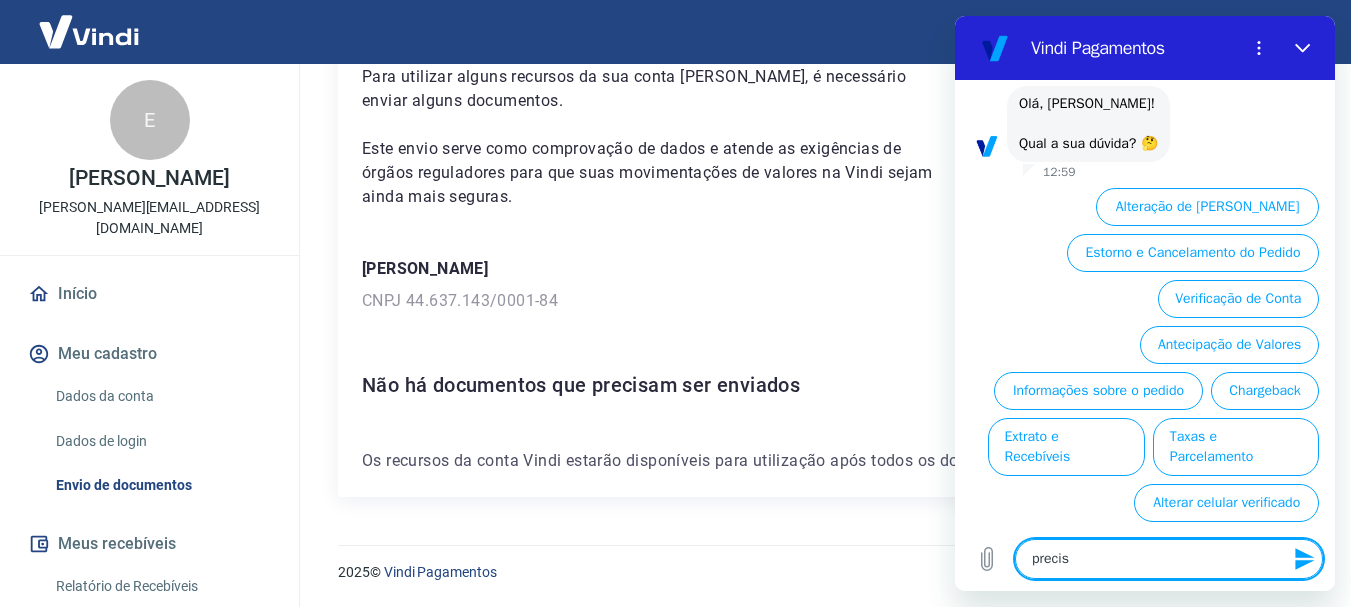 type on "preciso" 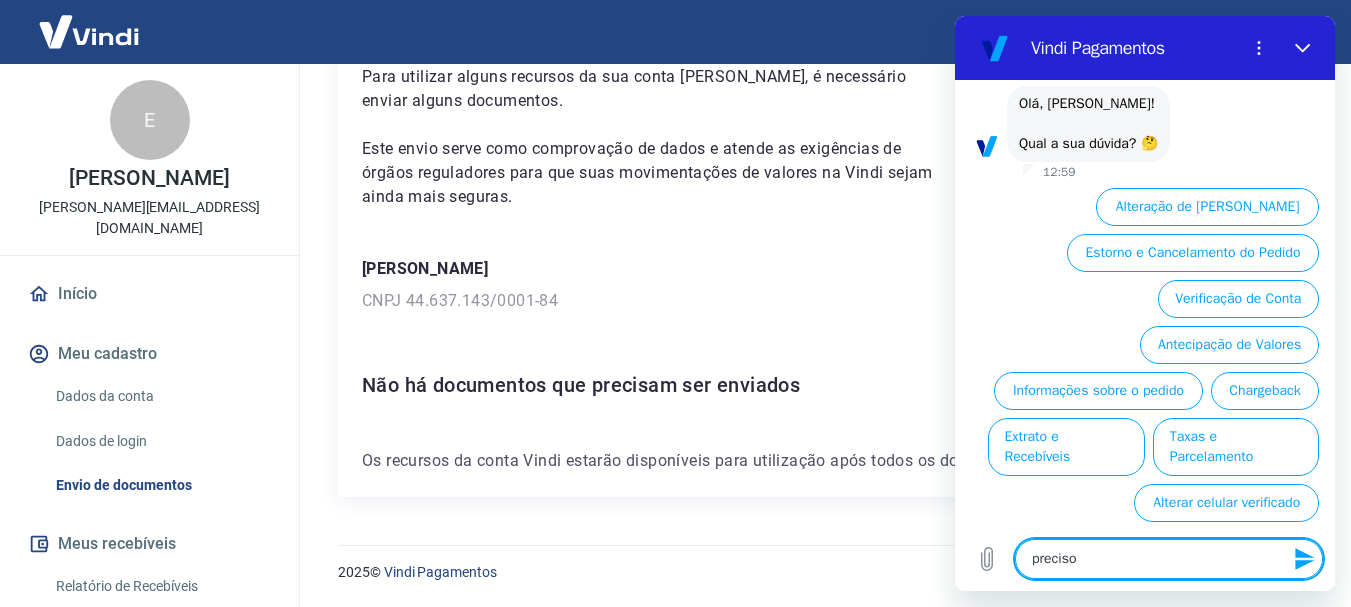 type on "preciso" 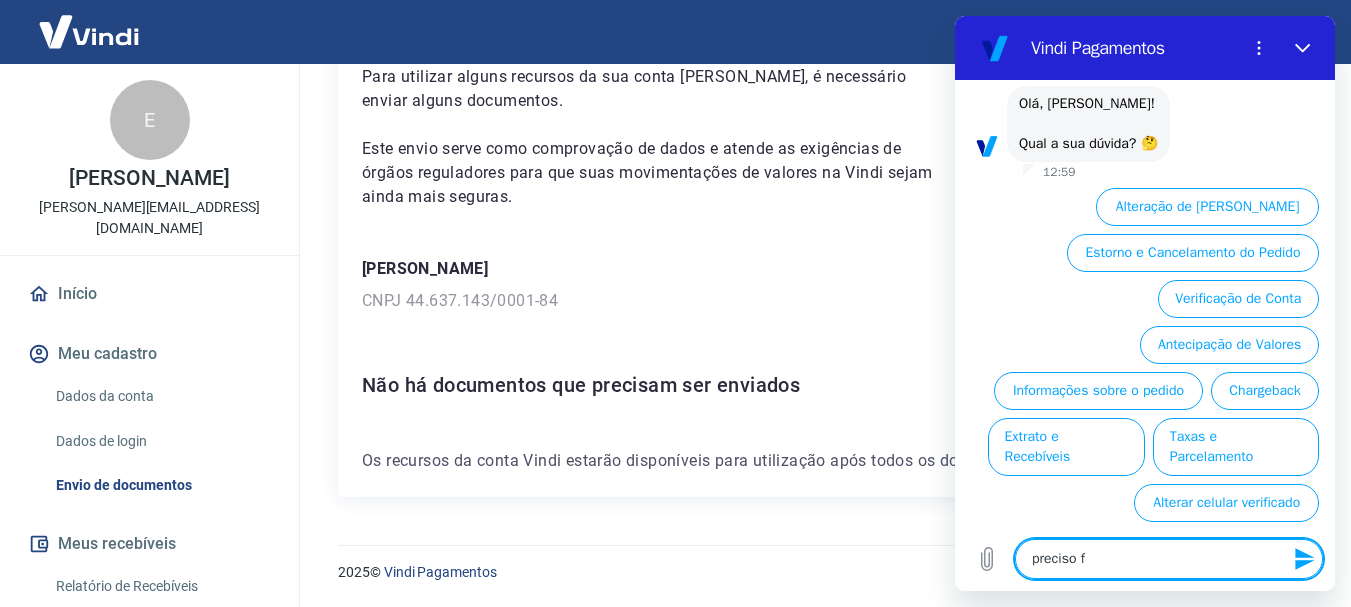 type on "x" 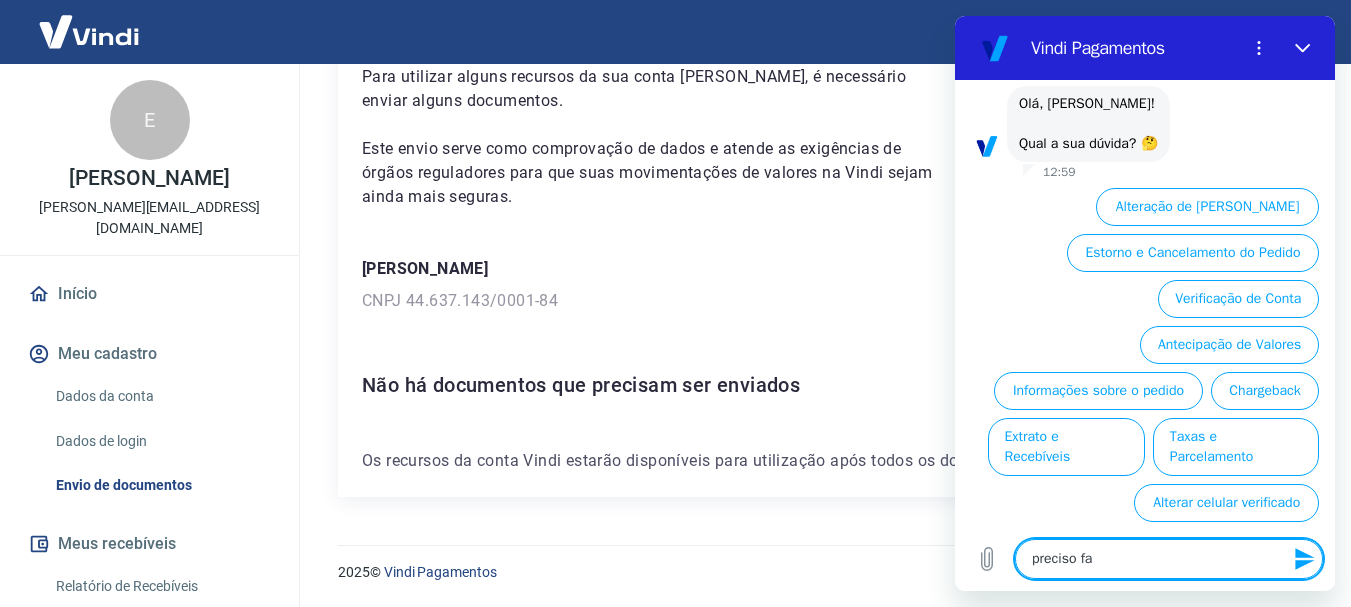 type on "x" 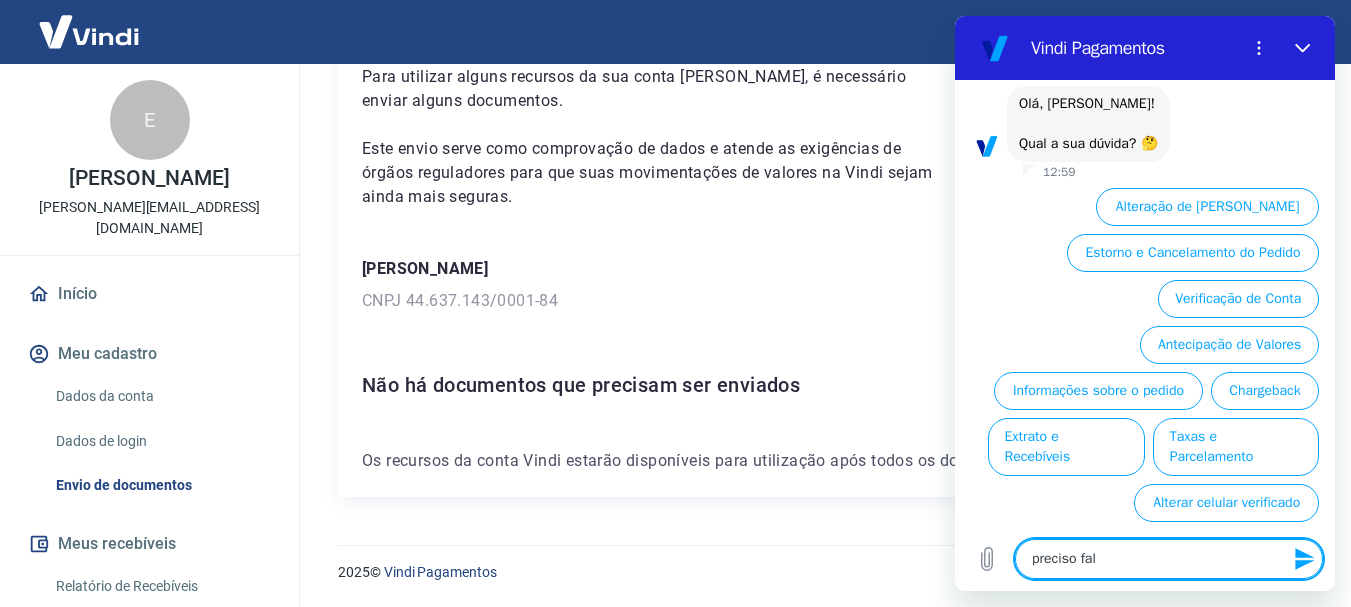 type on "preciso fala" 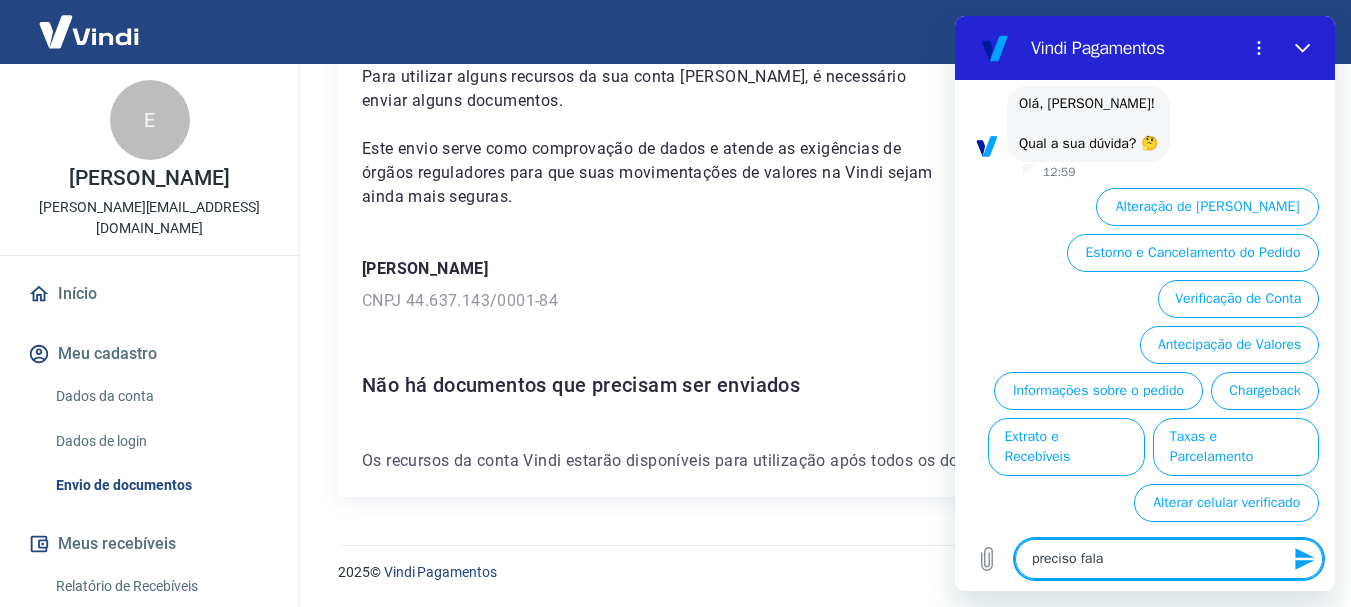 type on "x" 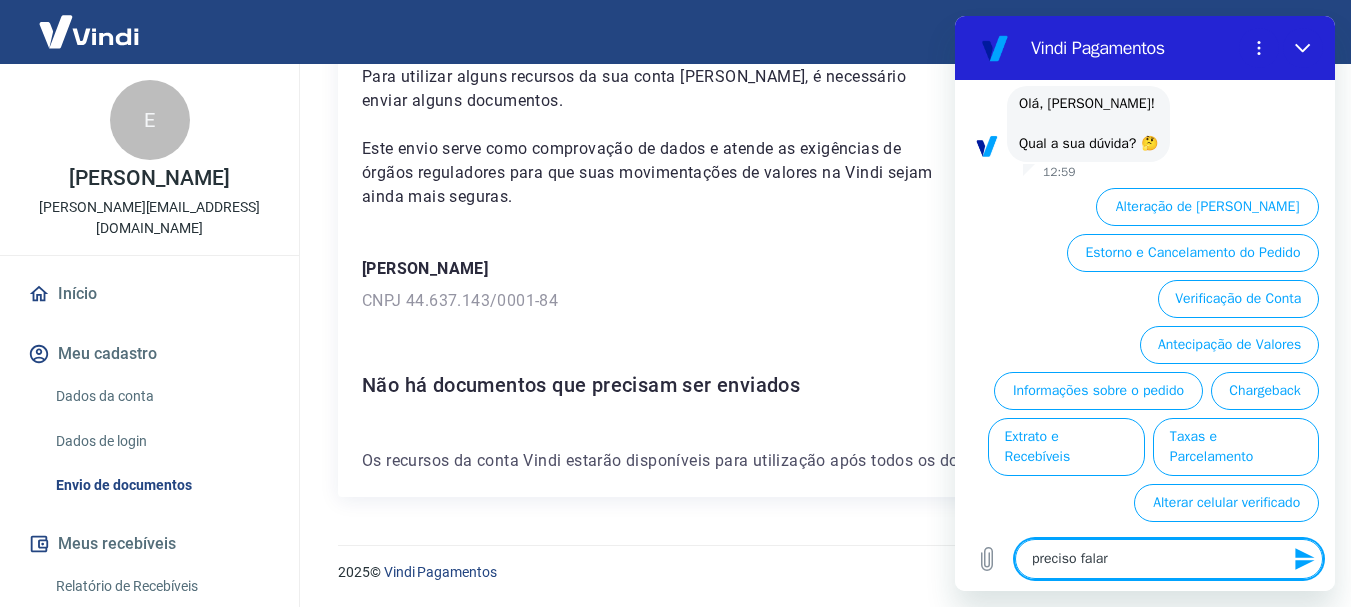 type on "preciso falar" 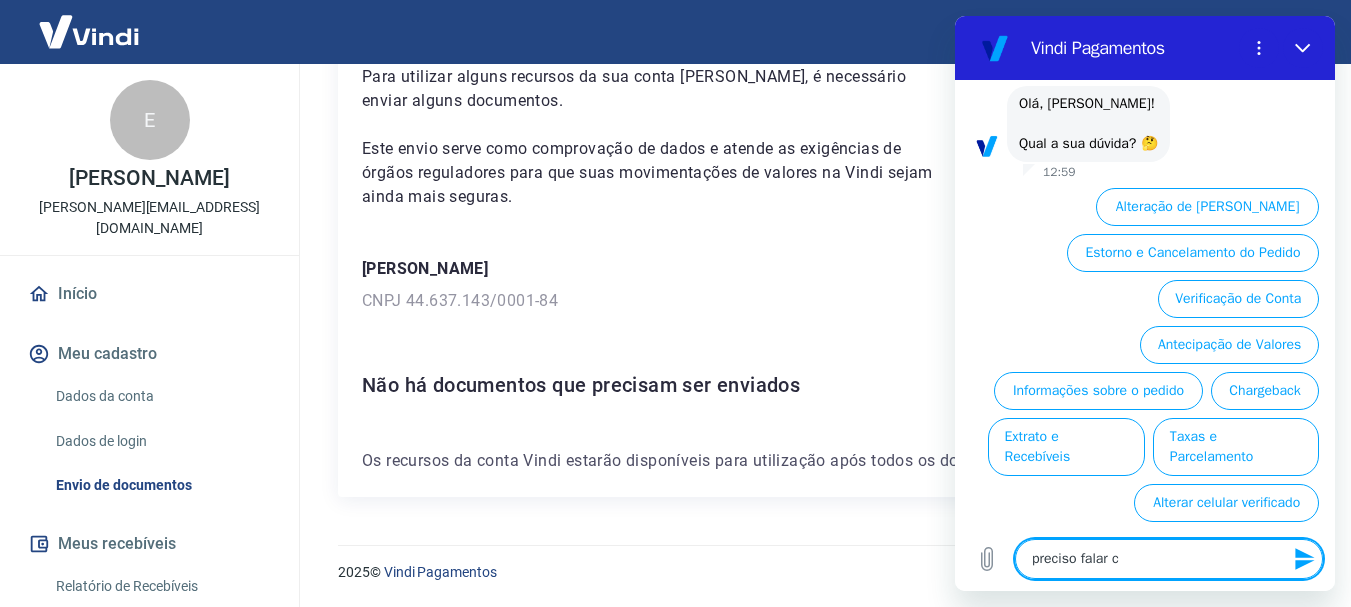 type on "preciso falar co" 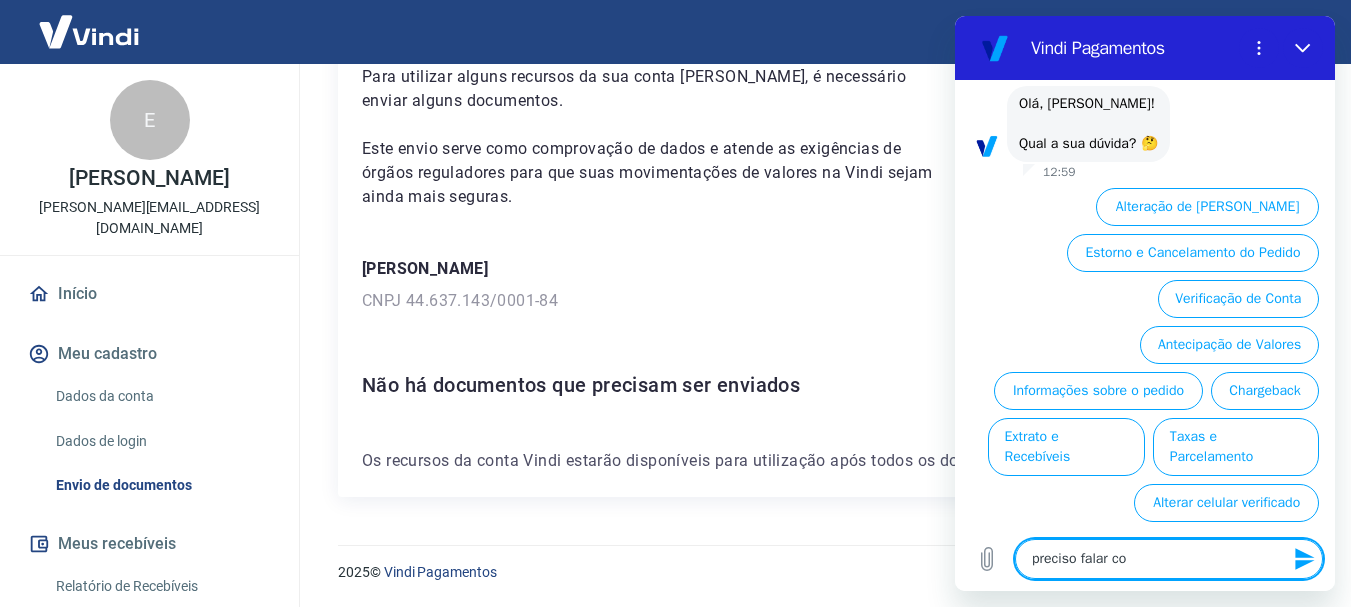 type on "preciso falar com" 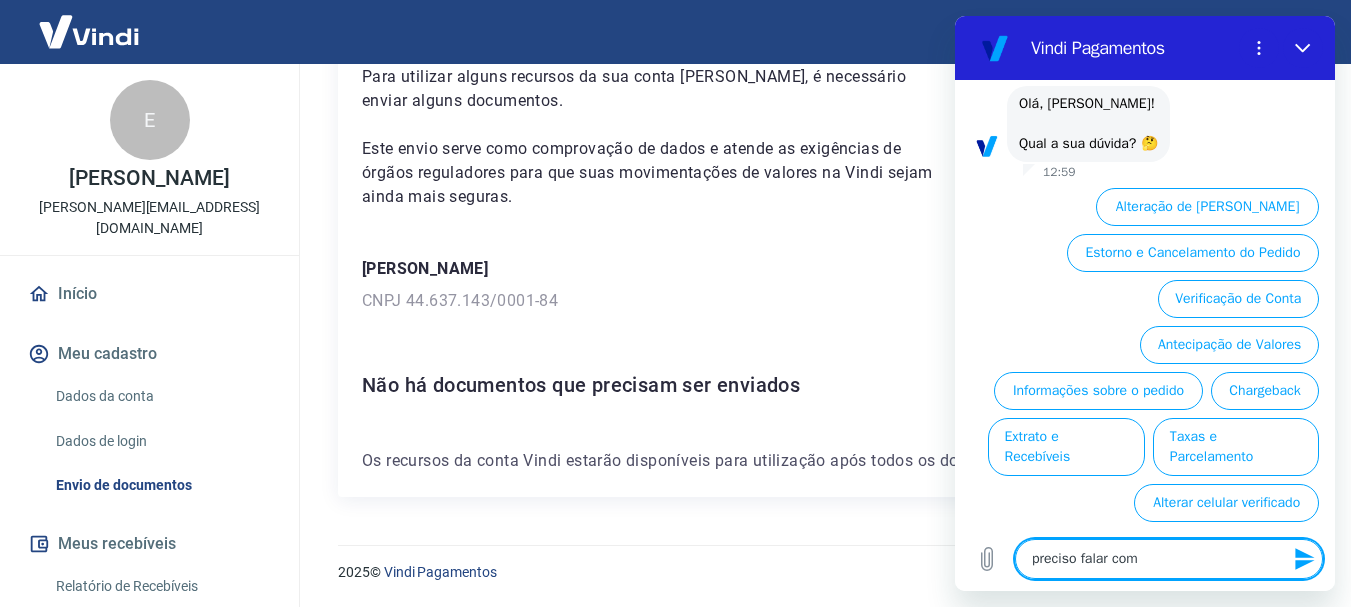 type on "preciso falar com" 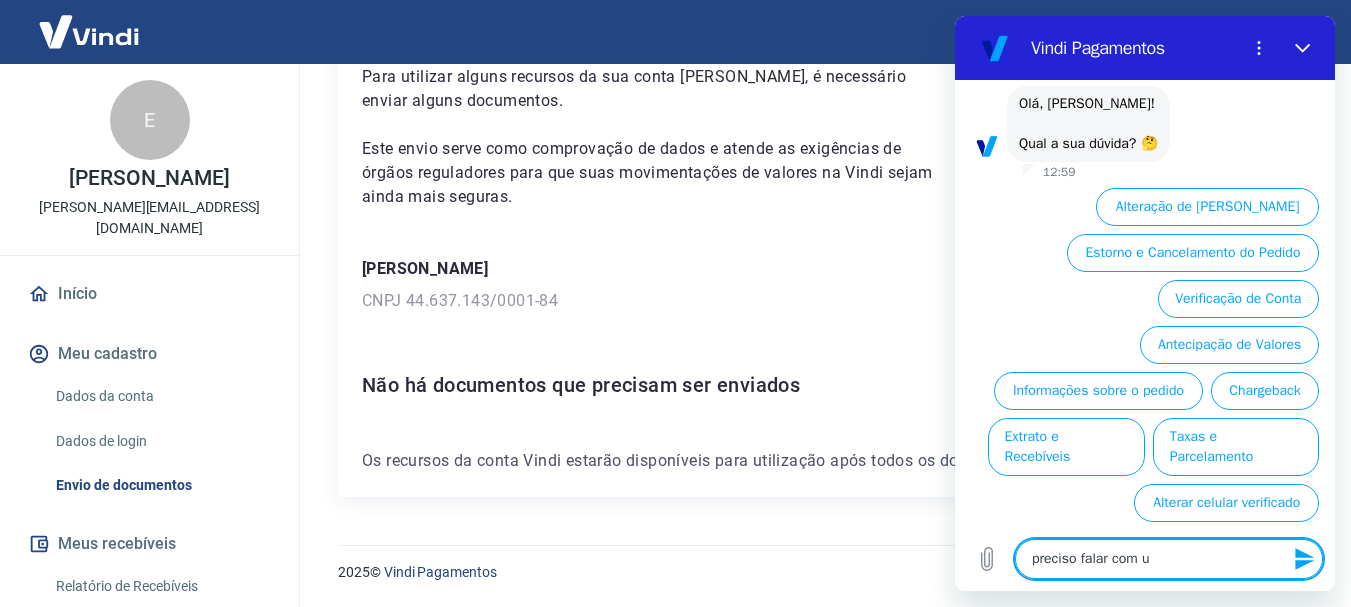 type on "preciso falar com um" 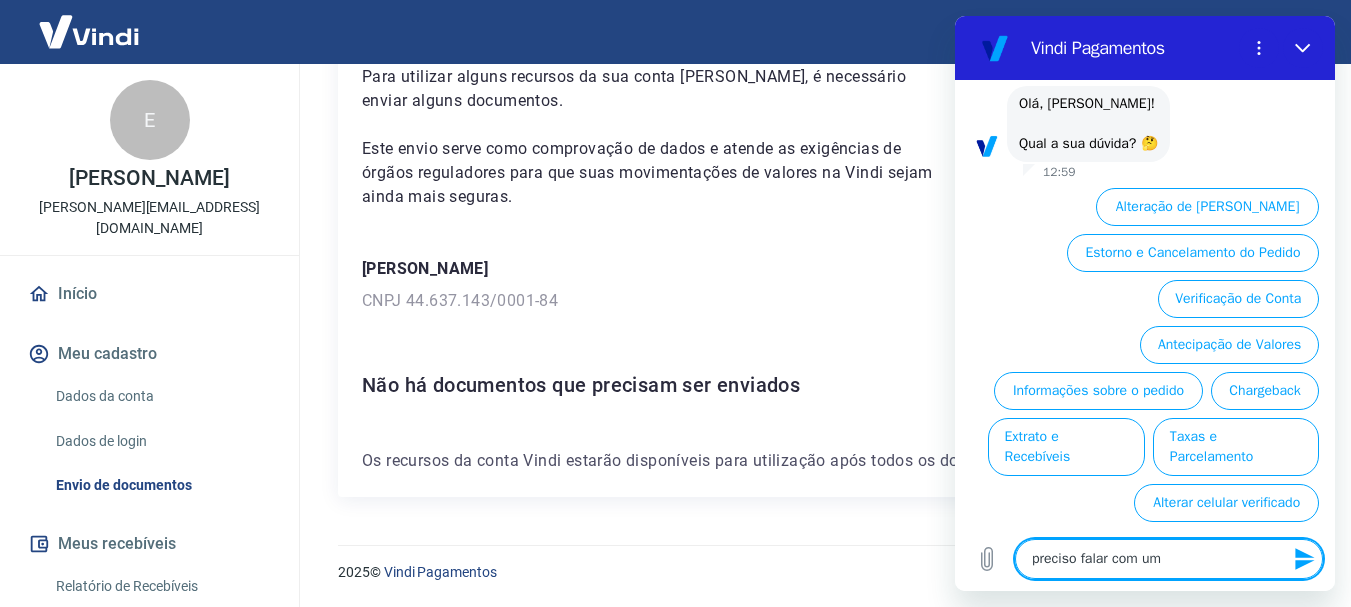 type on "preciso falar com um" 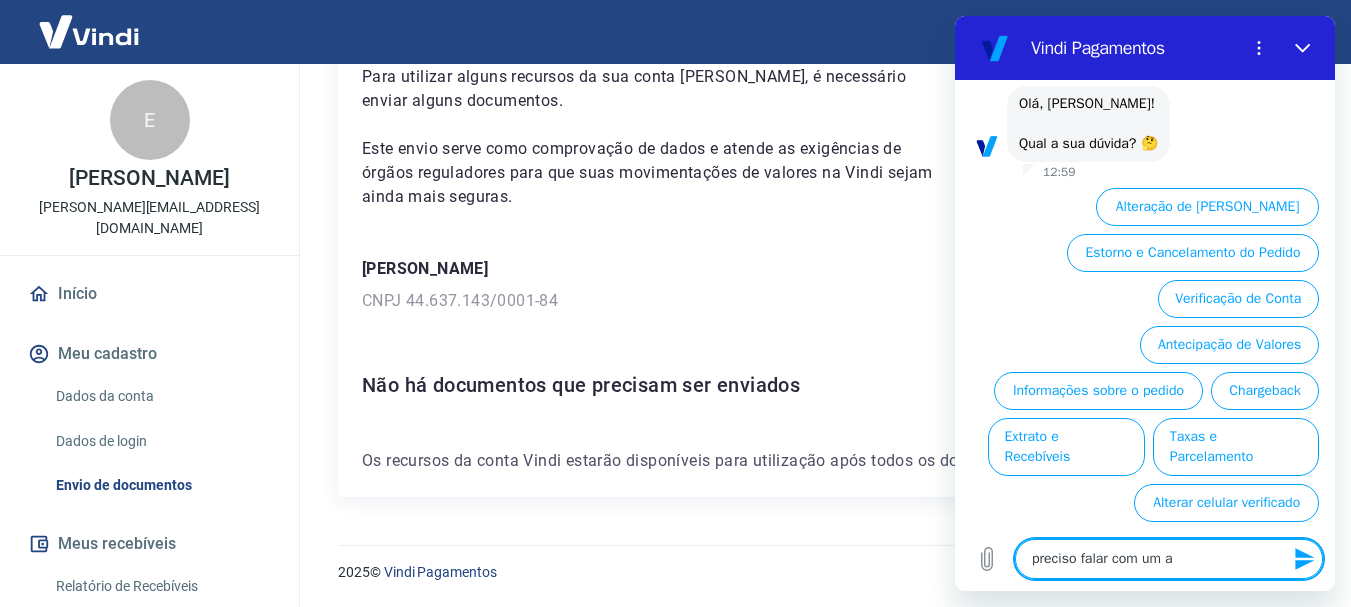 type on "preciso falar com um at" 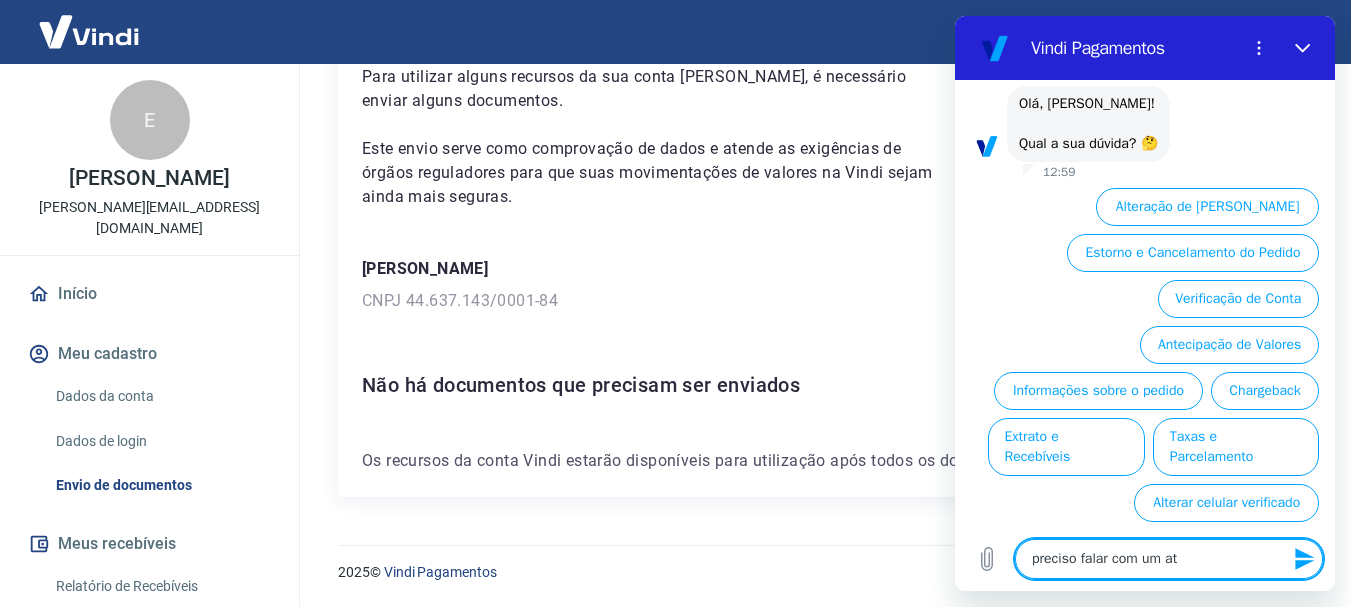 type on "x" 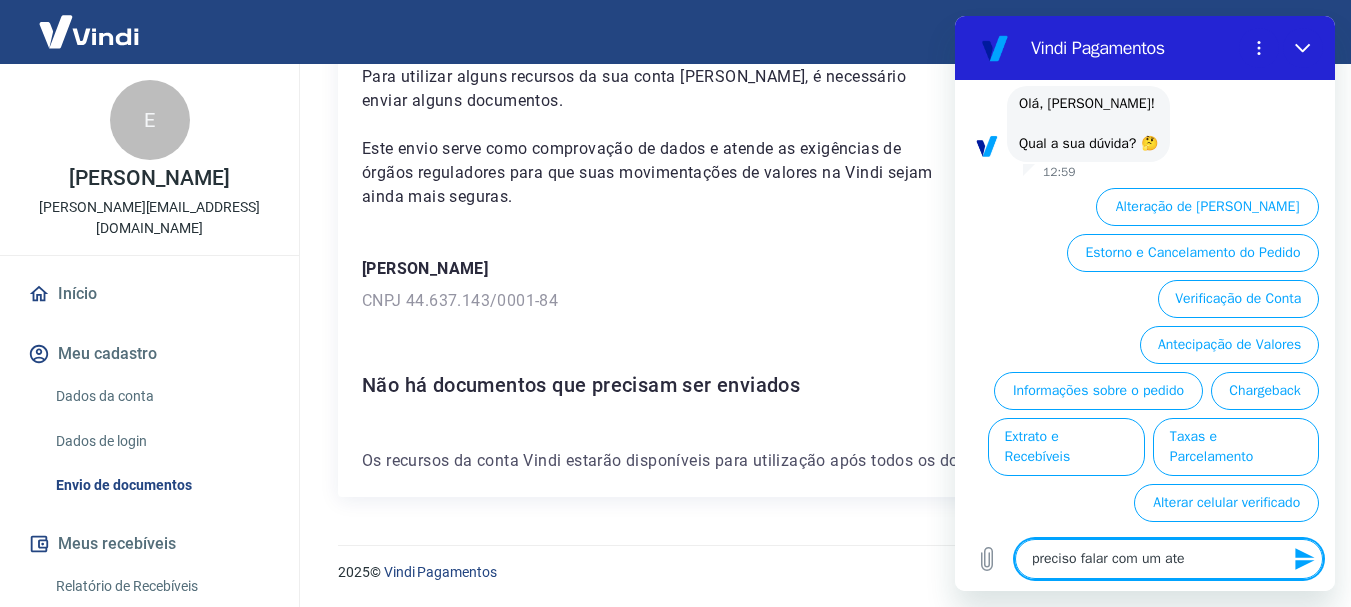 type on "preciso falar com um [GEOGRAPHIC_DATA]" 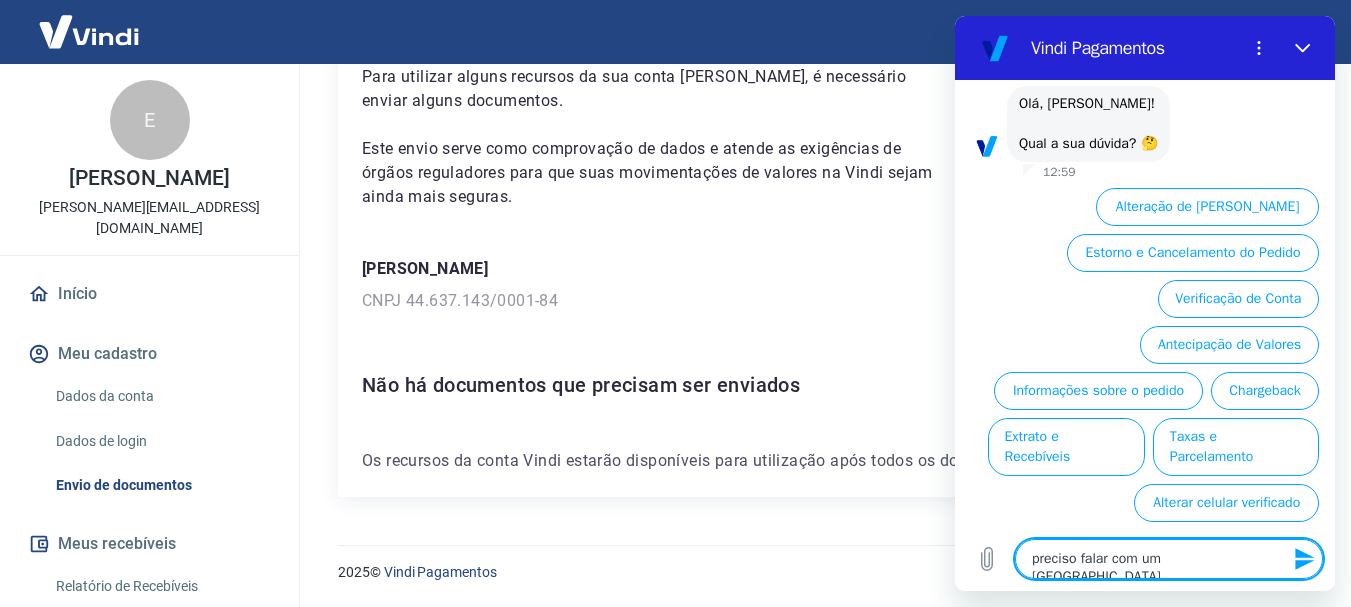 type on "preciso falar com um atend" 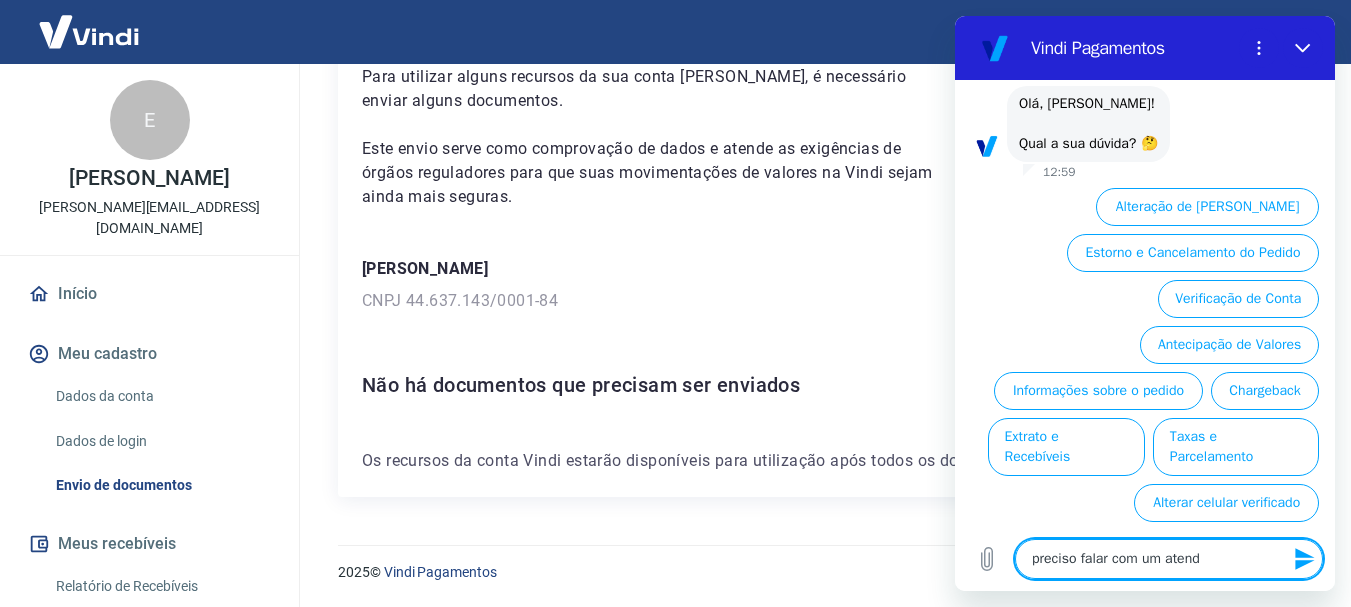 type on "preciso falar com um atende" 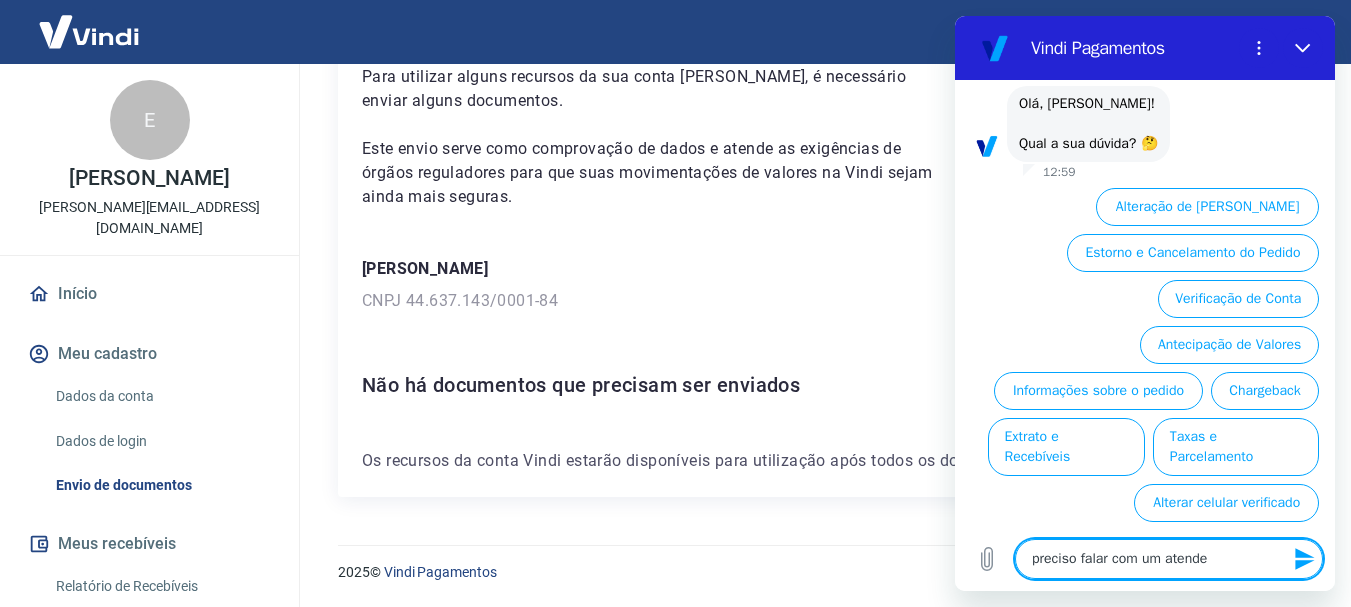 type on "preciso falar com um atenden" 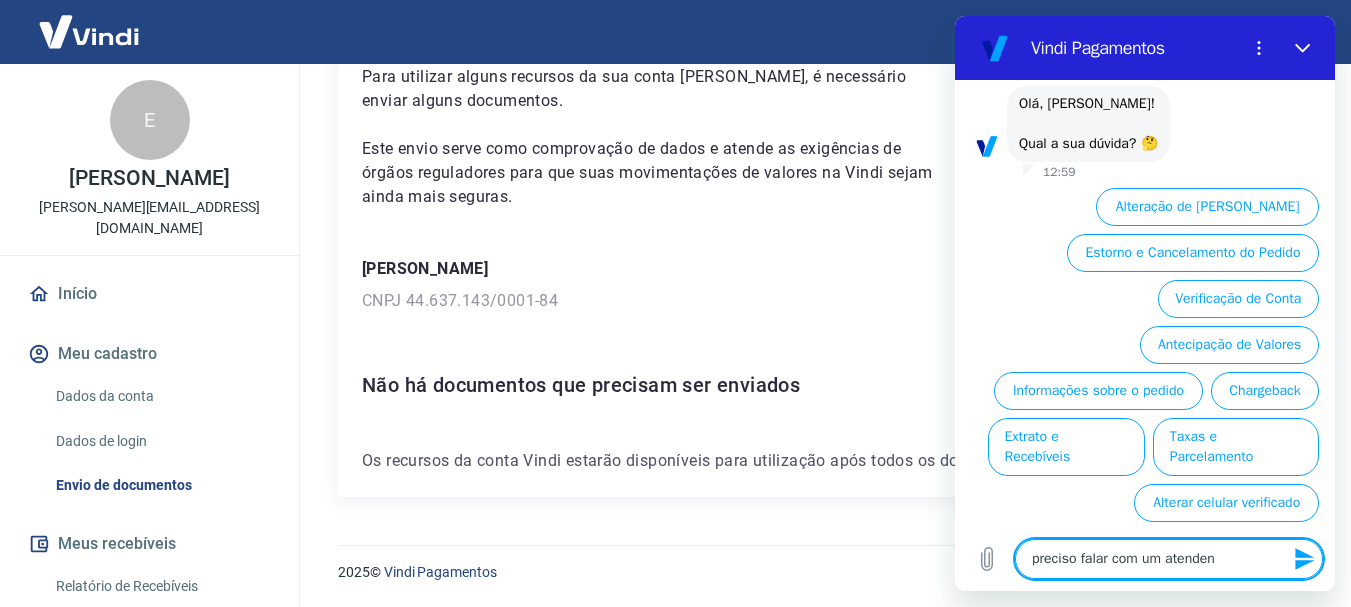 type on "preciso falar com um atendent" 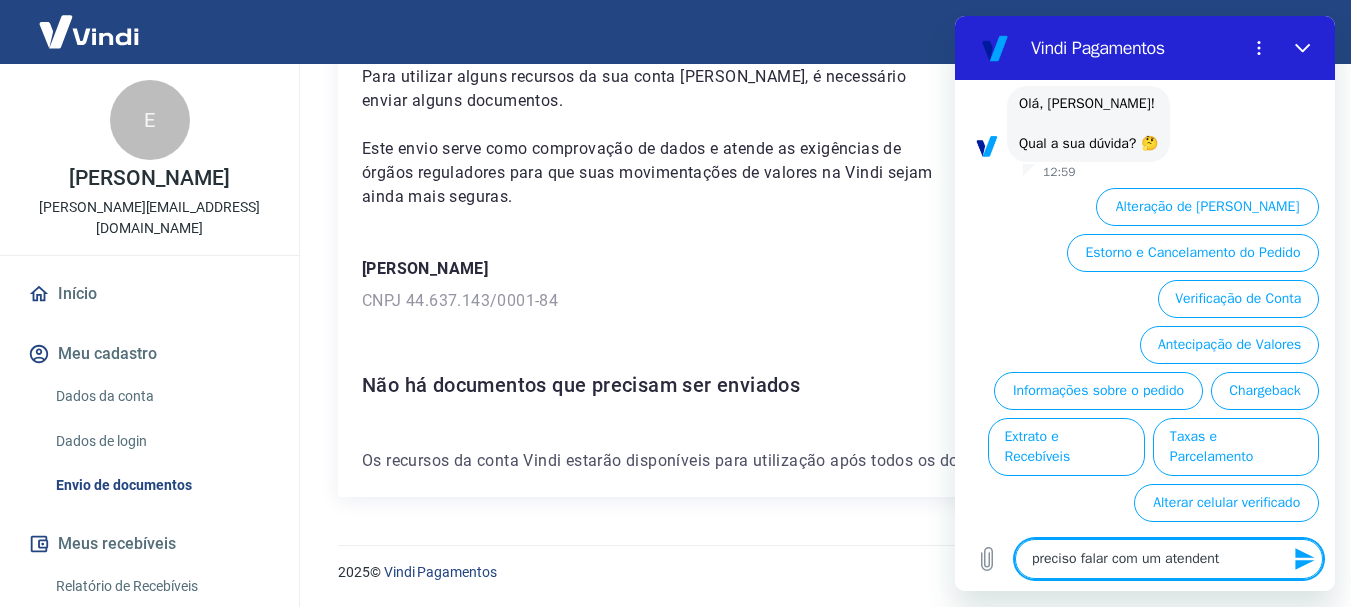 type on "preciso falar com um atendente" 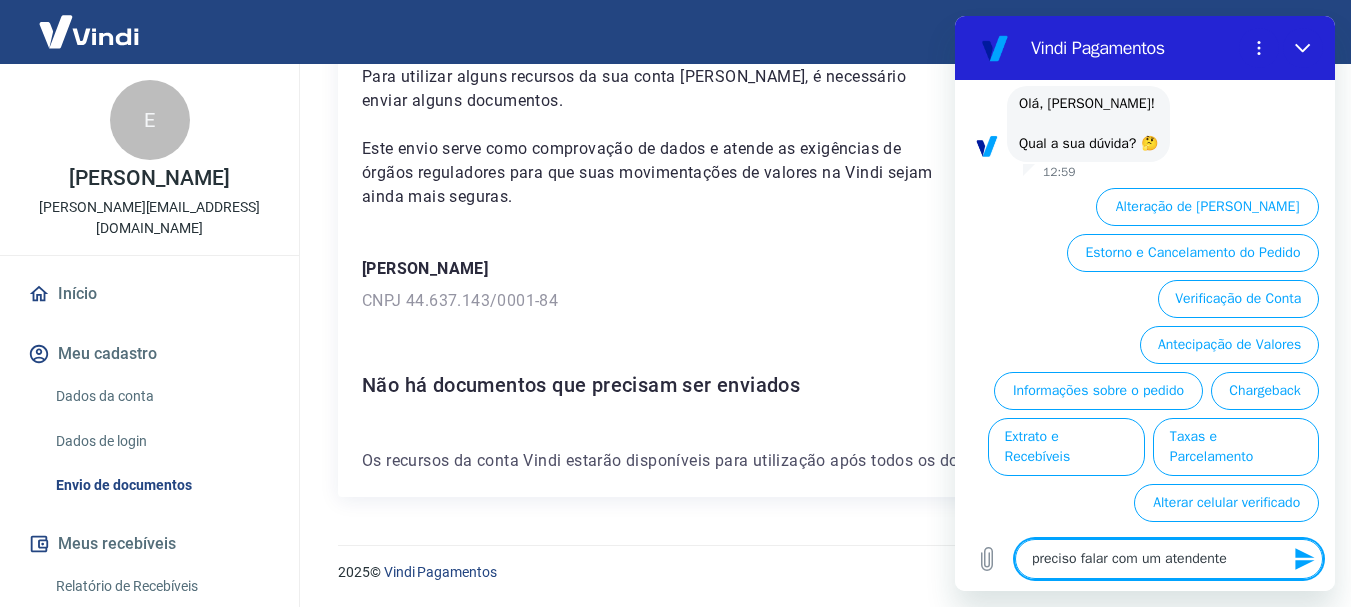 type 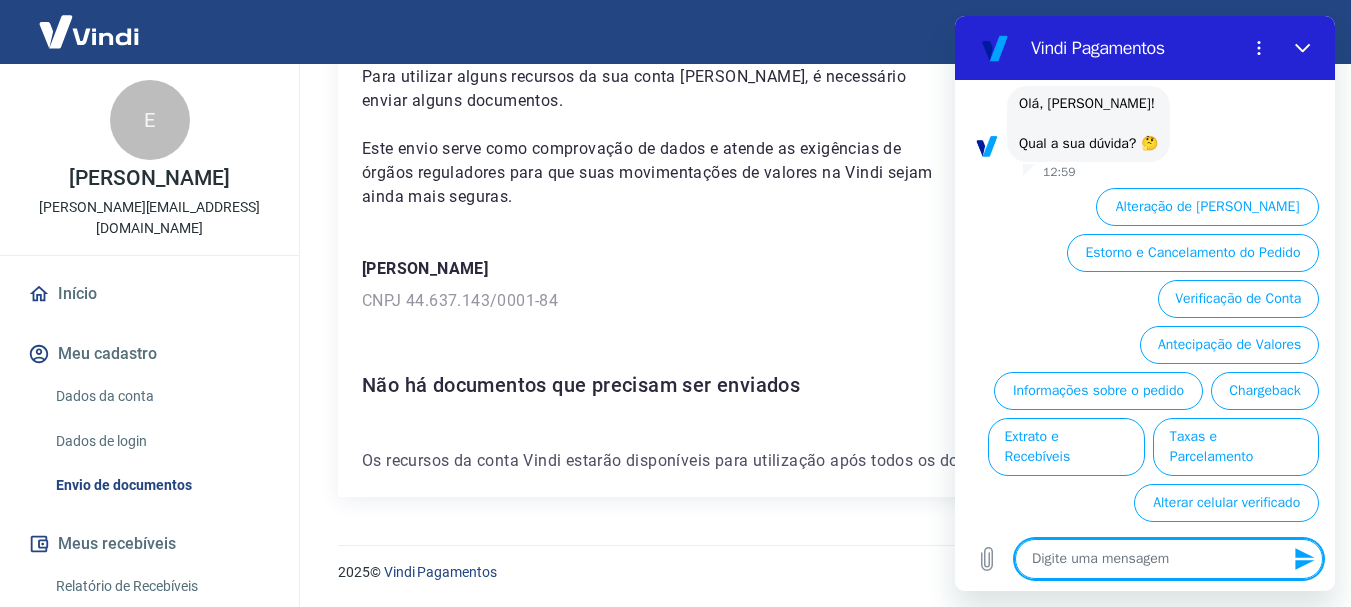 scroll, scrollTop: 0, scrollLeft: 0, axis: both 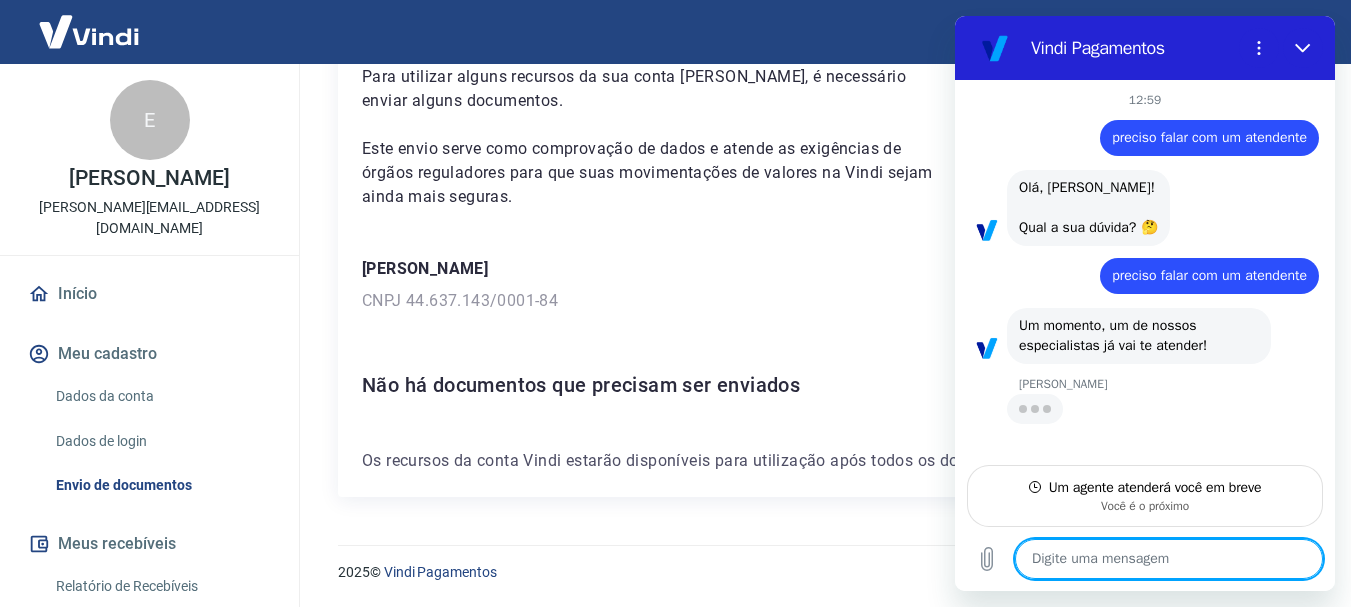 type on "x" 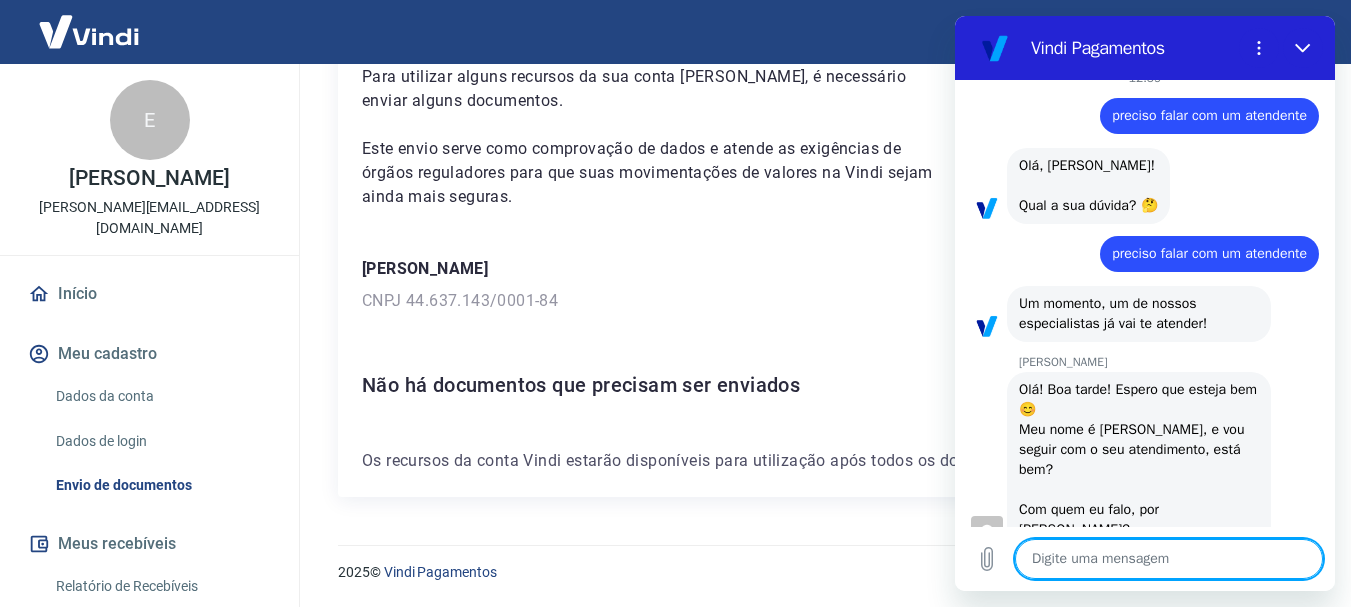 scroll, scrollTop: 26, scrollLeft: 0, axis: vertical 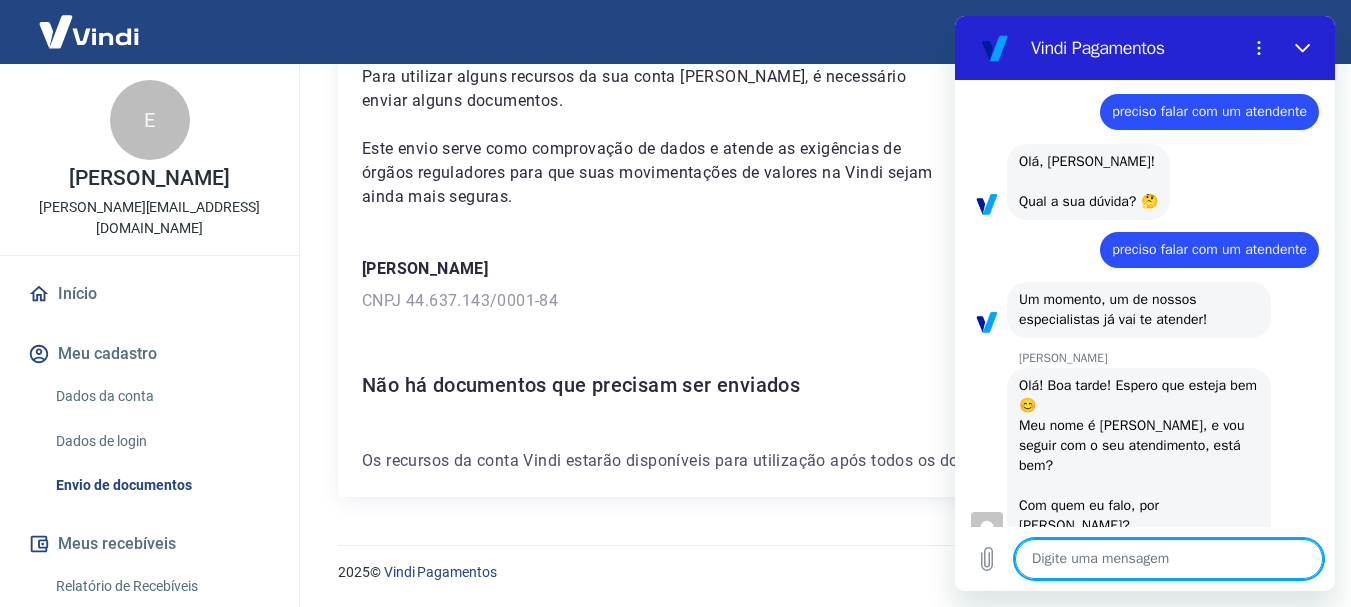 type on "B" 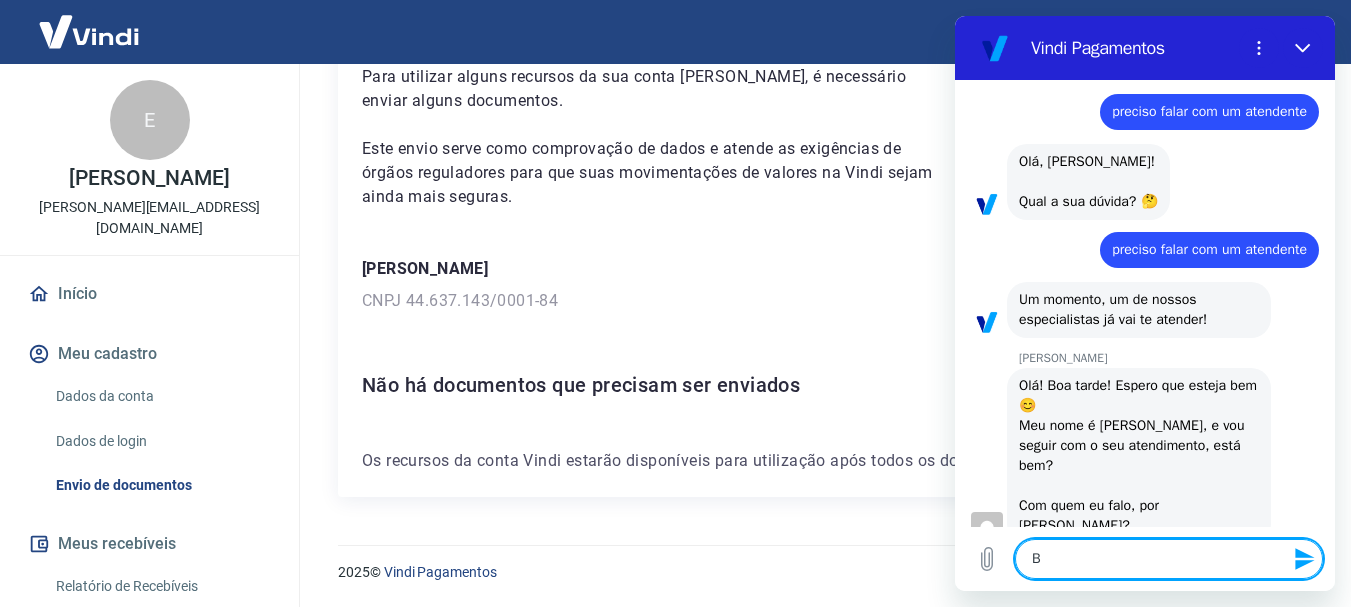 type on "Bo" 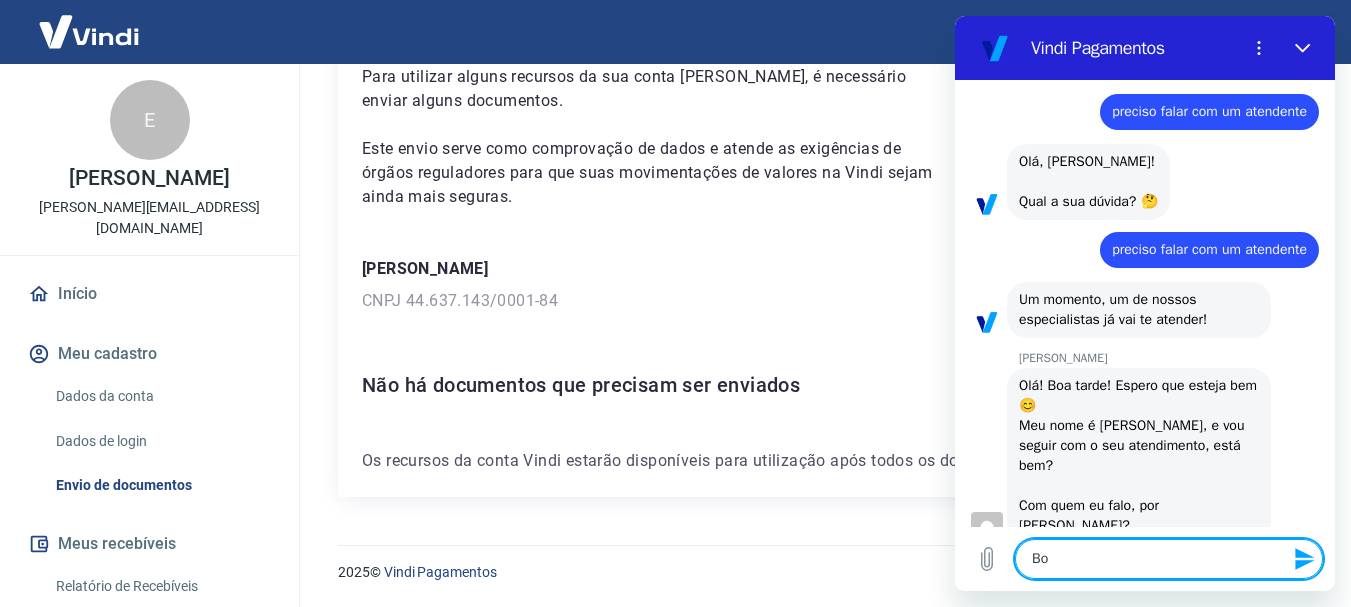 type on "x" 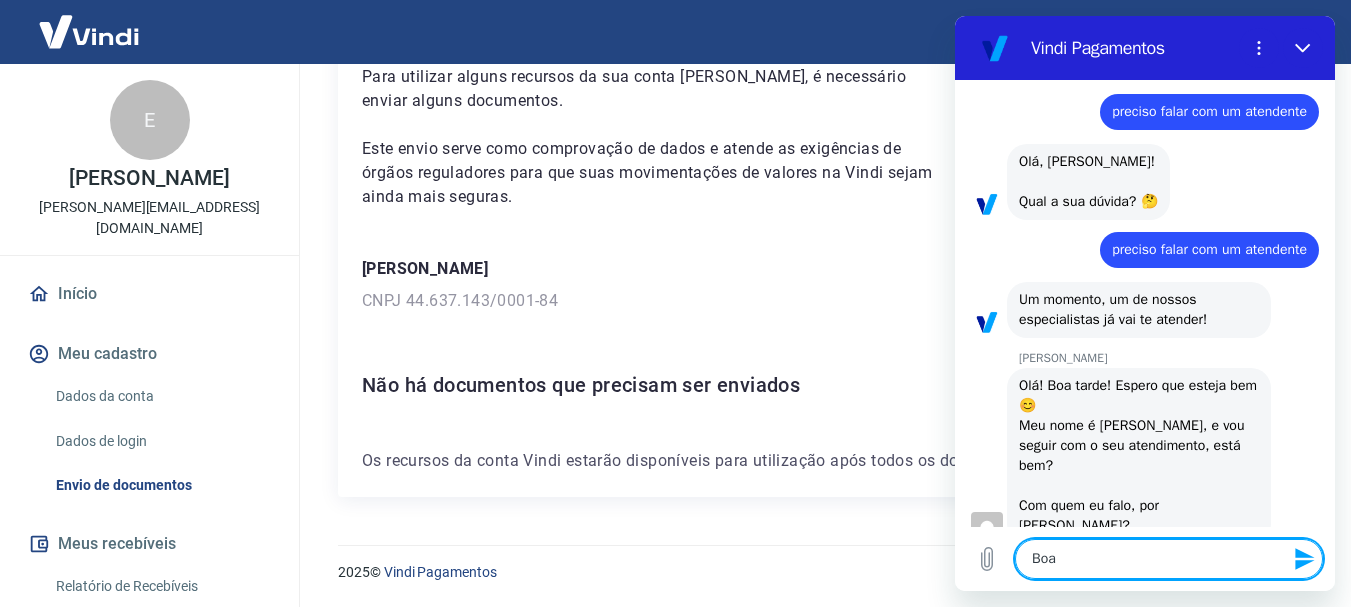 type on "Boa" 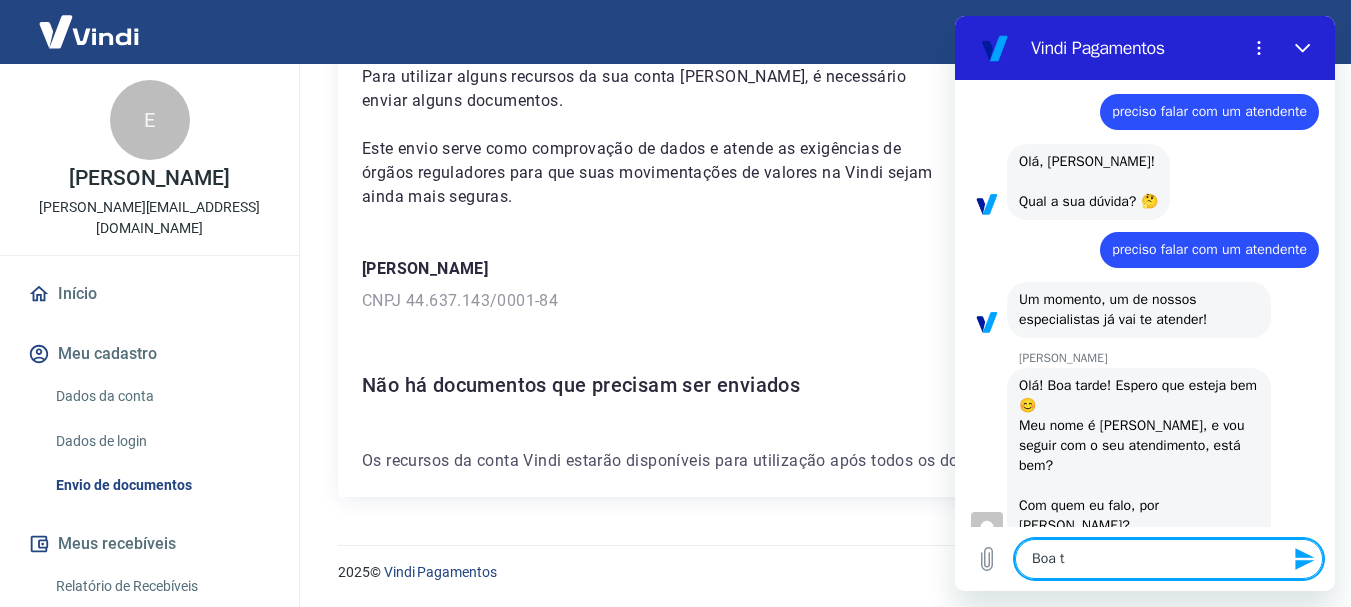 type on "Boa ta" 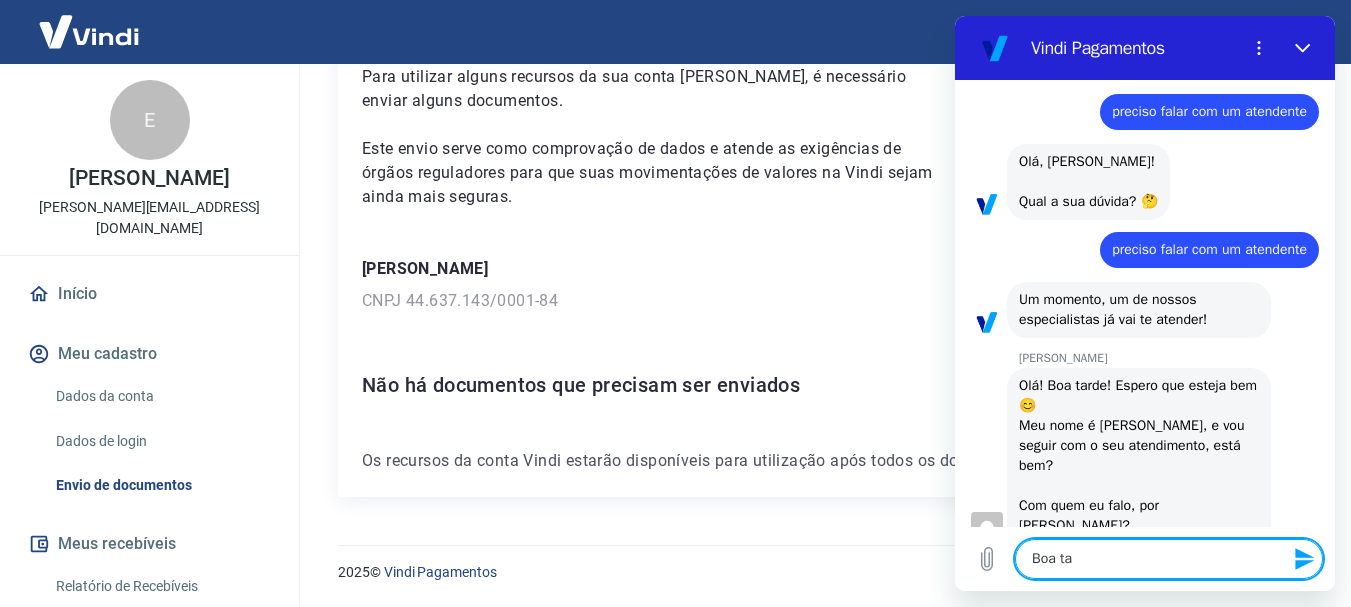 type on "Boa tar" 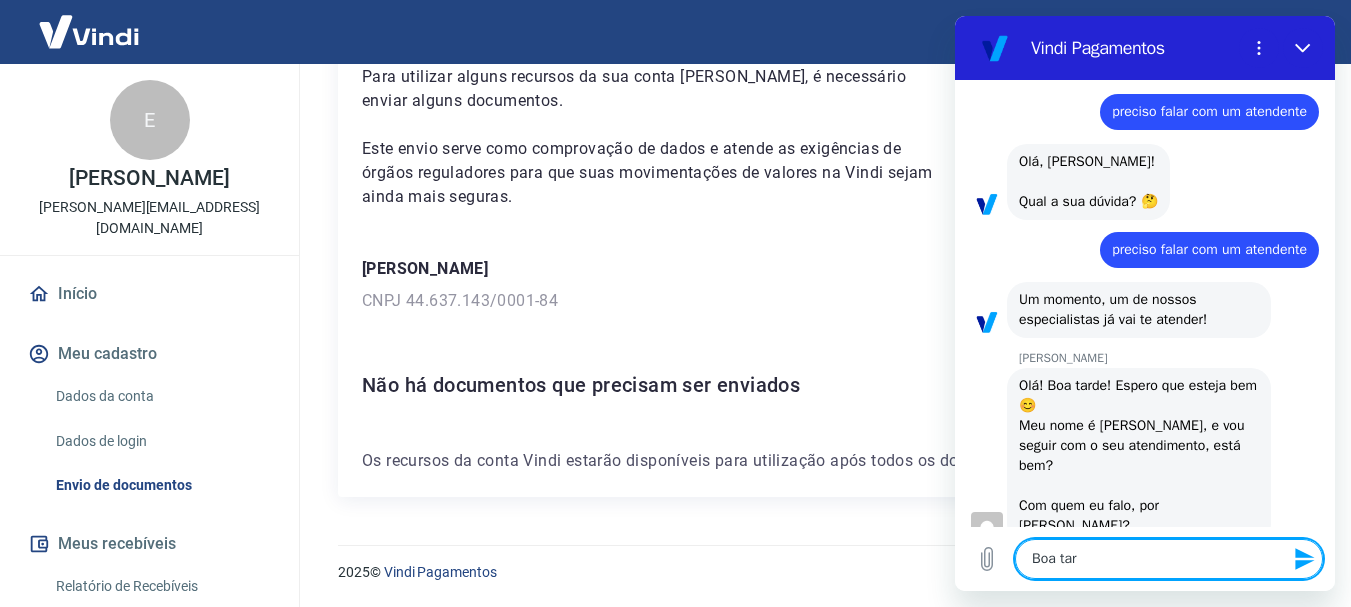 type on "Boa tard" 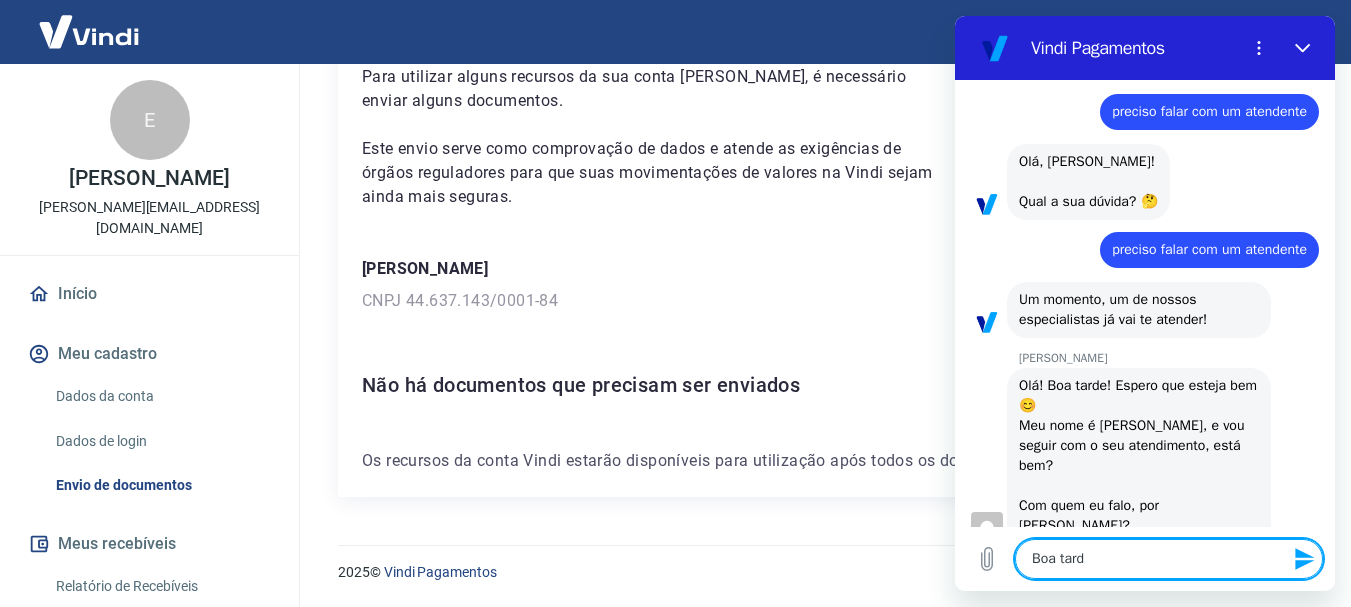 type on "Boa tarde" 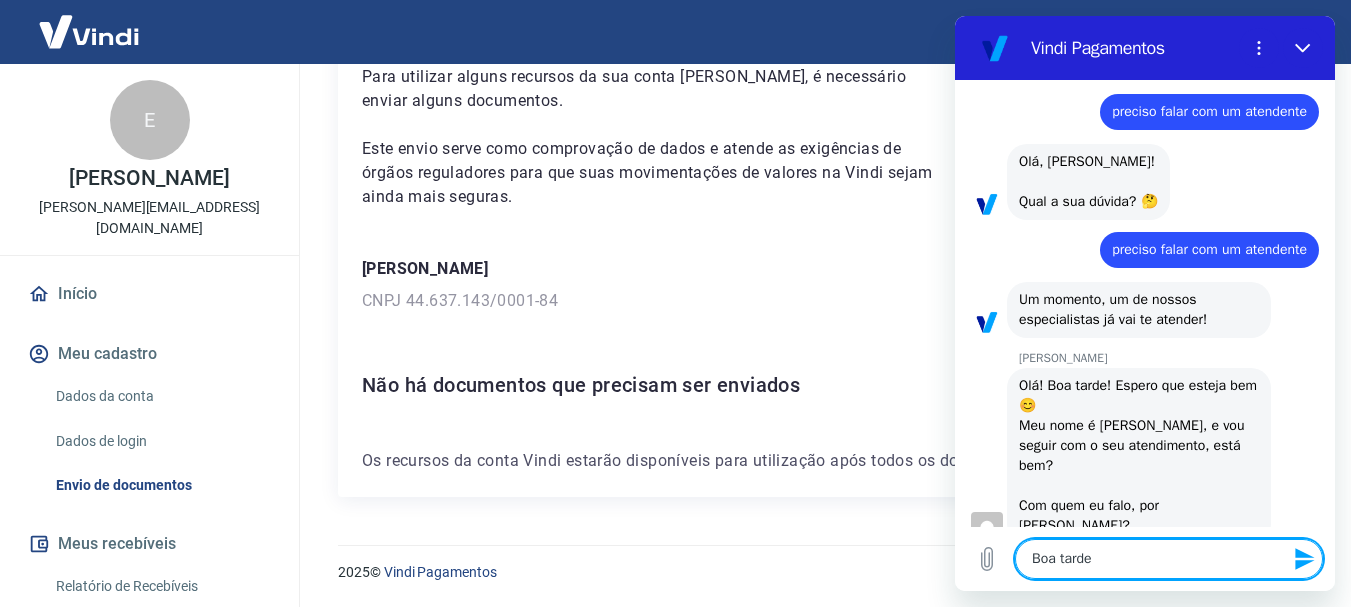 type on "Boa tarde" 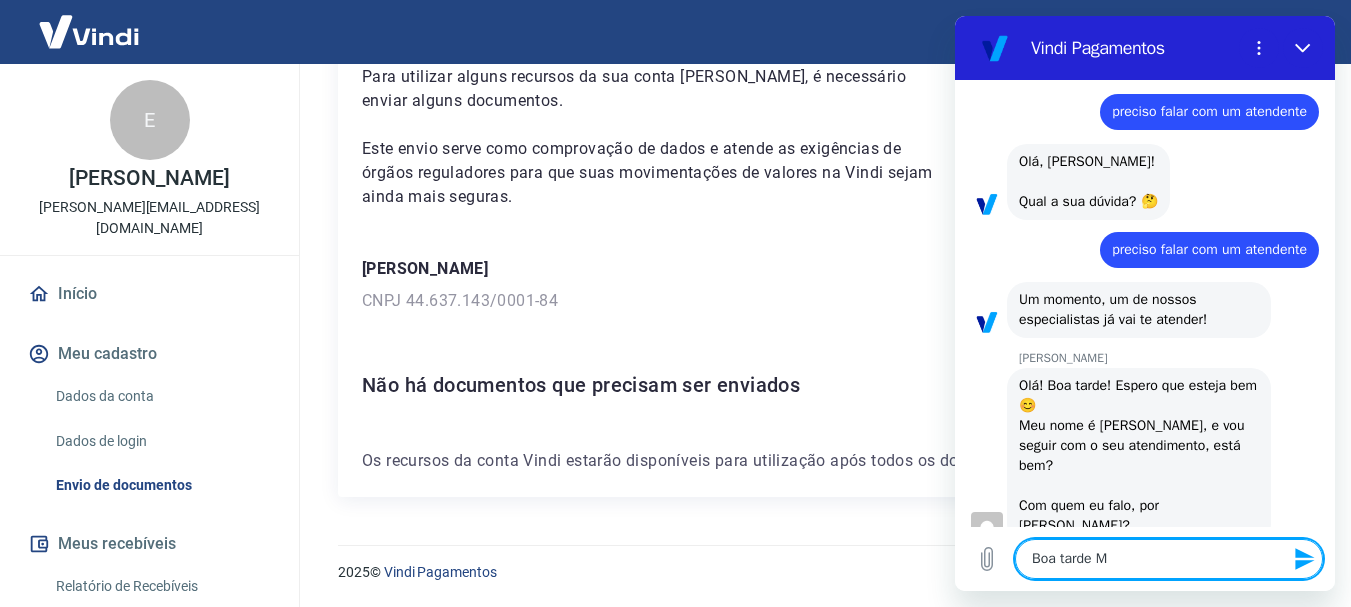 type on "Boa tarde Ma" 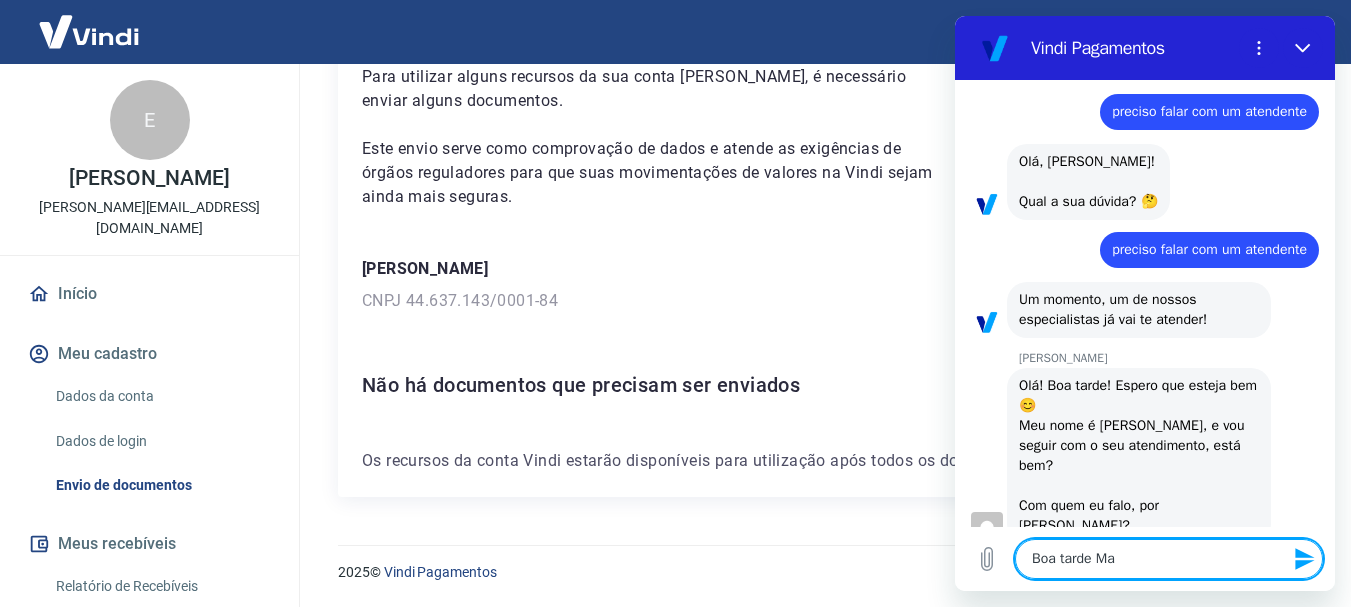 type on "Boa tarde Mar" 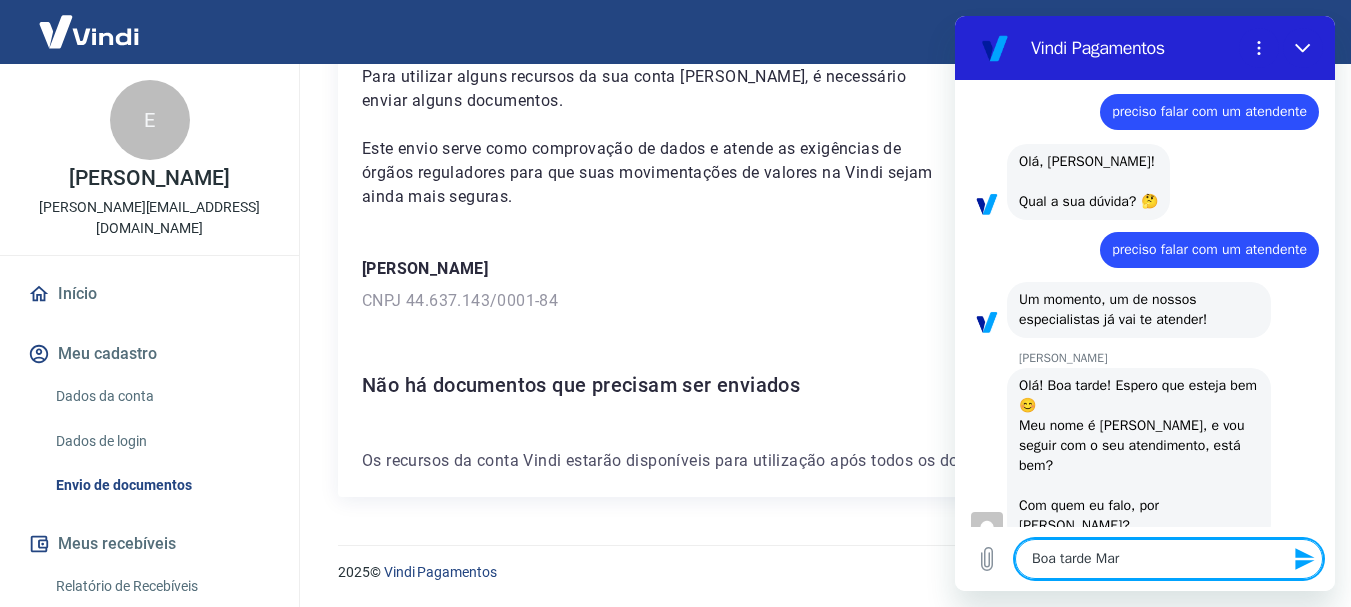 type on "Boa tarde [PERSON_NAME]" 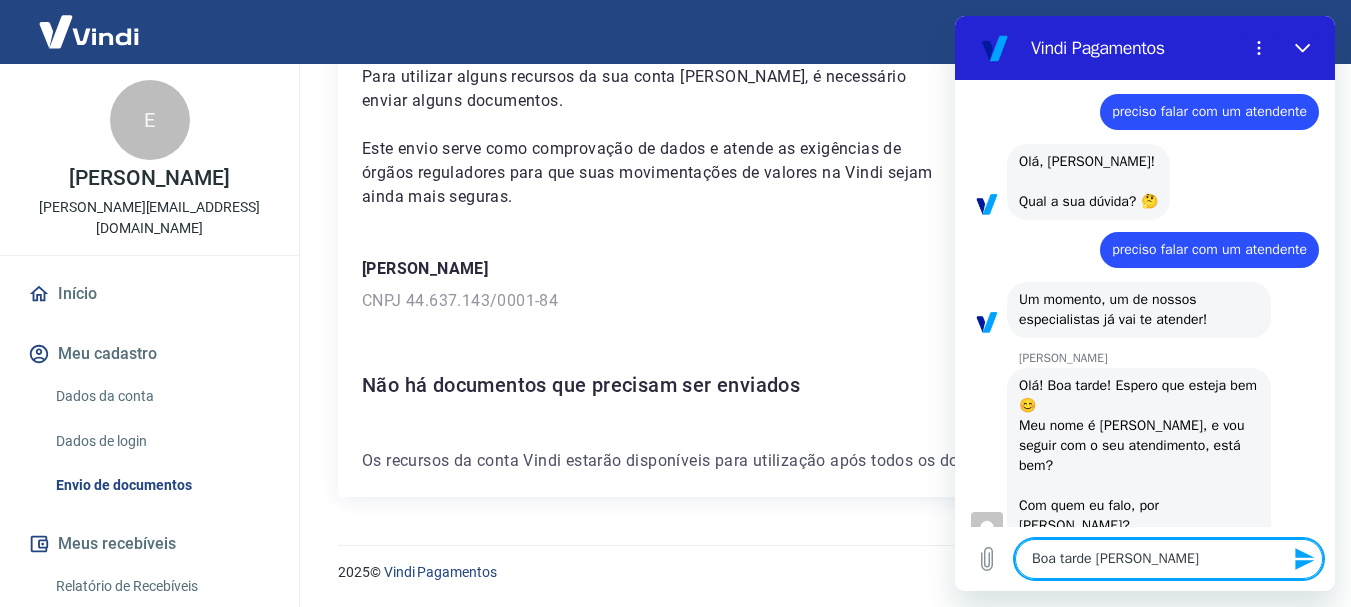 type on "Boa tarde Marce" 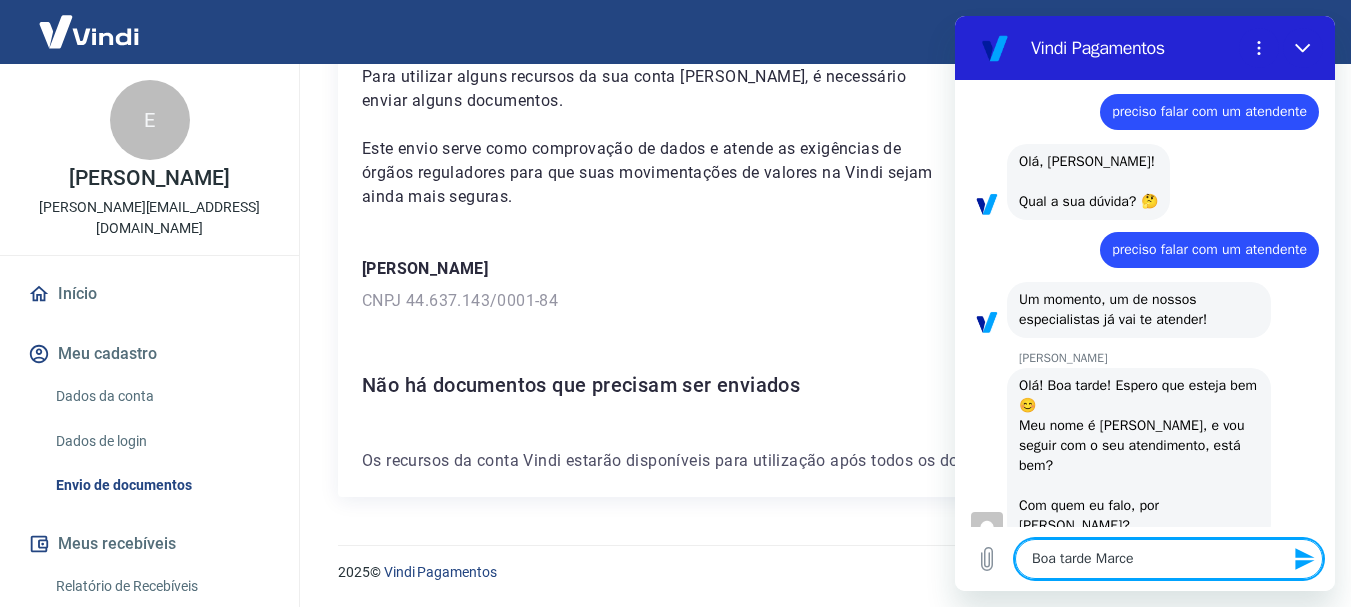 type on "Boa tarde [PERSON_NAME]" 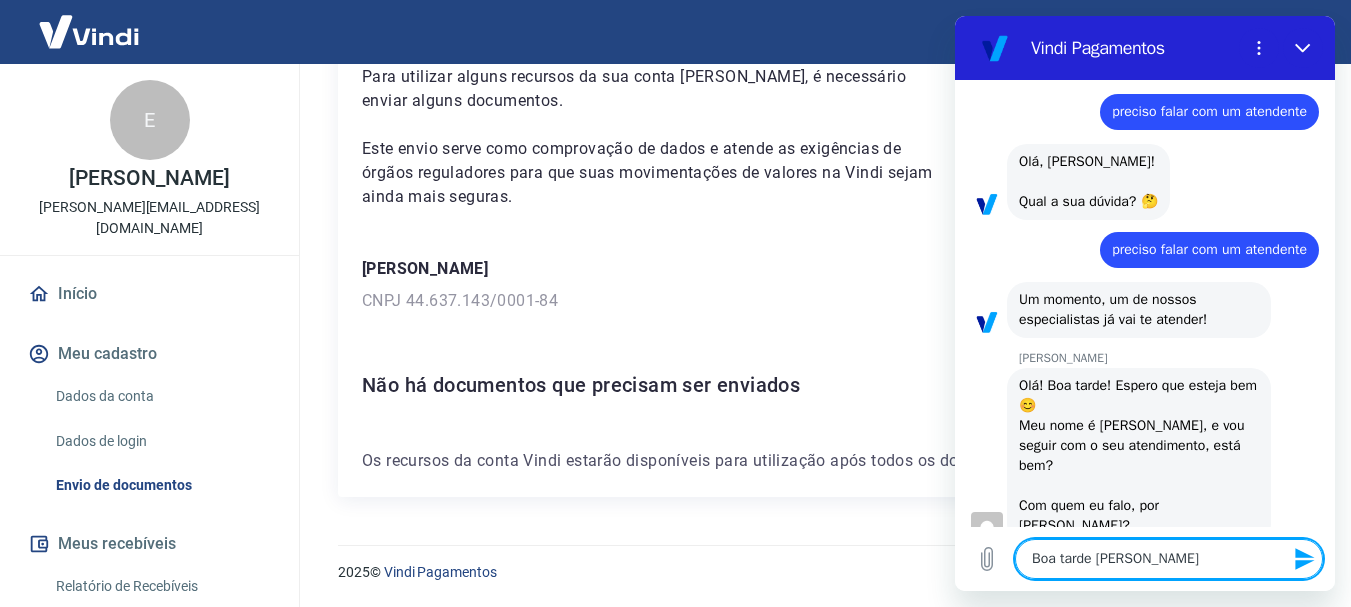 type on "Boa tarde [PERSON_NAME]" 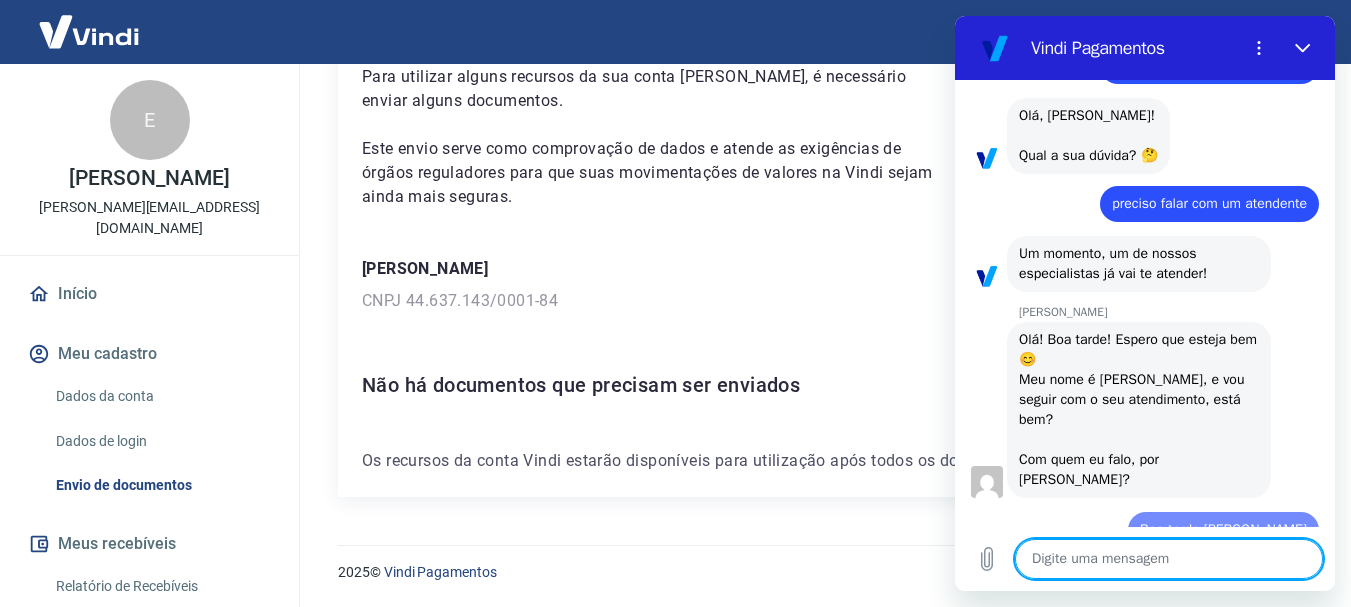 type on "x" 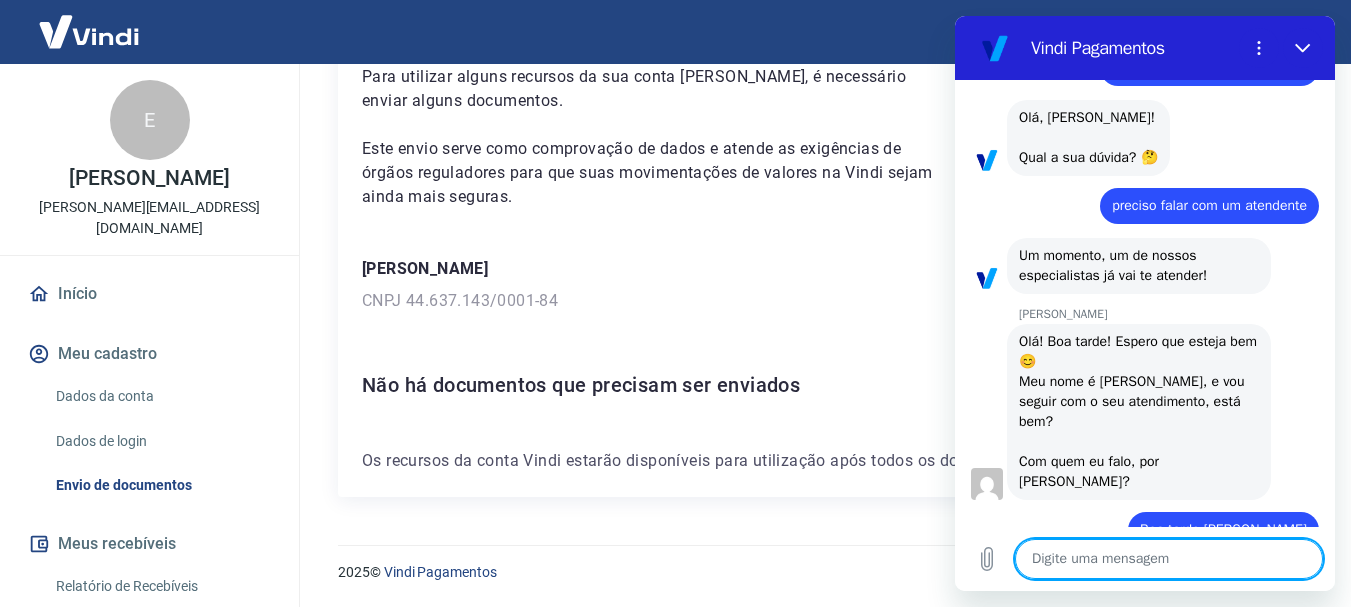scroll, scrollTop: 74, scrollLeft: 0, axis: vertical 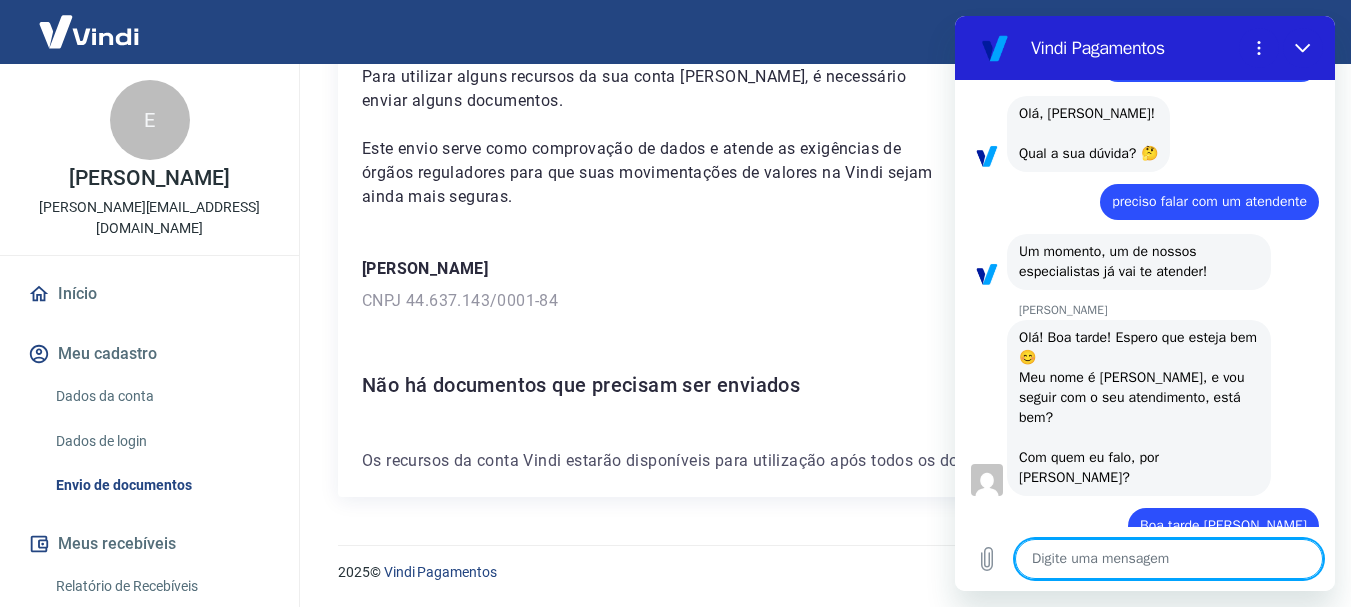 type on "b" 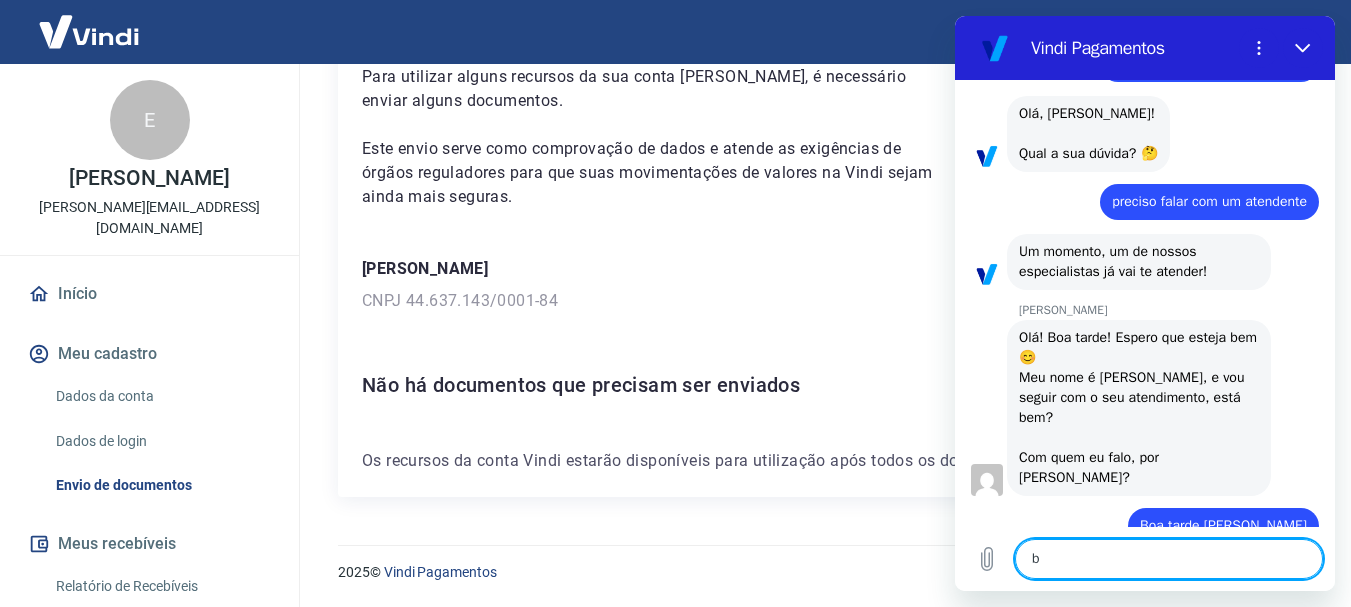 type on "x" 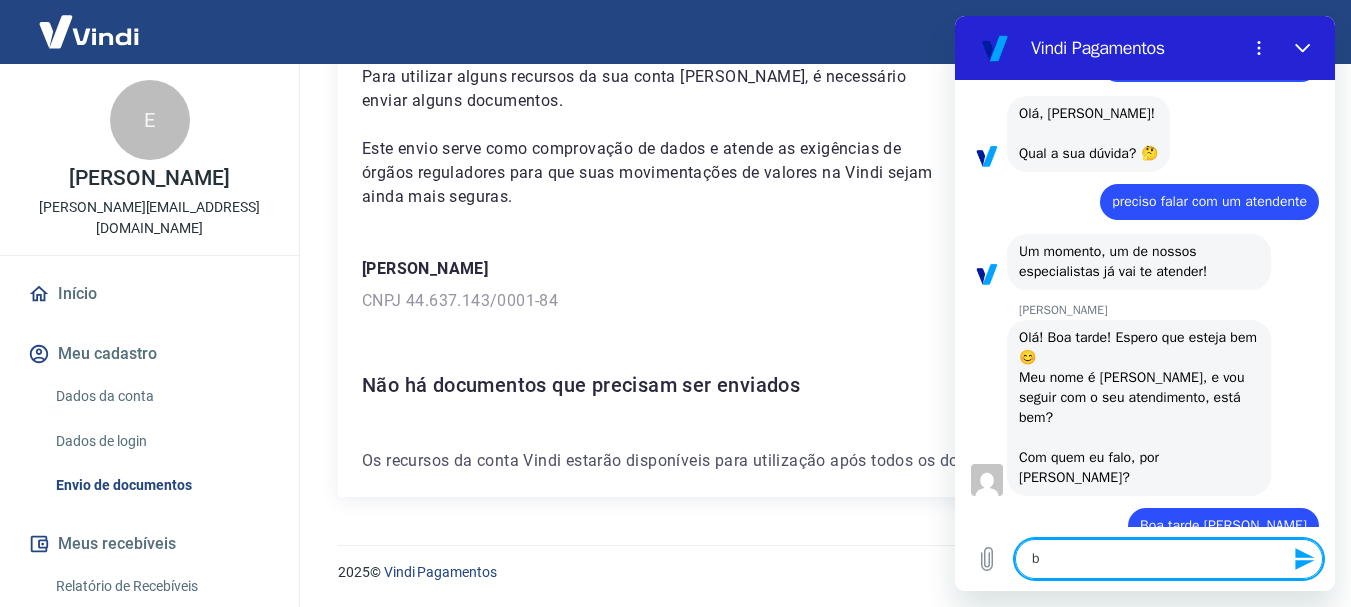 type on "be" 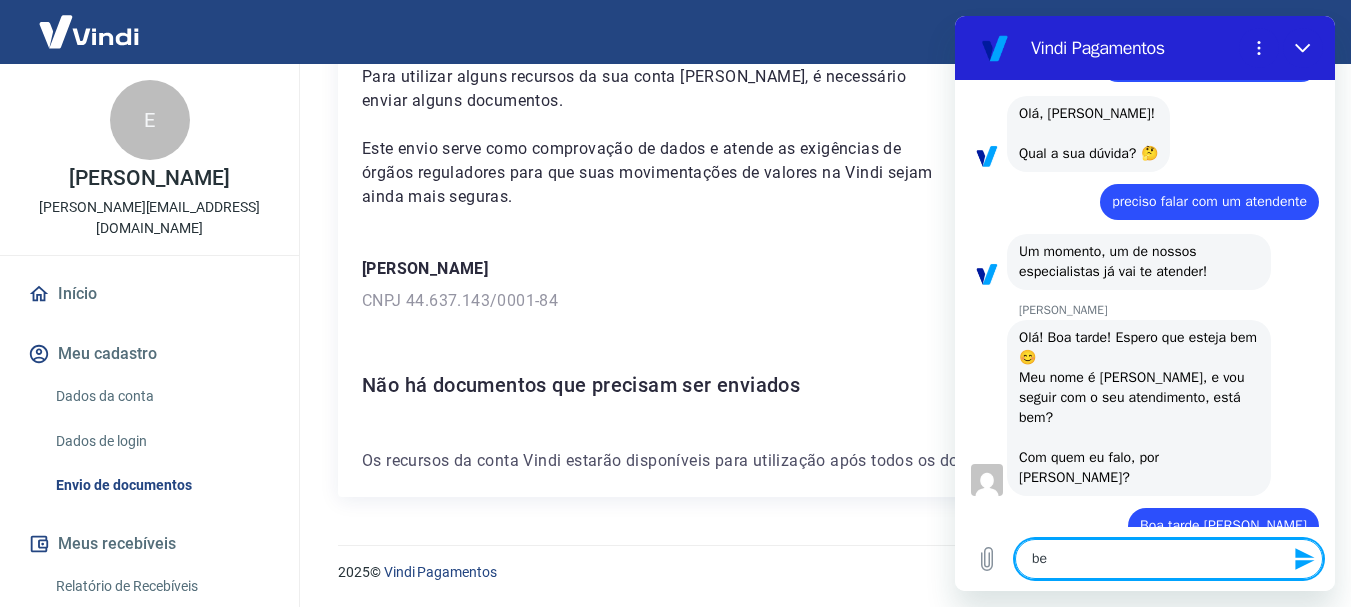 type on "bem" 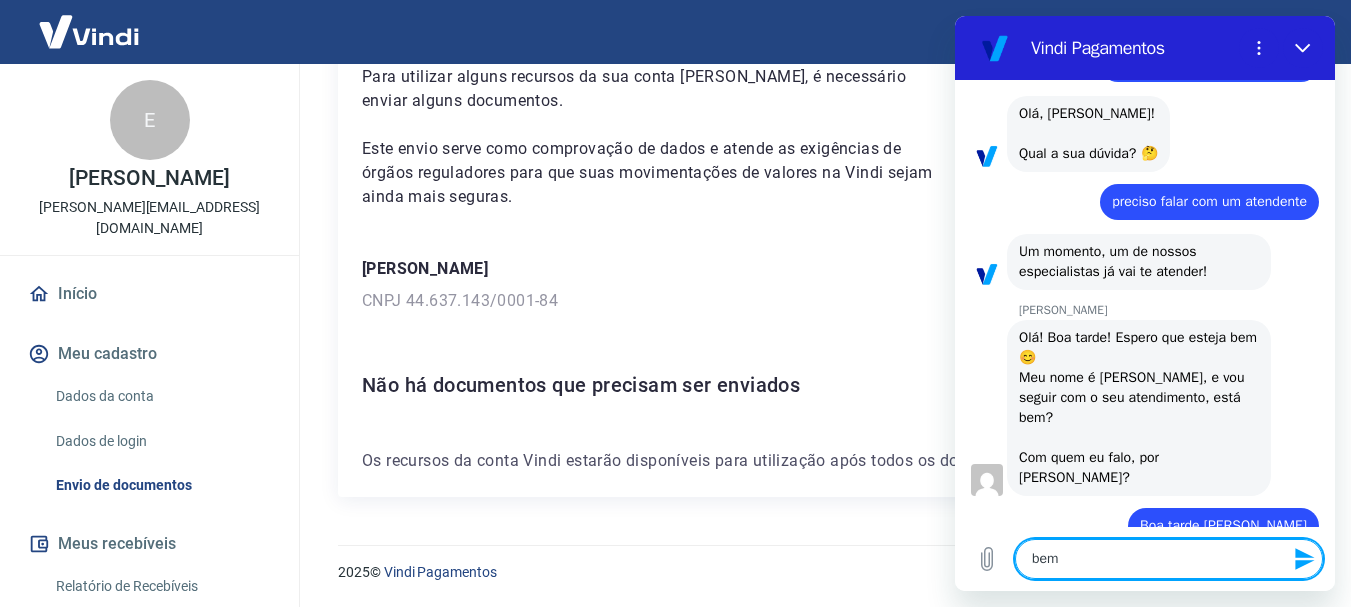type on "bem" 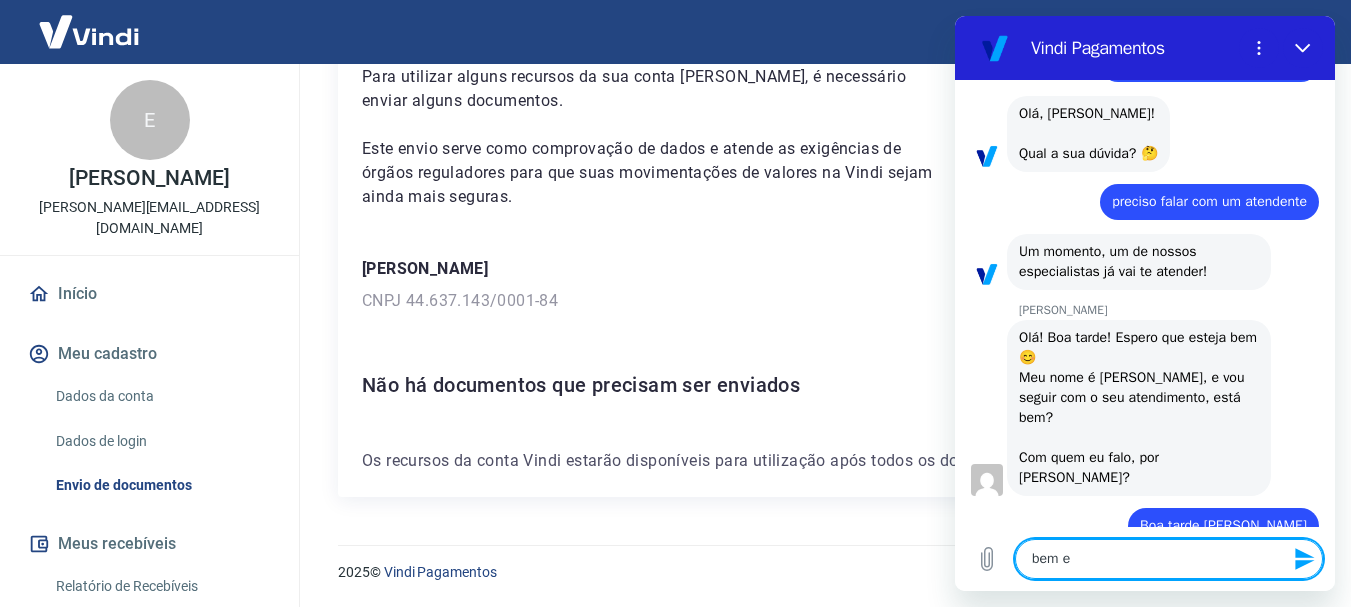 type on "bem e" 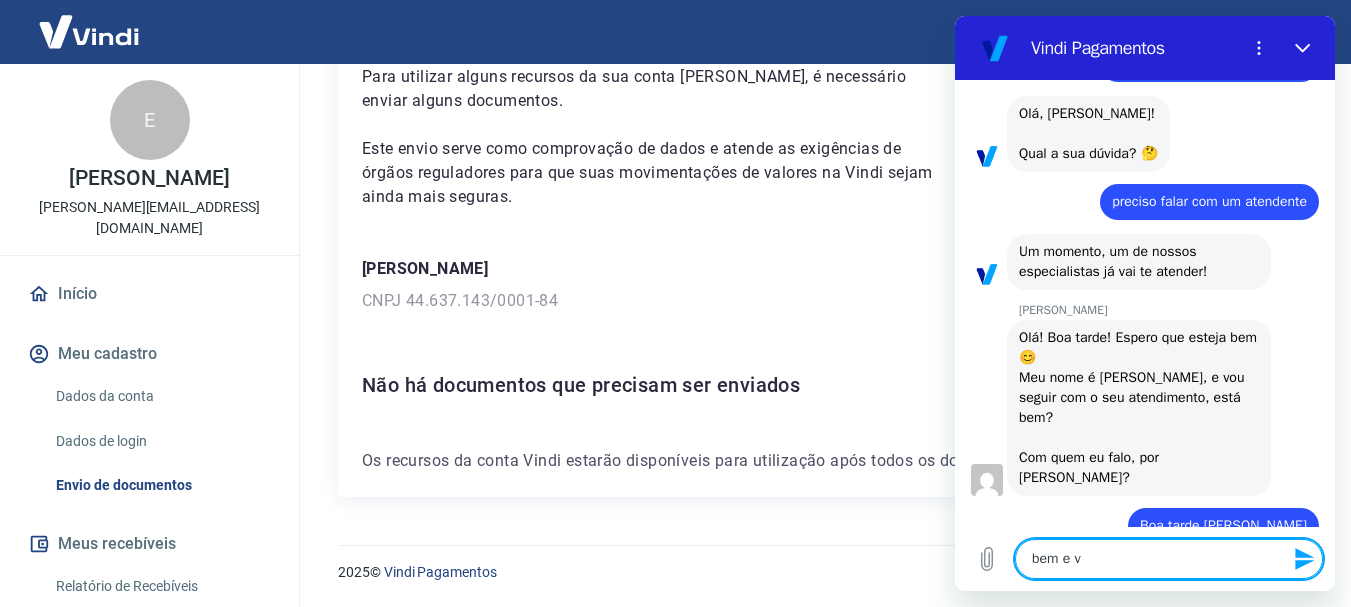 type on "bem e vc" 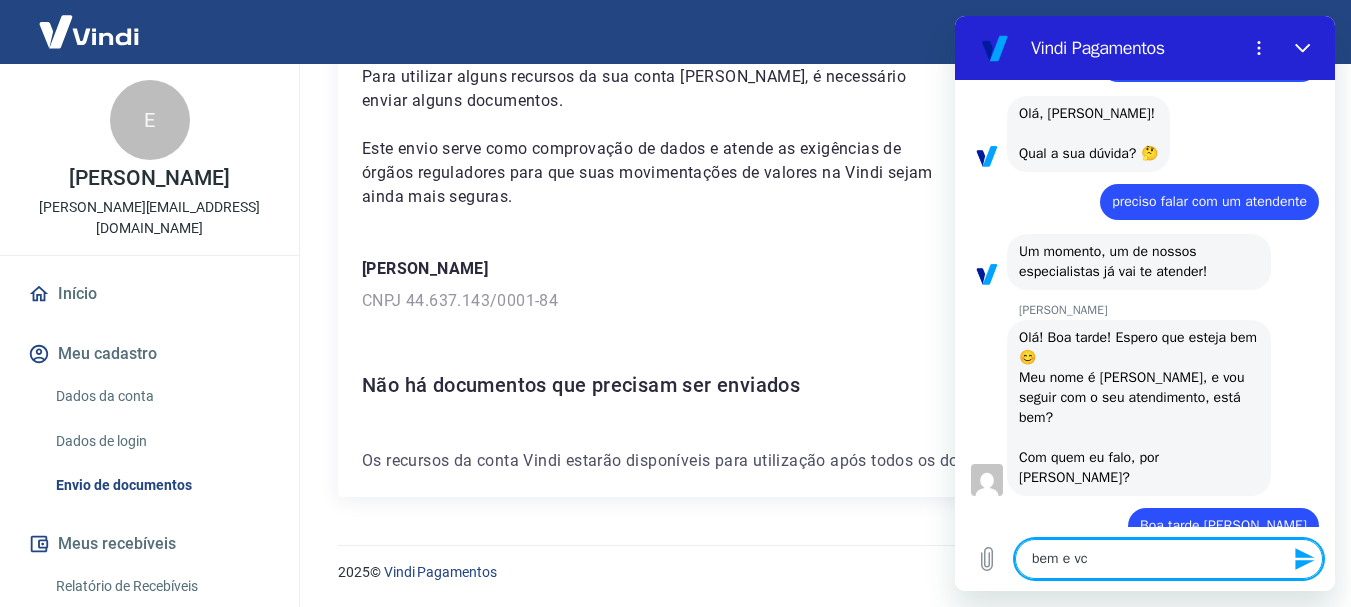 type on "bem e vc?" 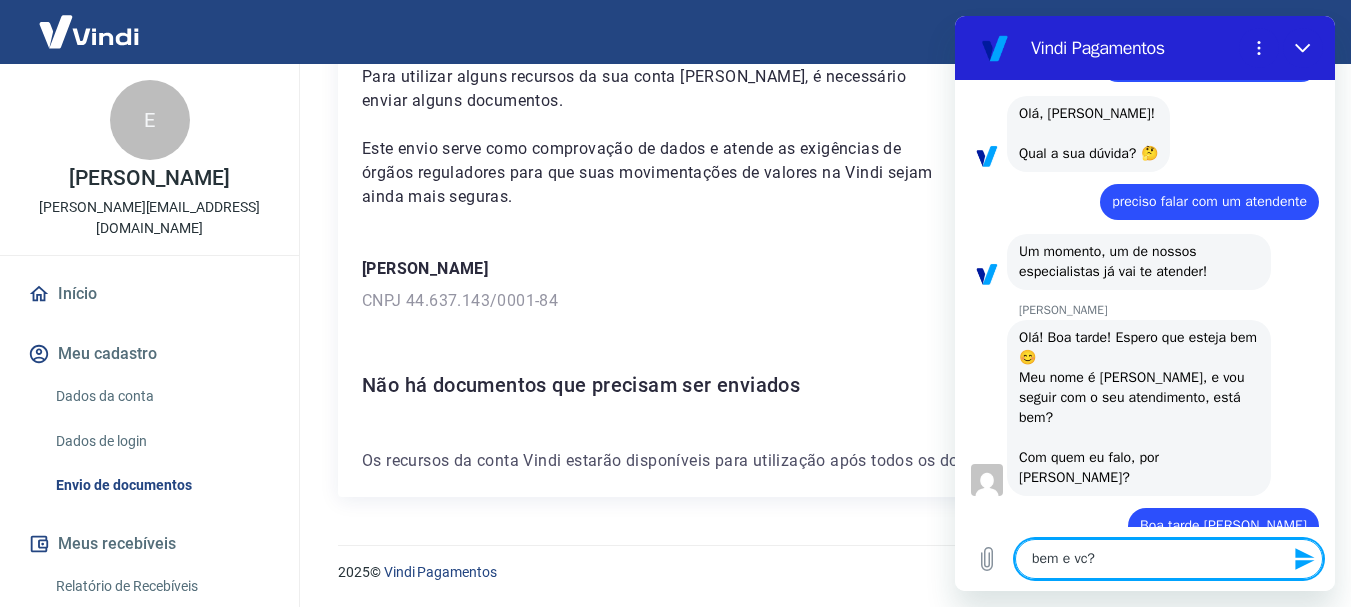 type 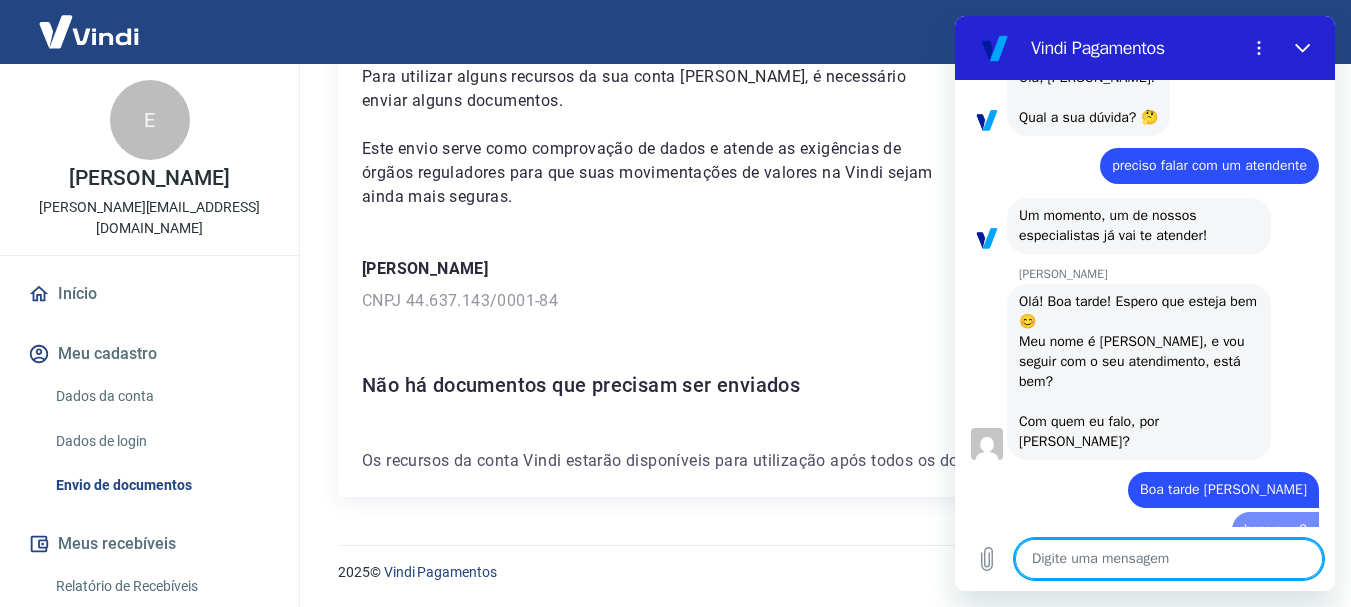 type on "x" 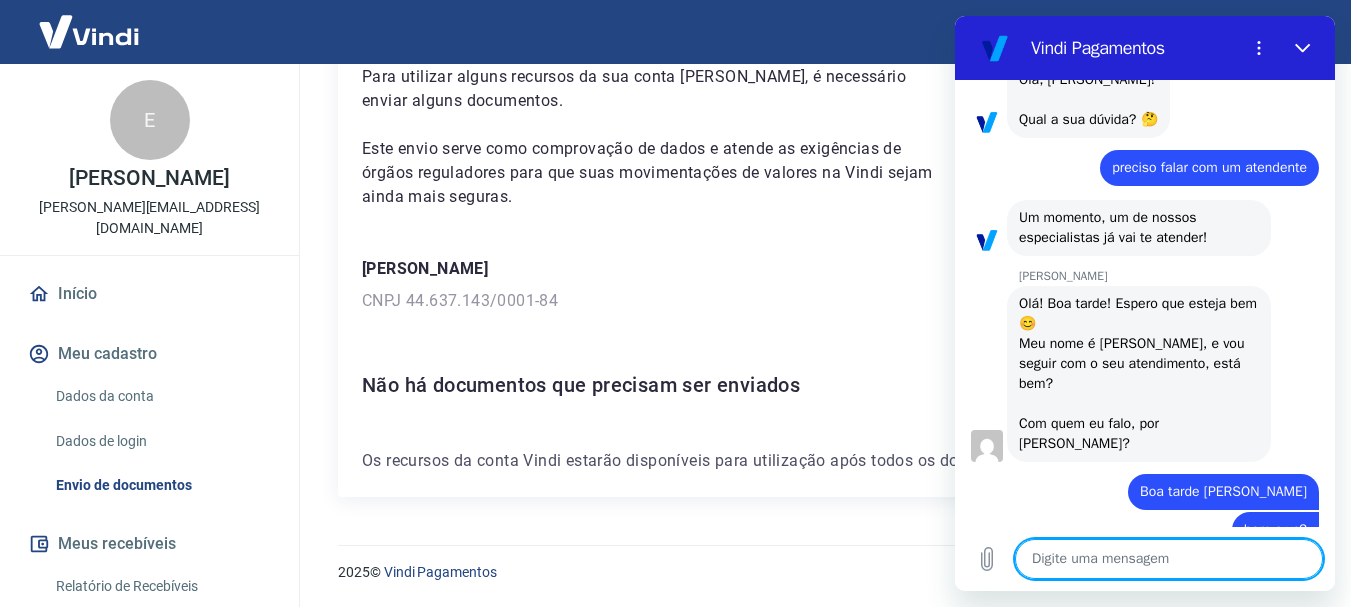 scroll, scrollTop: 112, scrollLeft: 0, axis: vertical 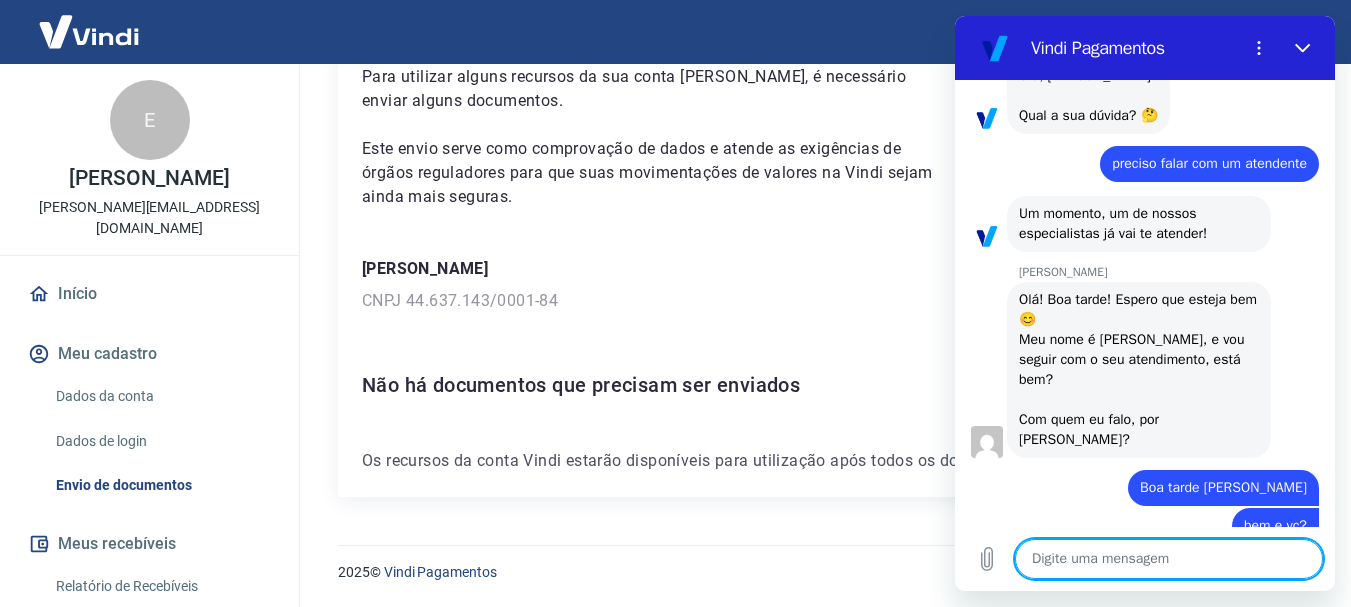 type on "a" 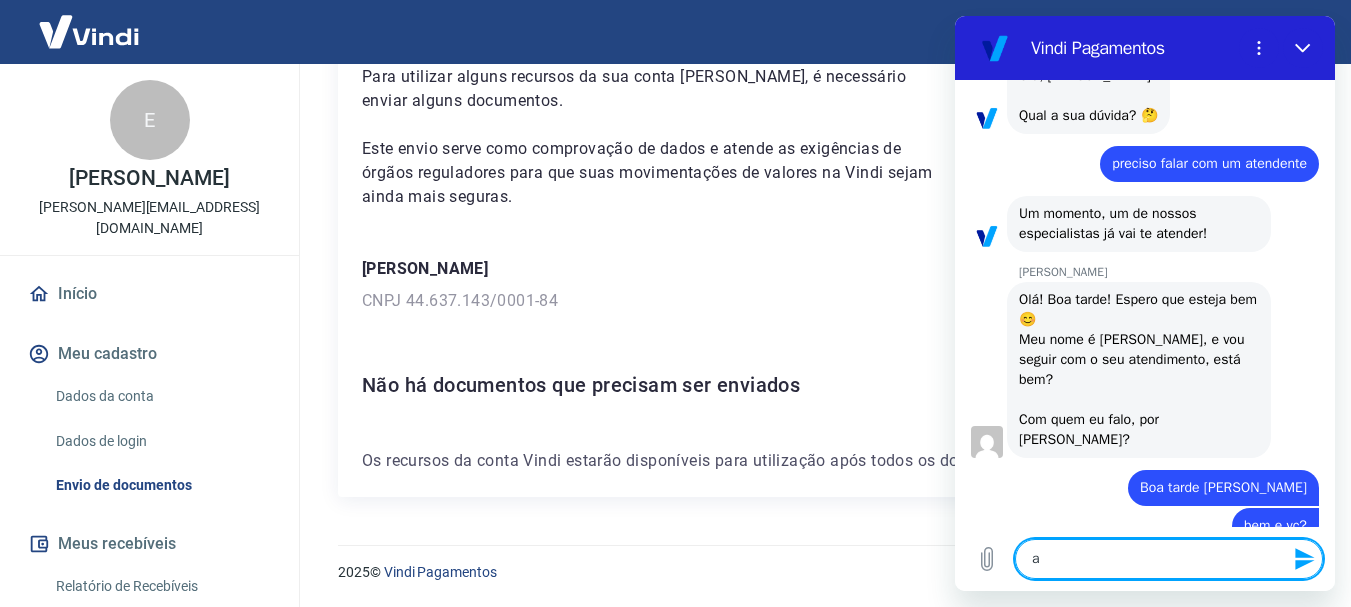 type on "ac" 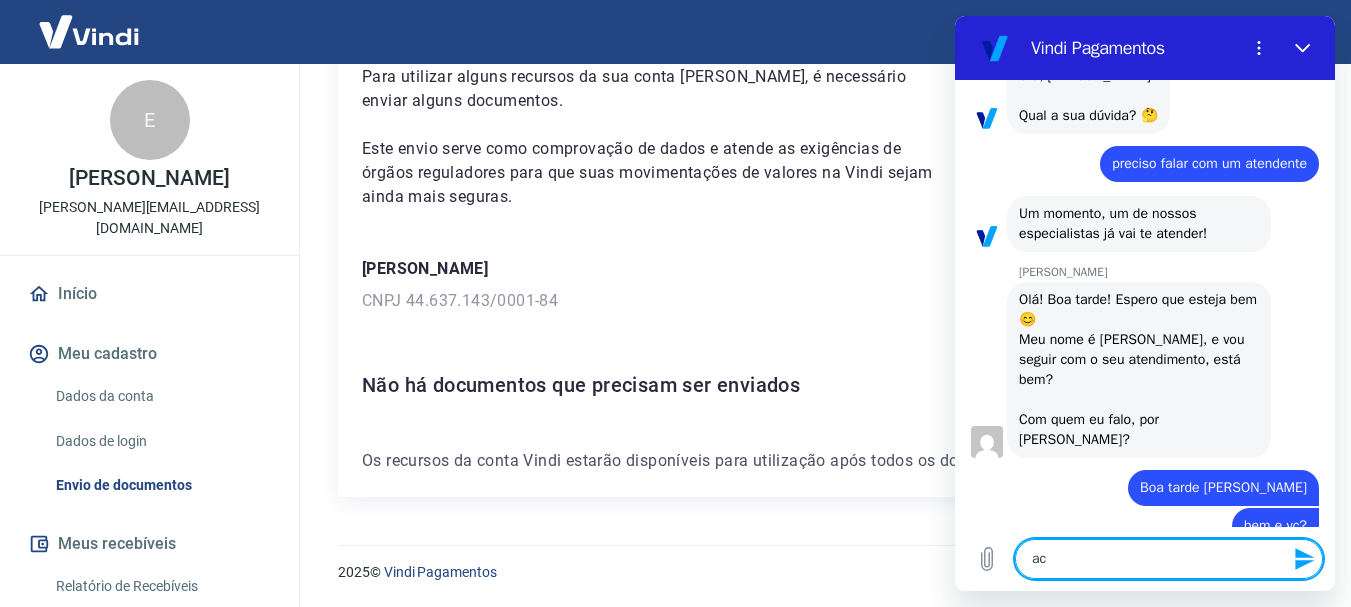 type on "aca" 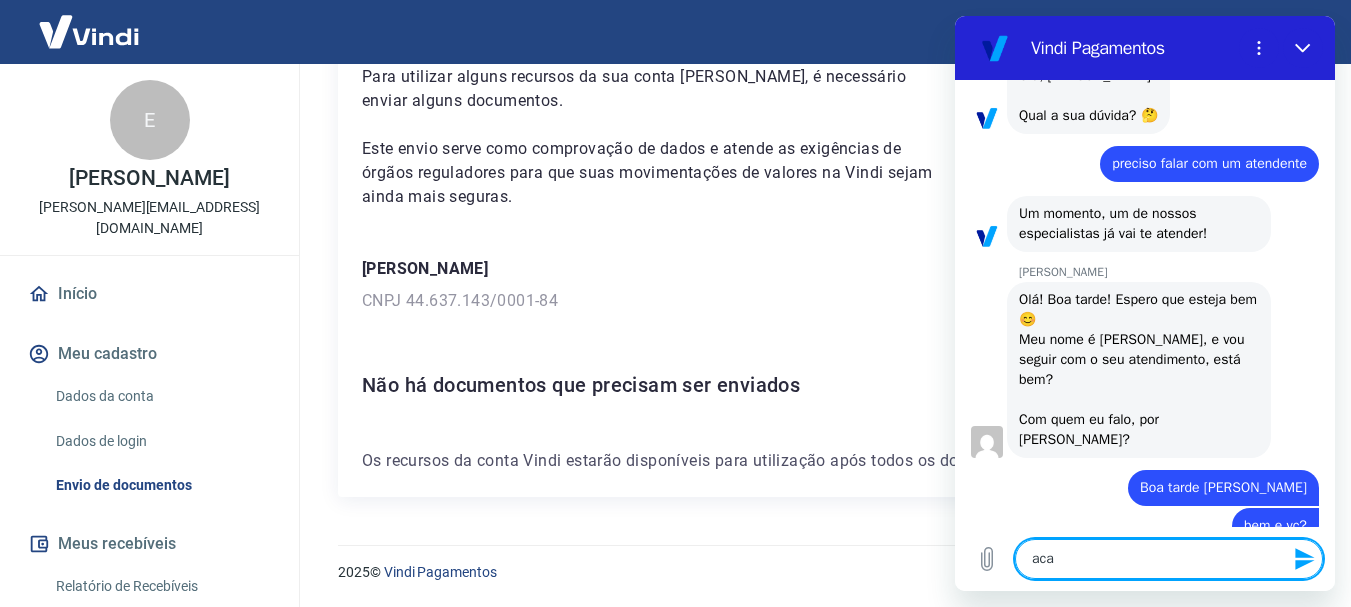 type on "acad" 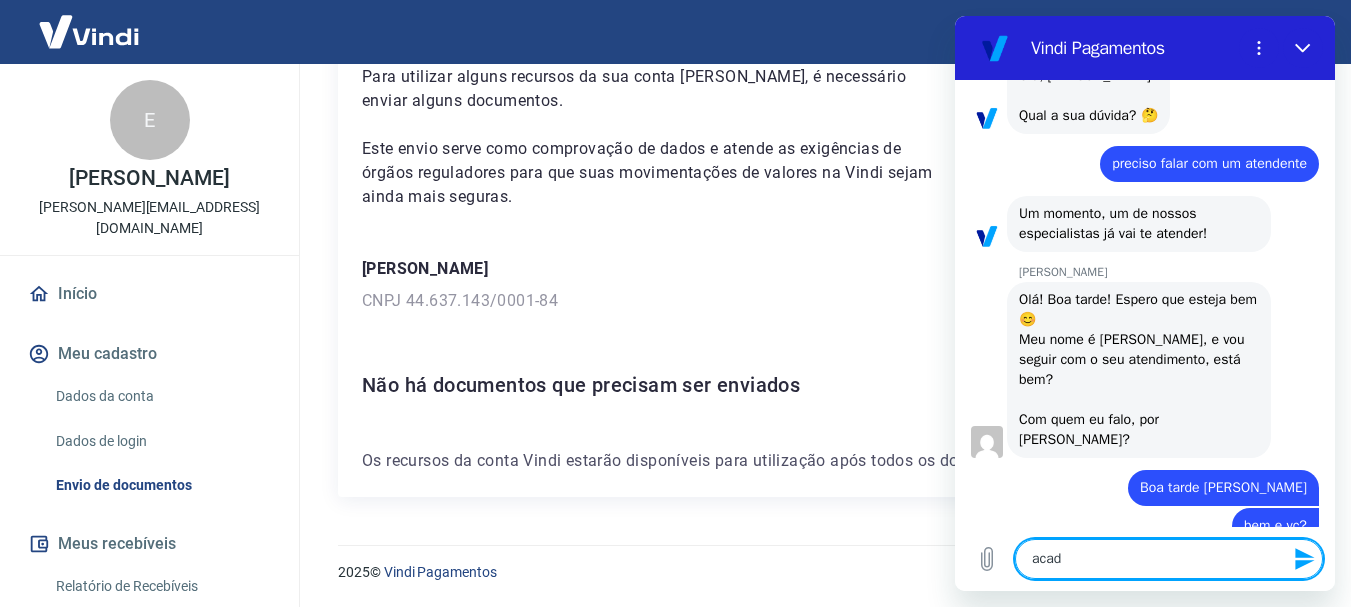 type on "acade" 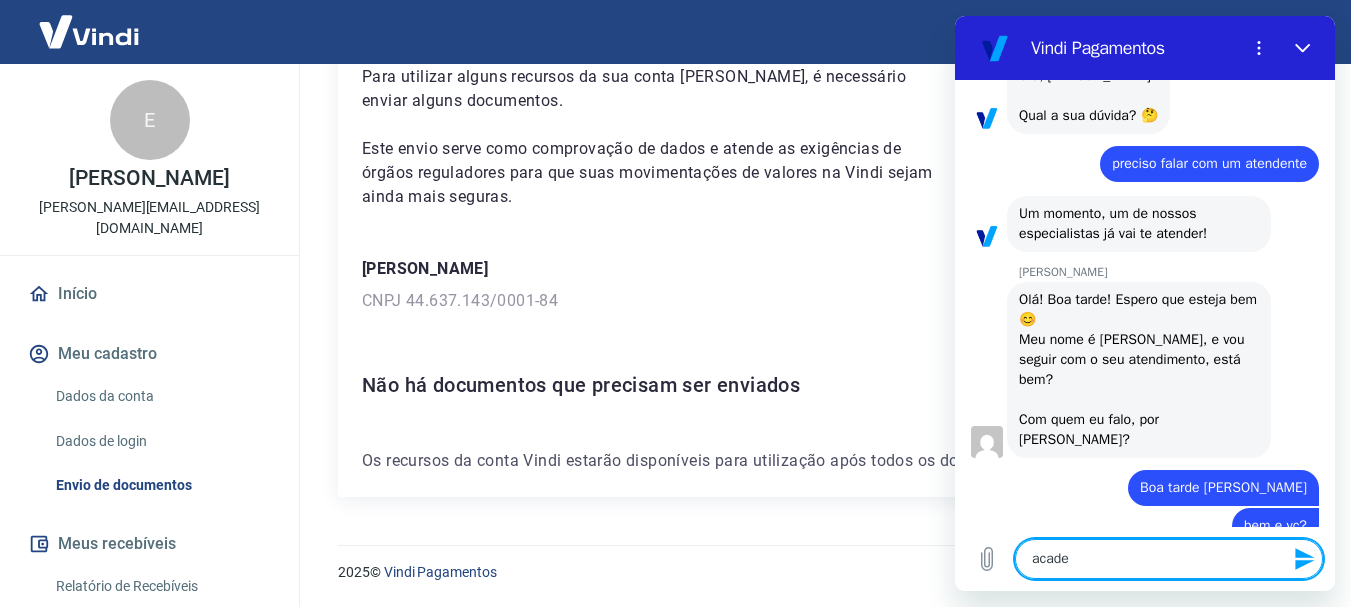 type on "acad" 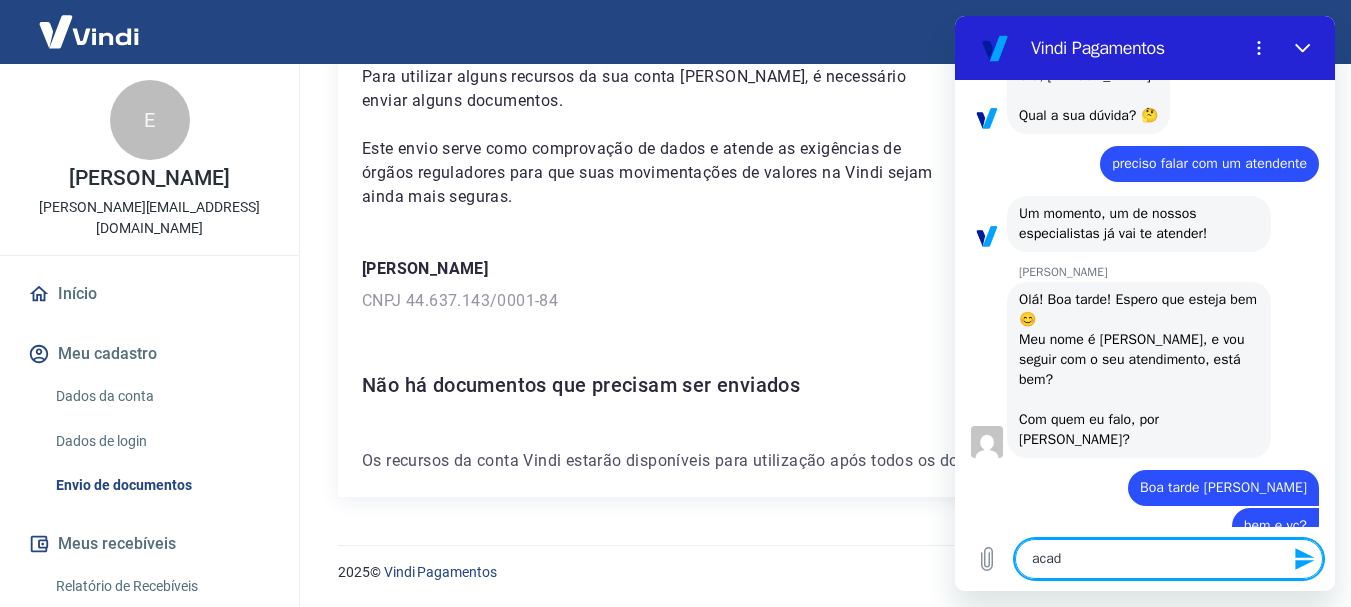 type on "aca" 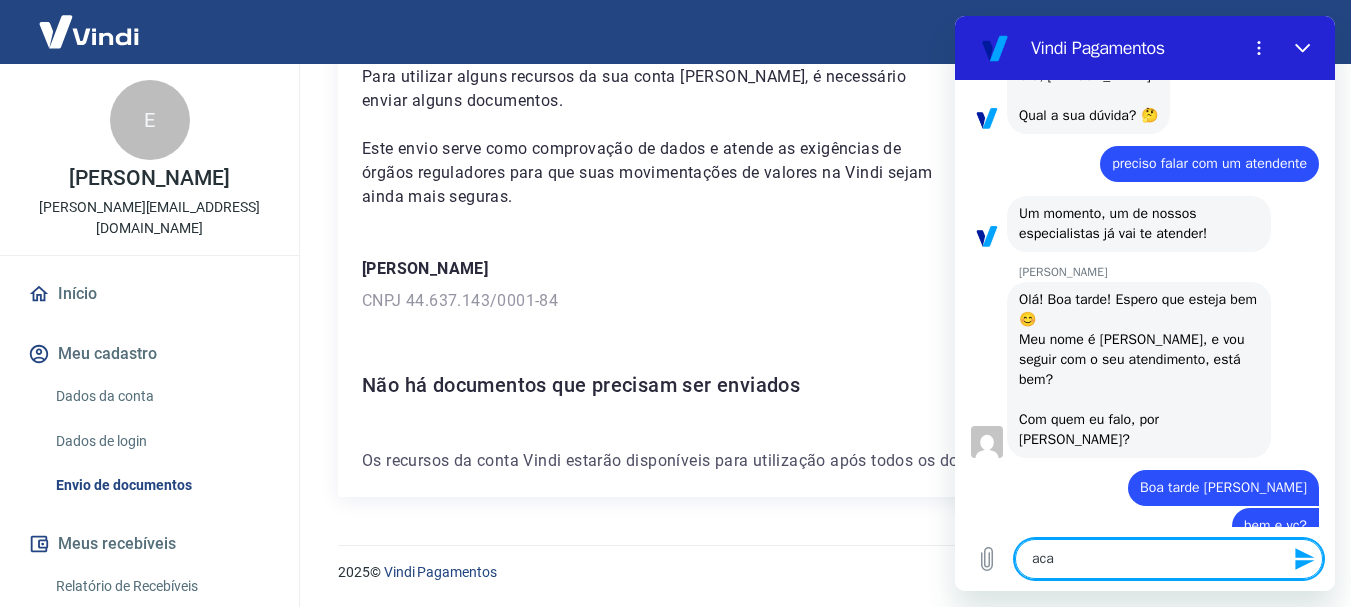 type on "x" 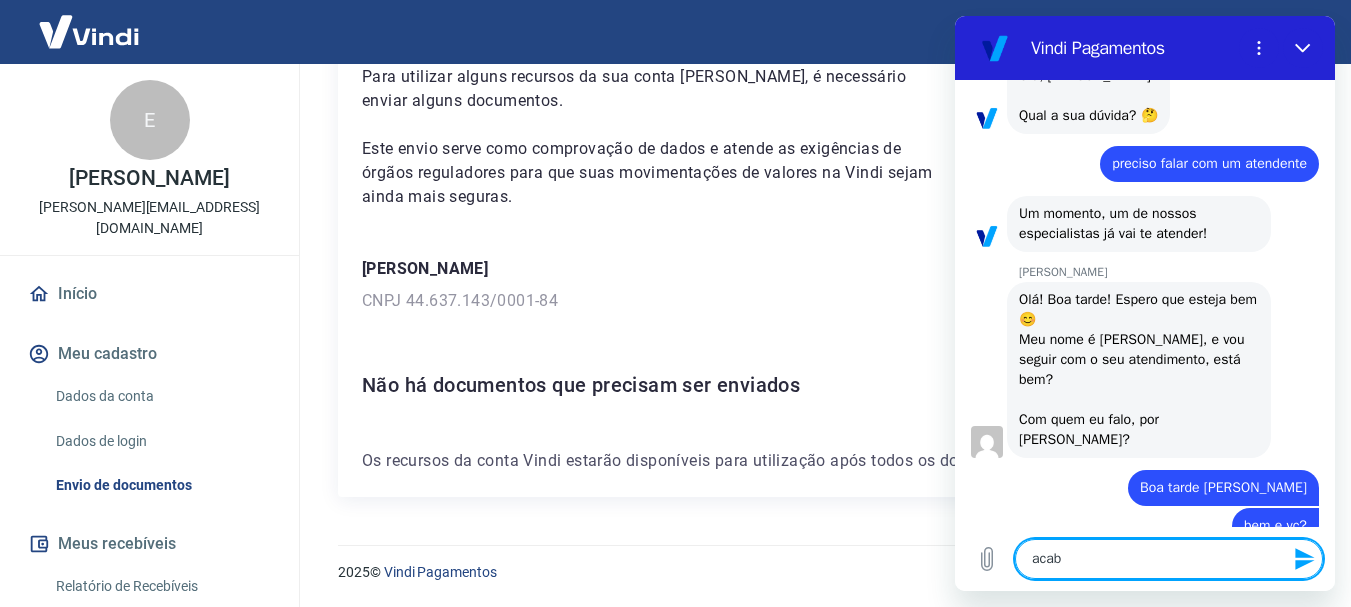 type on "acabe" 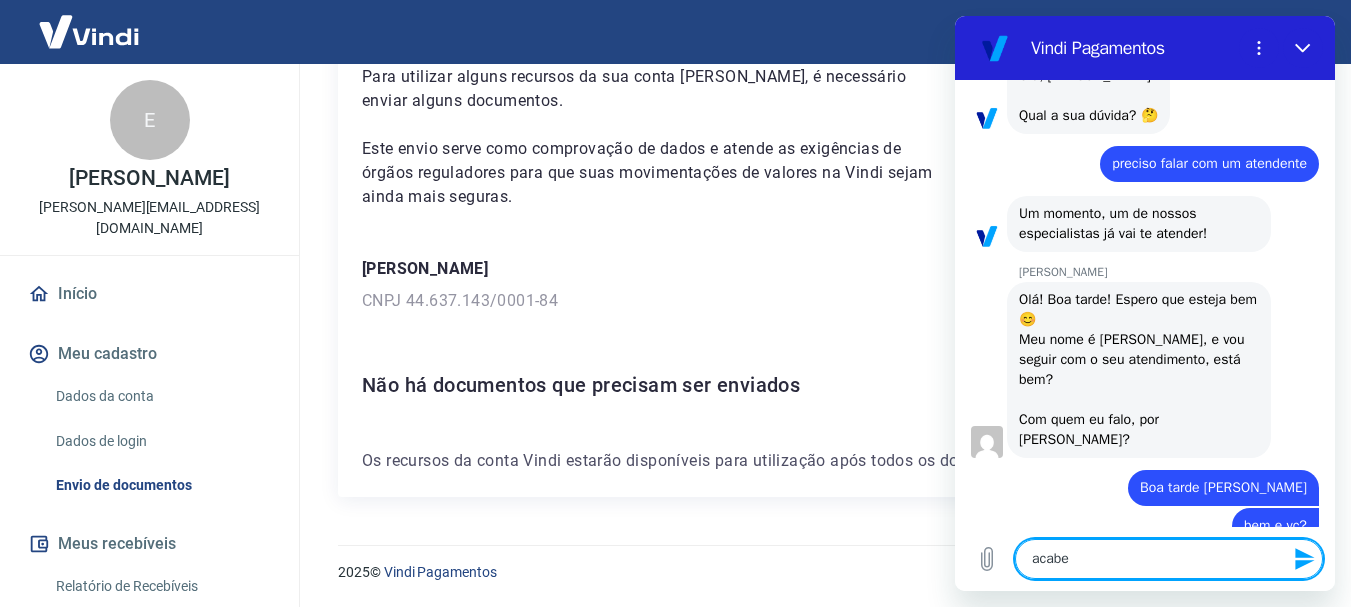 type on "acabei" 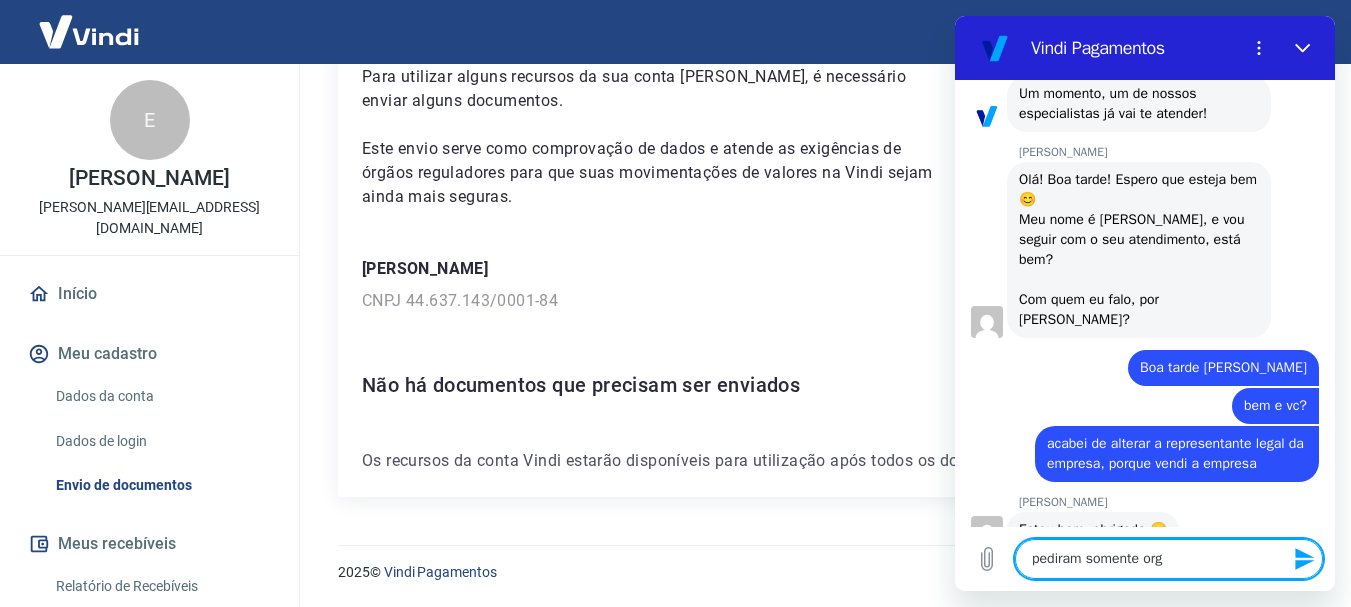 scroll, scrollTop: 236, scrollLeft: 0, axis: vertical 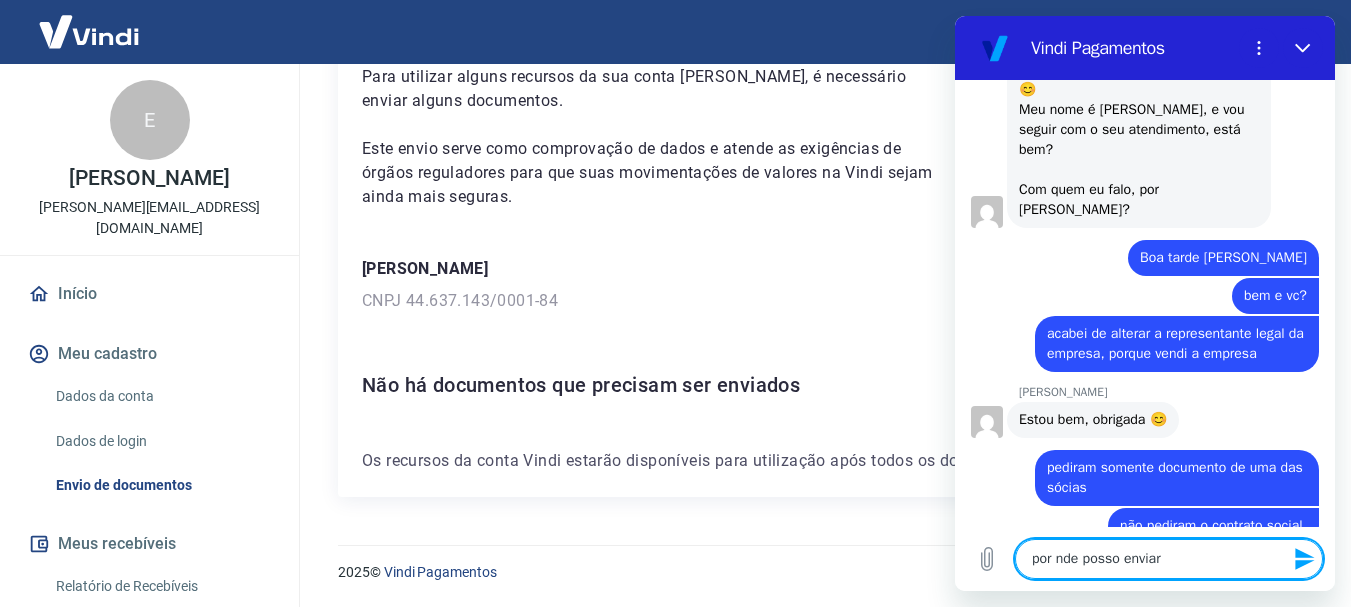 click on "por nde posso enviar" at bounding box center (1169, 559) 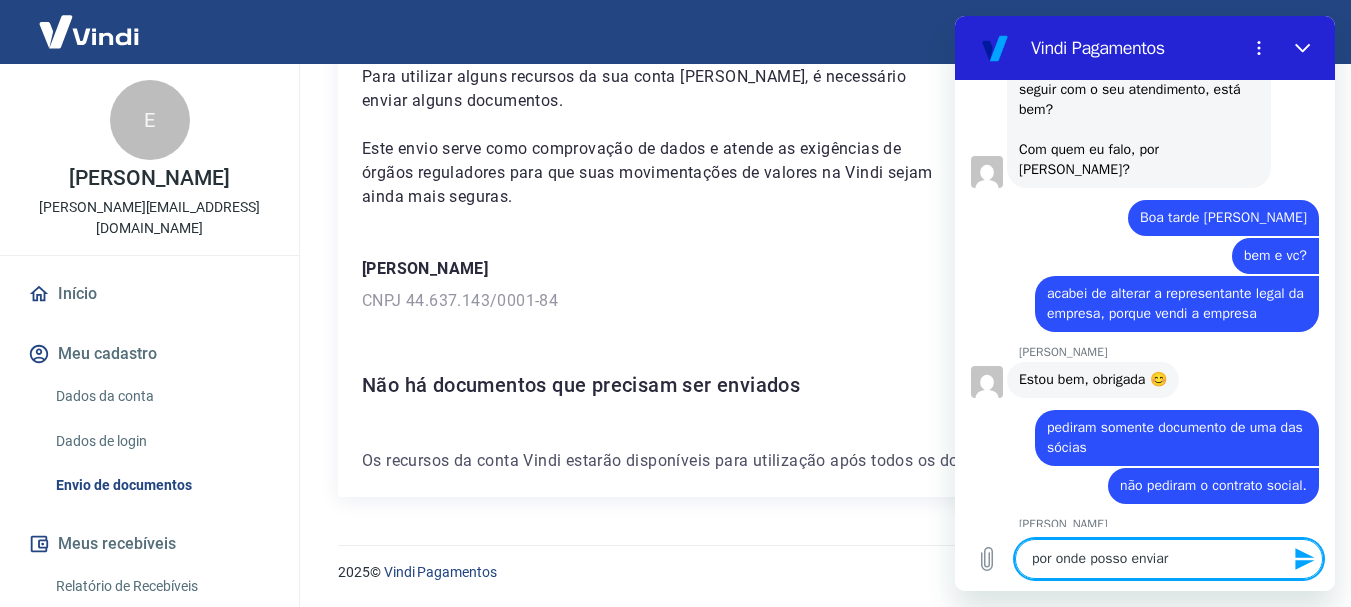 scroll, scrollTop: 380, scrollLeft: 0, axis: vertical 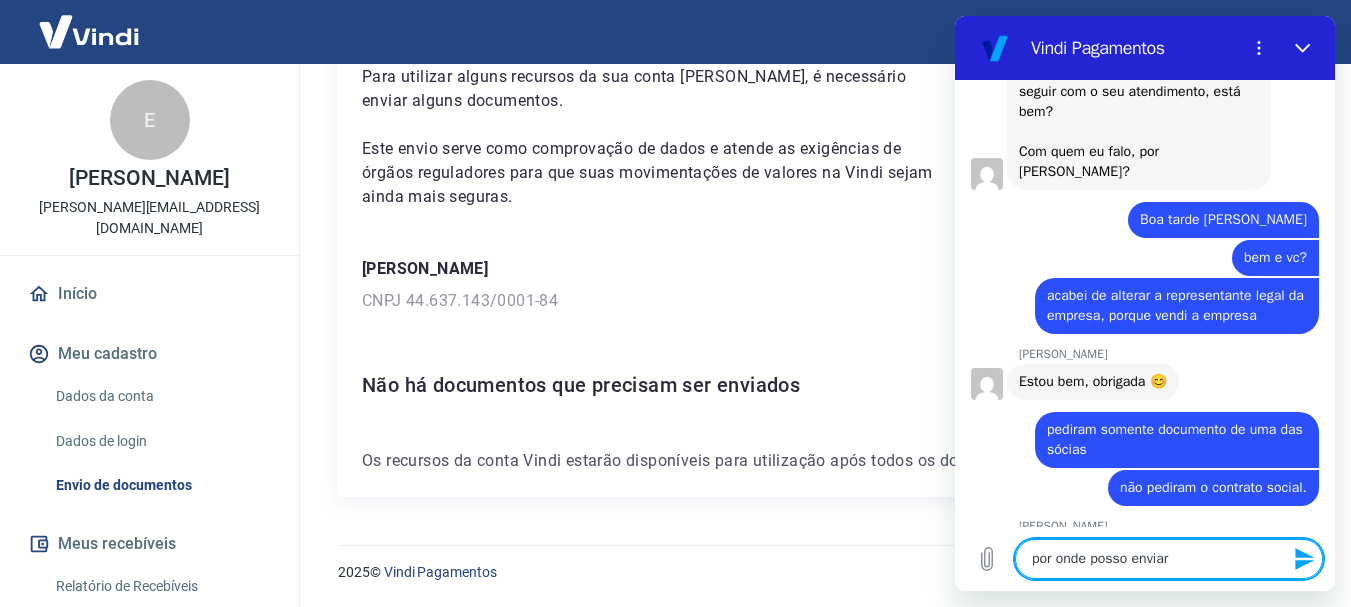 click on "por onde posso enviar" at bounding box center (1169, 559) 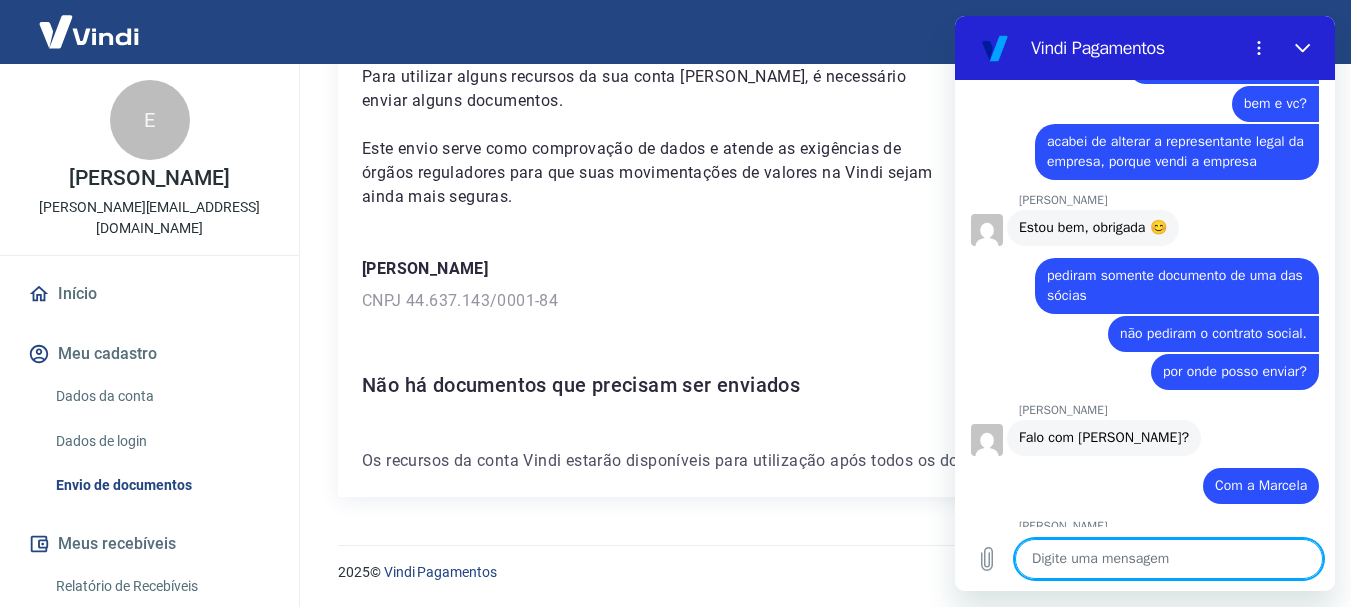 scroll, scrollTop: 532, scrollLeft: 0, axis: vertical 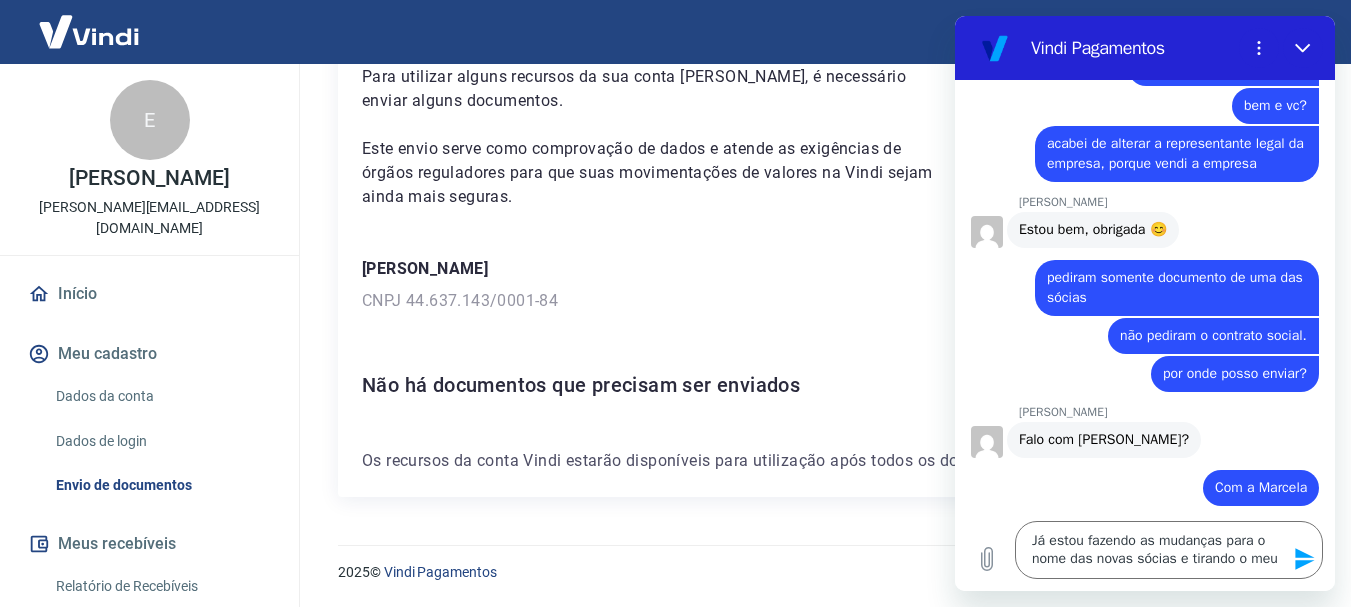 click 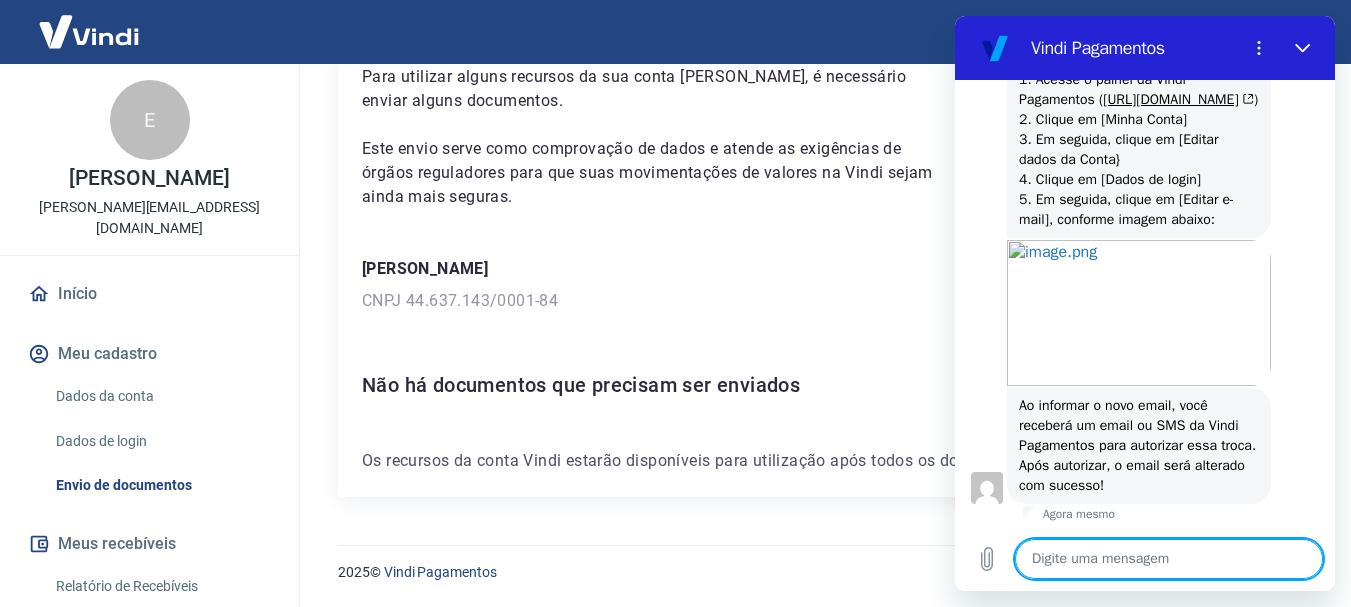 scroll, scrollTop: 1534, scrollLeft: 0, axis: vertical 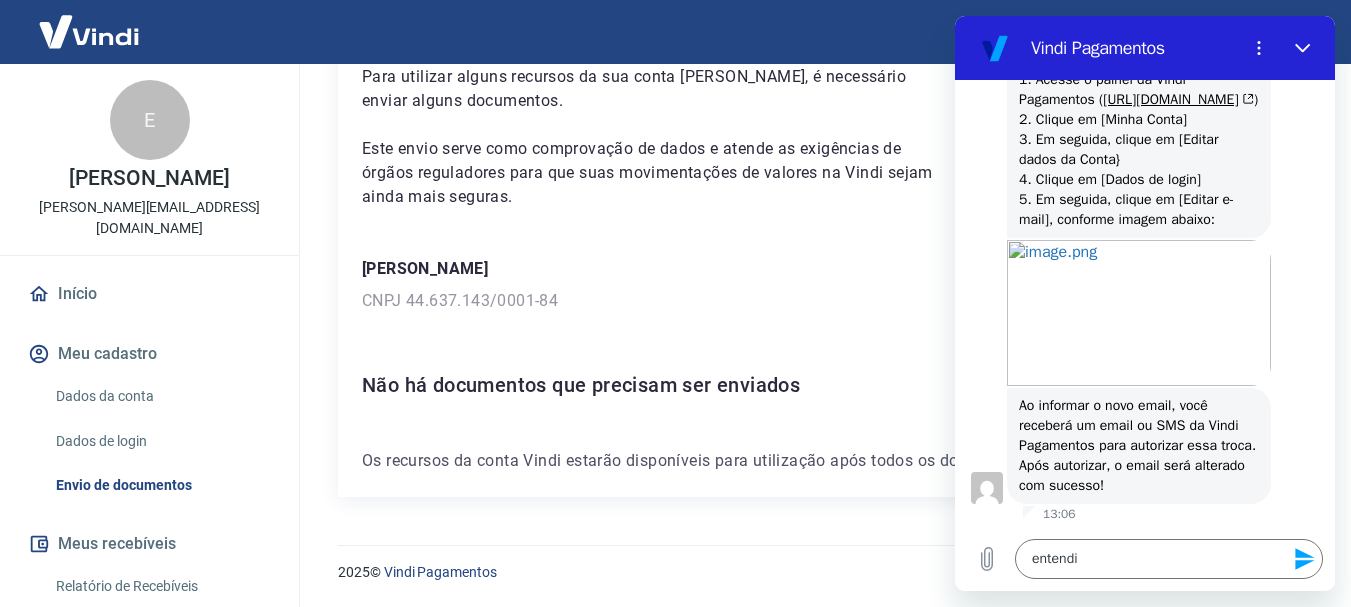 click 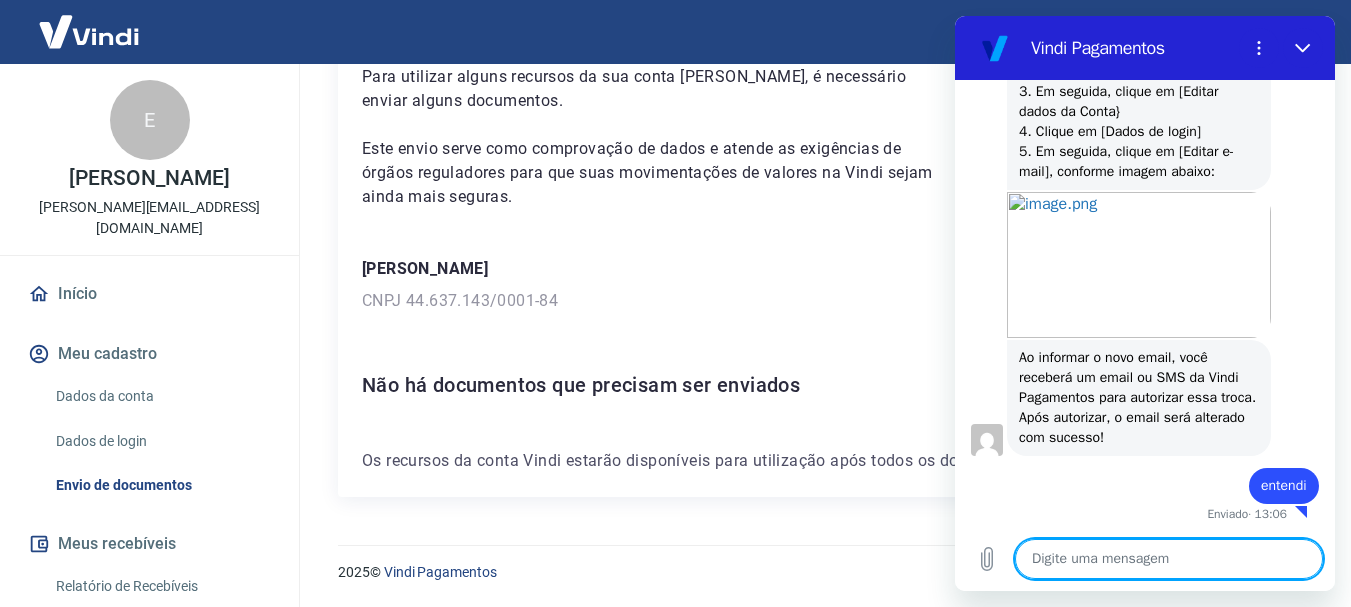 scroll, scrollTop: 1482, scrollLeft: 0, axis: vertical 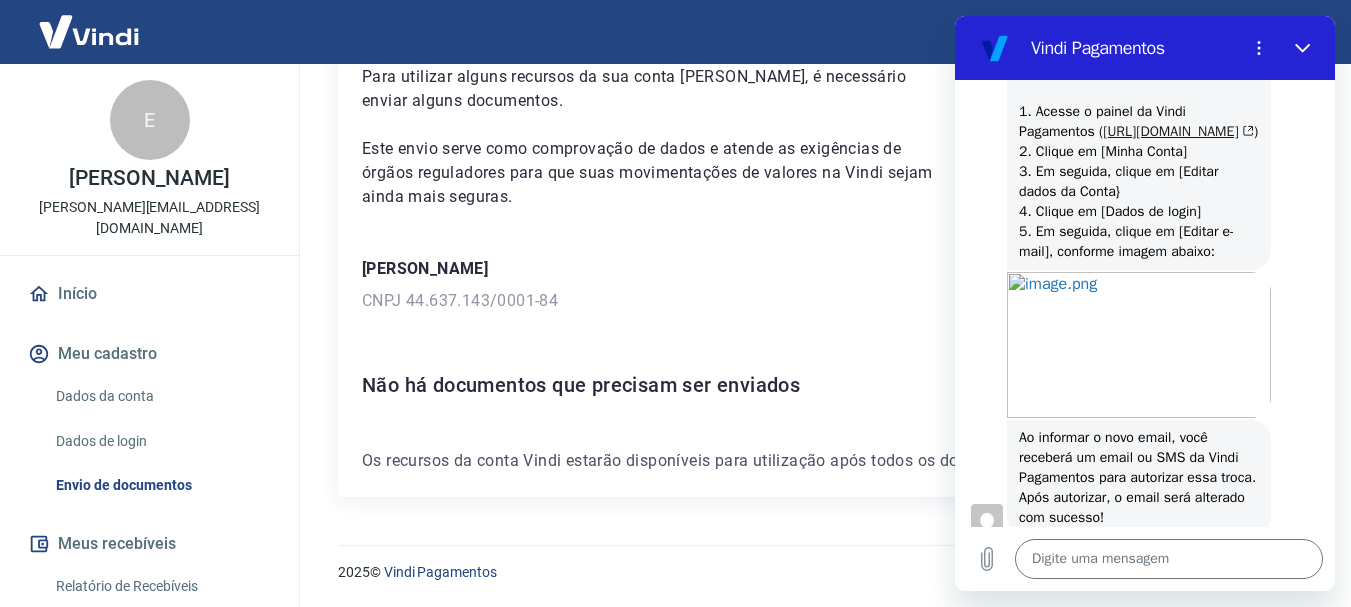 click on "[URL][DOMAIN_NAME]" at bounding box center [1178, 131] 